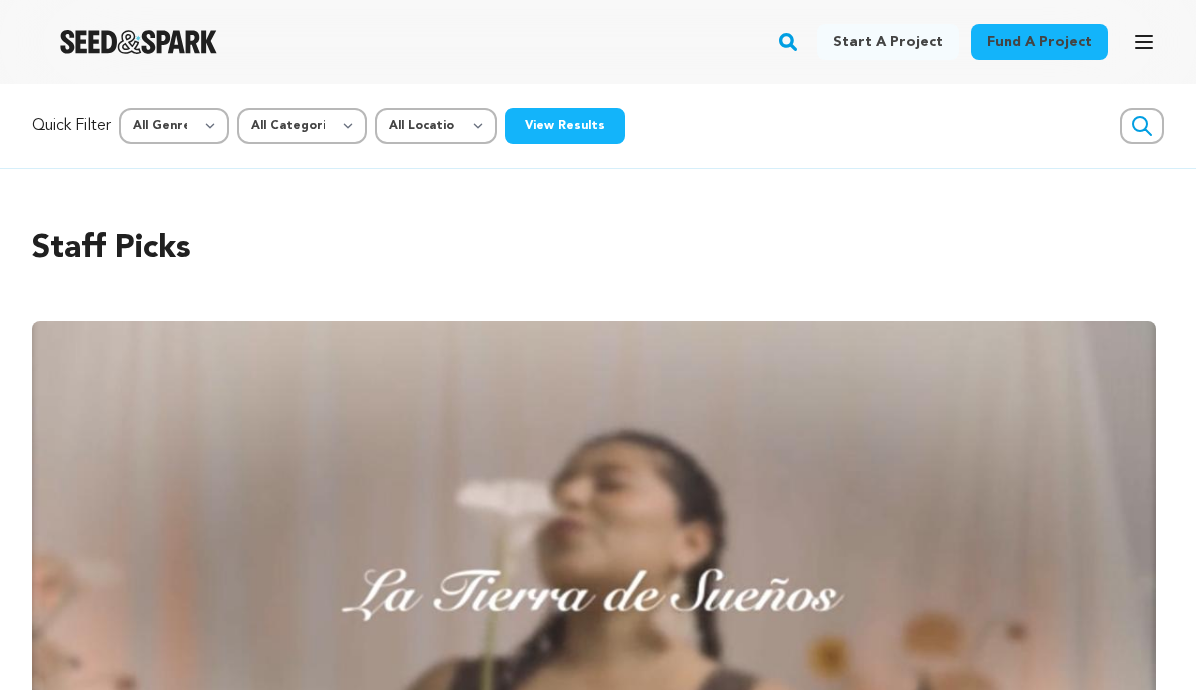 scroll, scrollTop: 0, scrollLeft: 0, axis: both 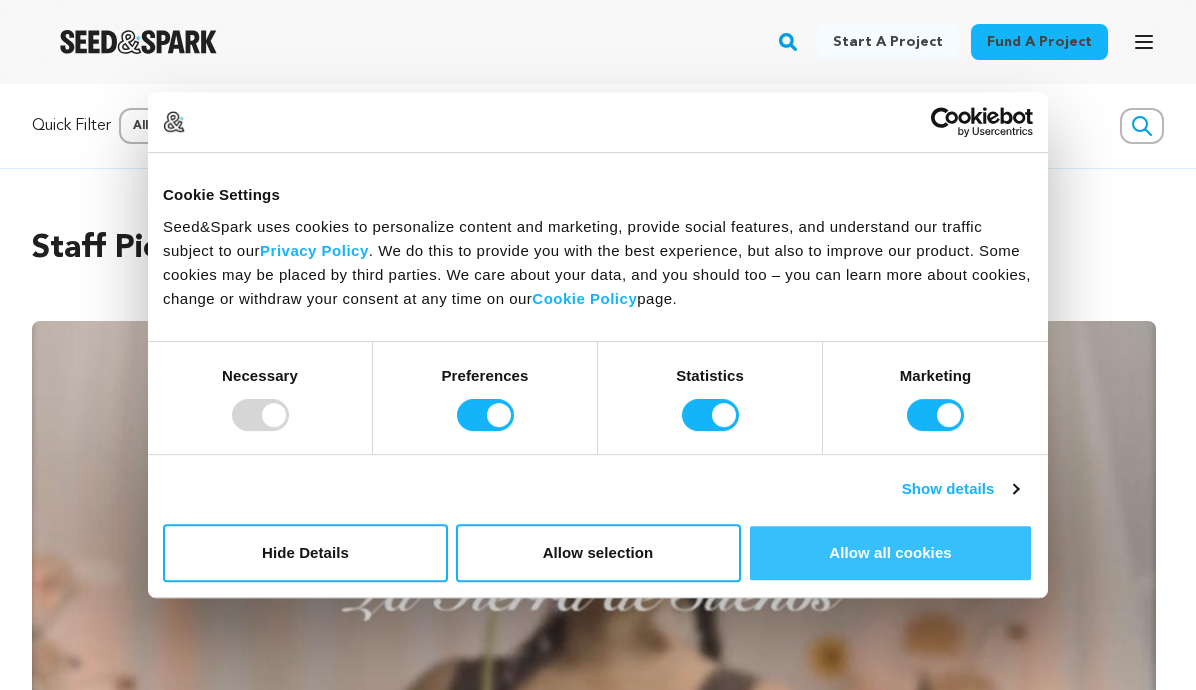 click on "Allow all cookies" at bounding box center [890, 553] 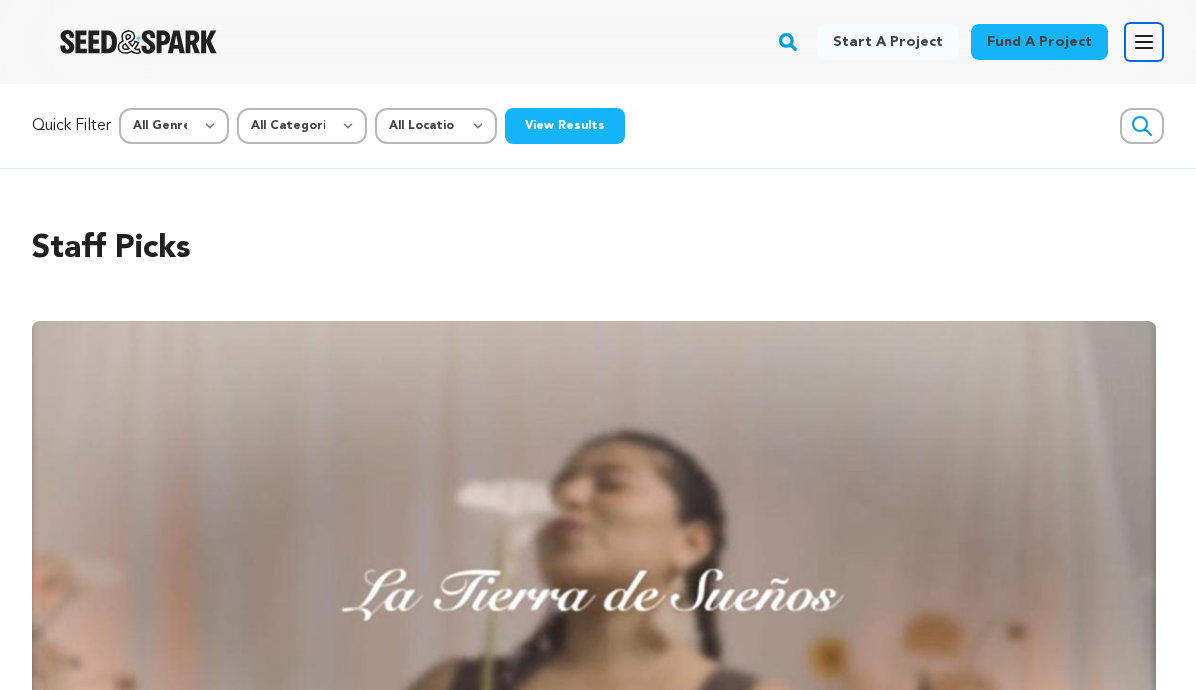 click 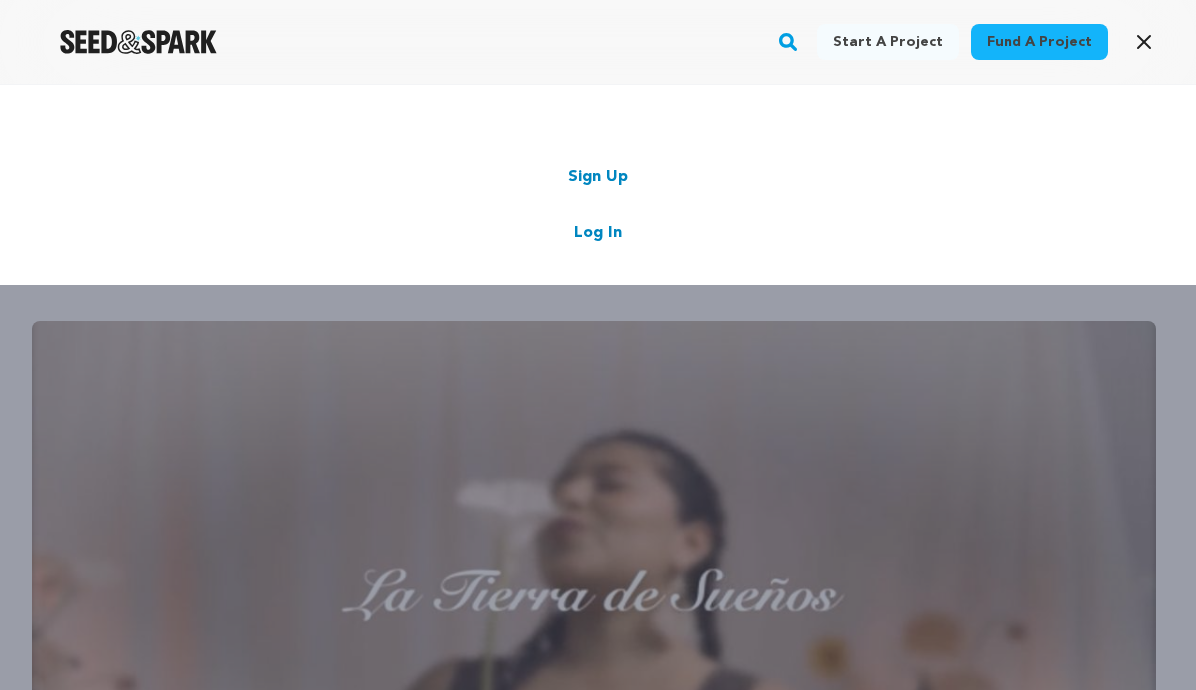 click on "Log In" at bounding box center (598, 233) 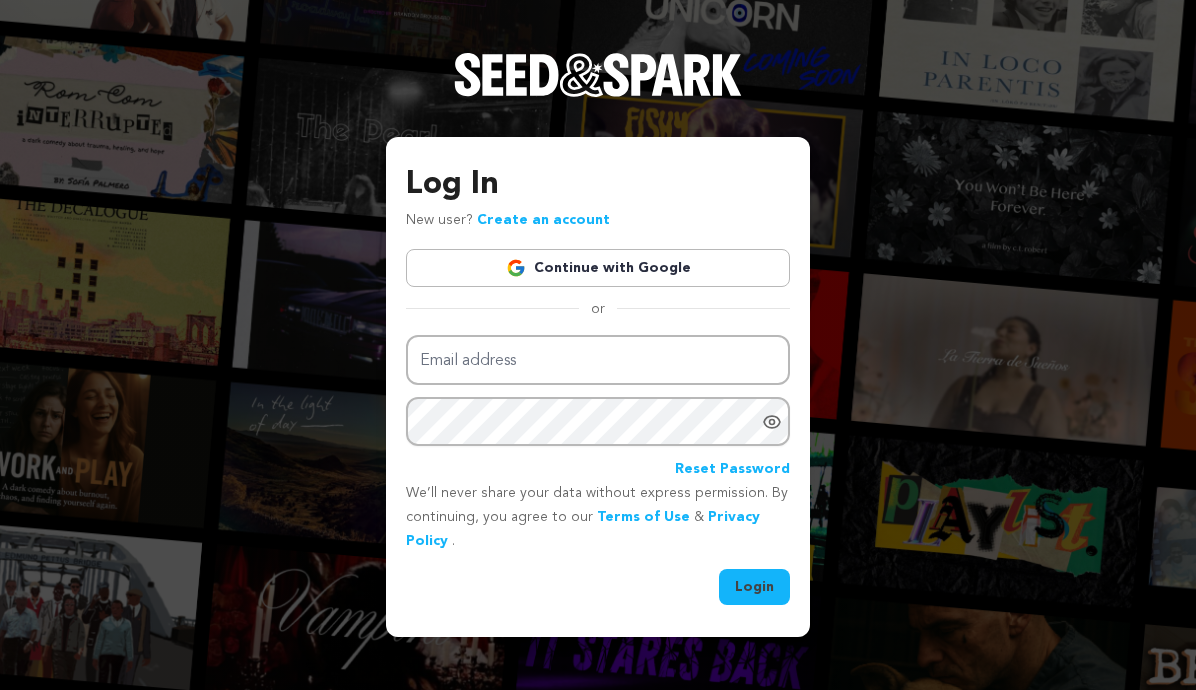 scroll, scrollTop: 0, scrollLeft: 0, axis: both 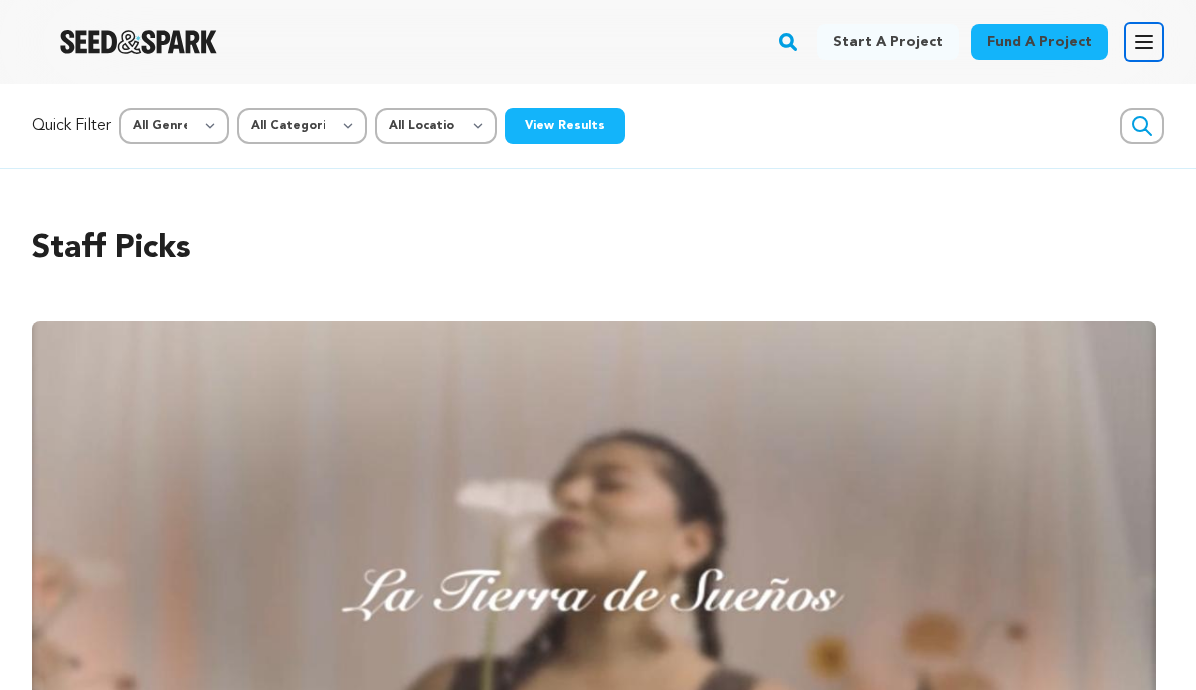 click 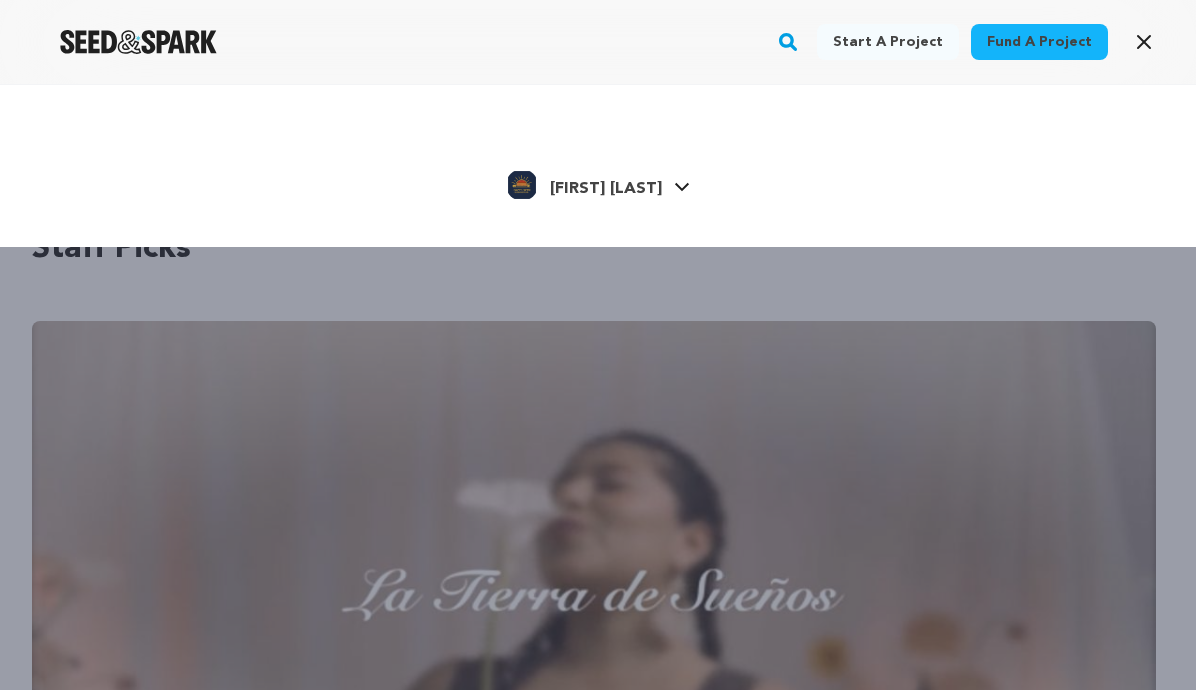 click on "Happy Hippie Sunshine F." at bounding box center (606, 189) 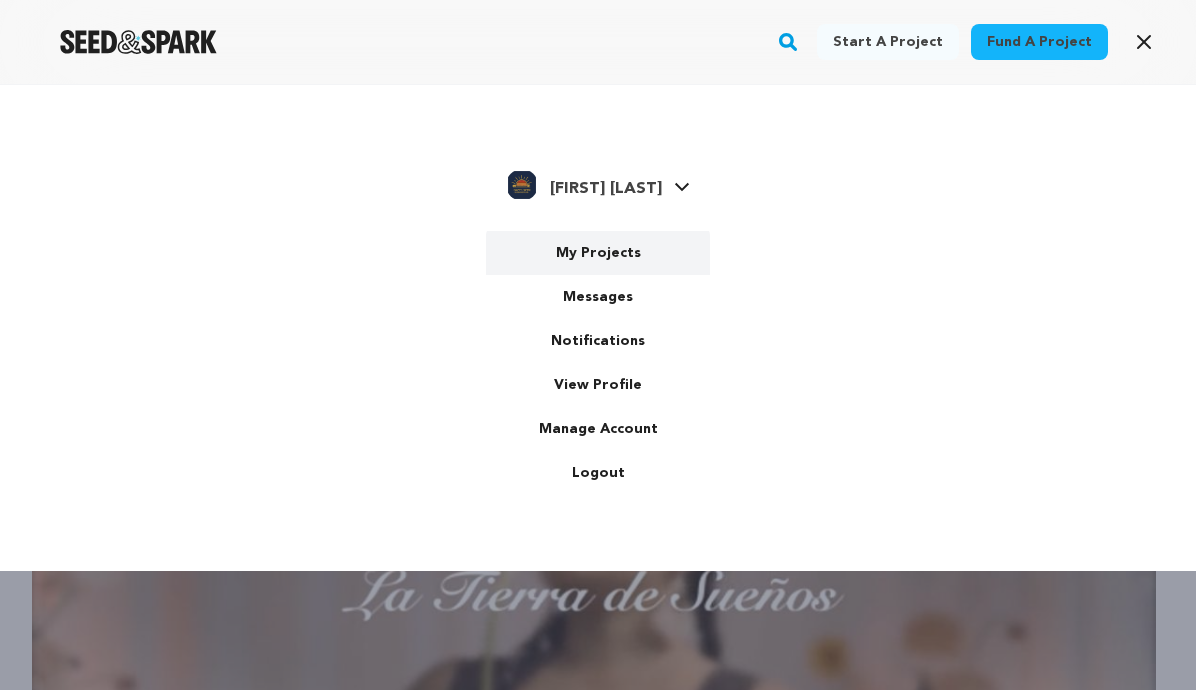 click on "My Projects" at bounding box center (598, 253) 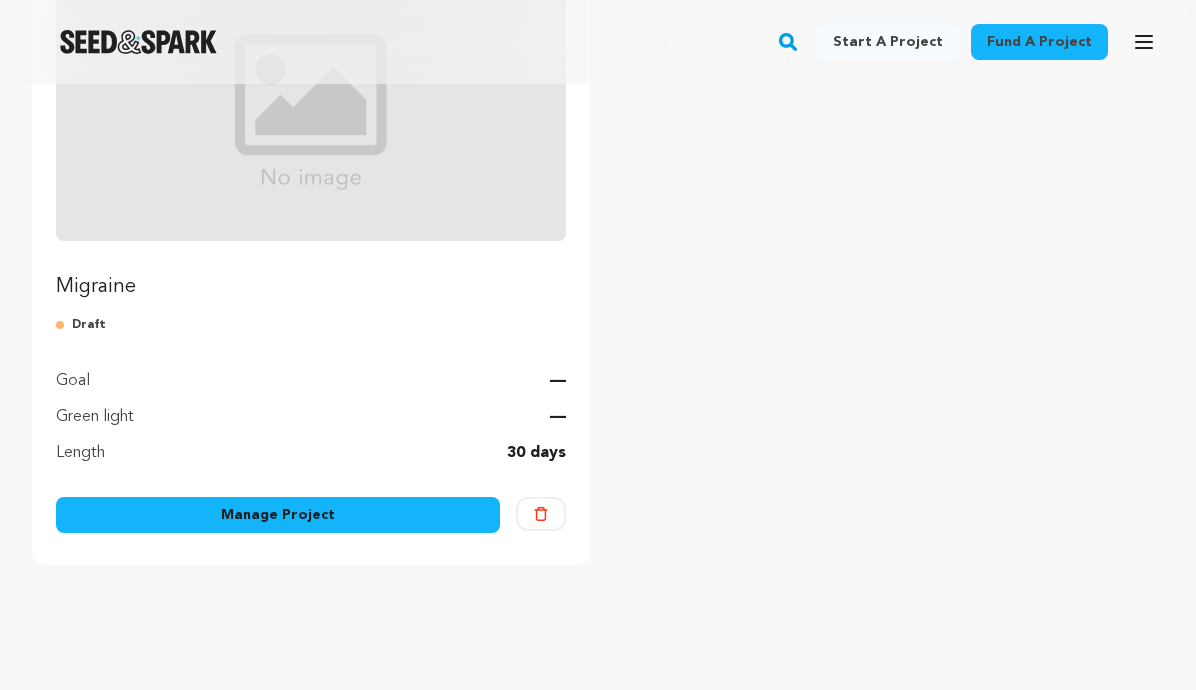 scroll, scrollTop: 366, scrollLeft: 0, axis: vertical 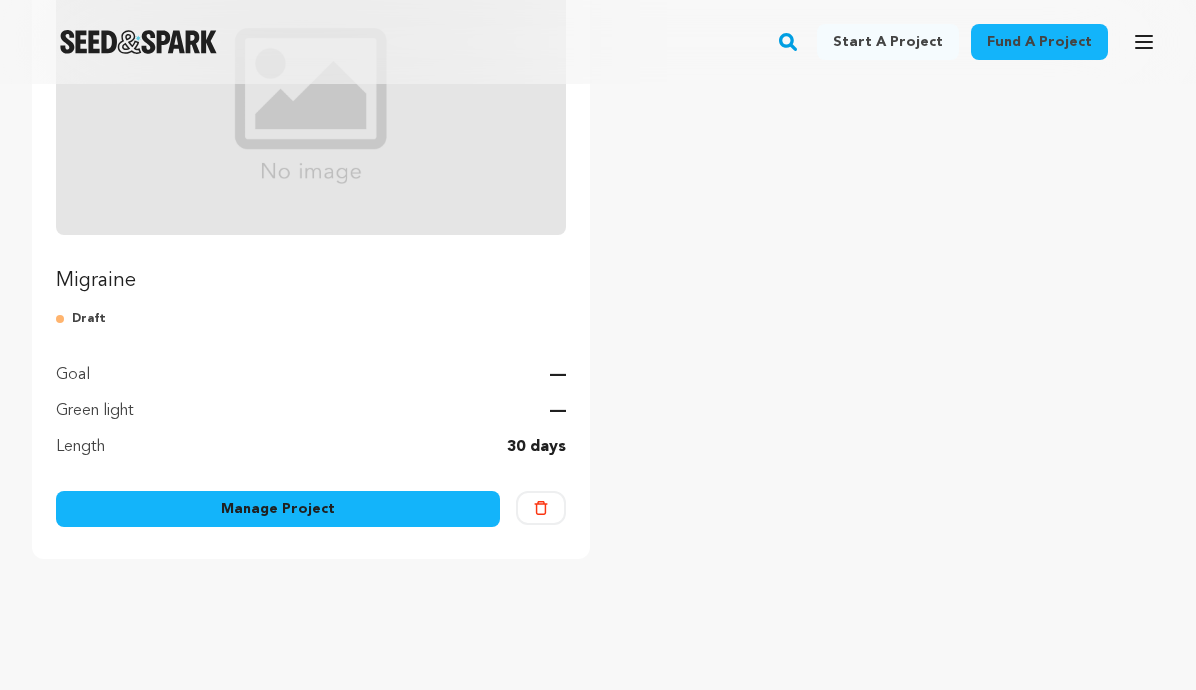 click on "Manage Project" at bounding box center (278, 513) 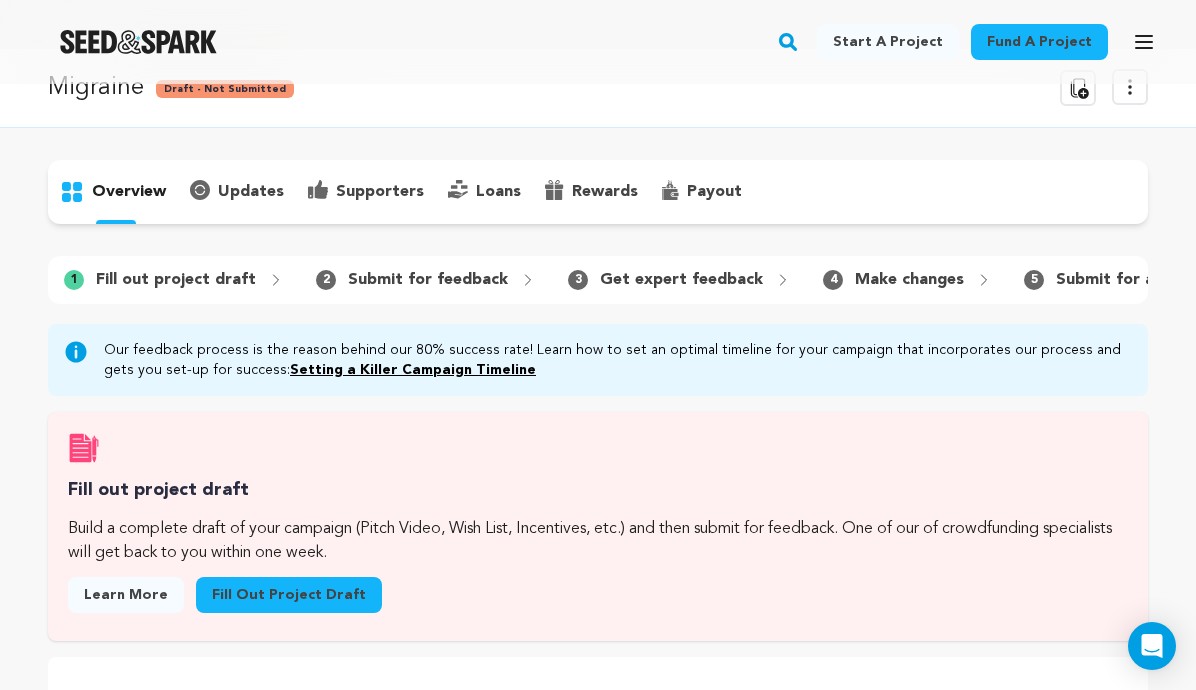 scroll, scrollTop: 0, scrollLeft: 0, axis: both 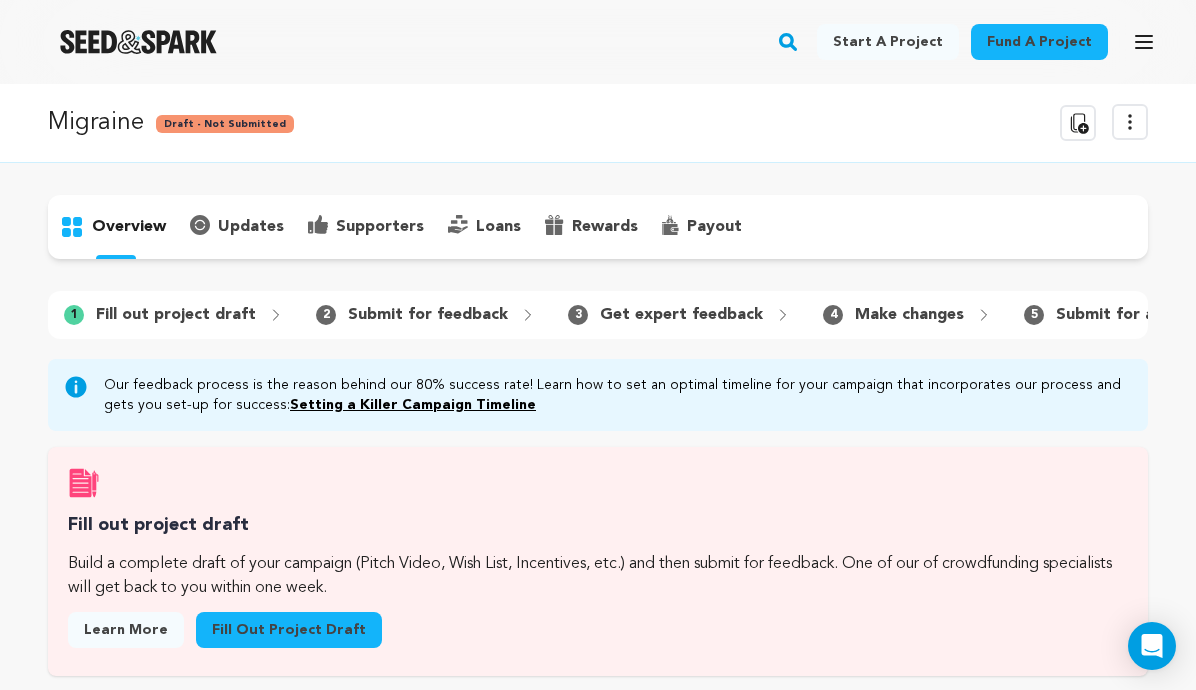 click on "Fill out project draft" at bounding box center [289, 630] 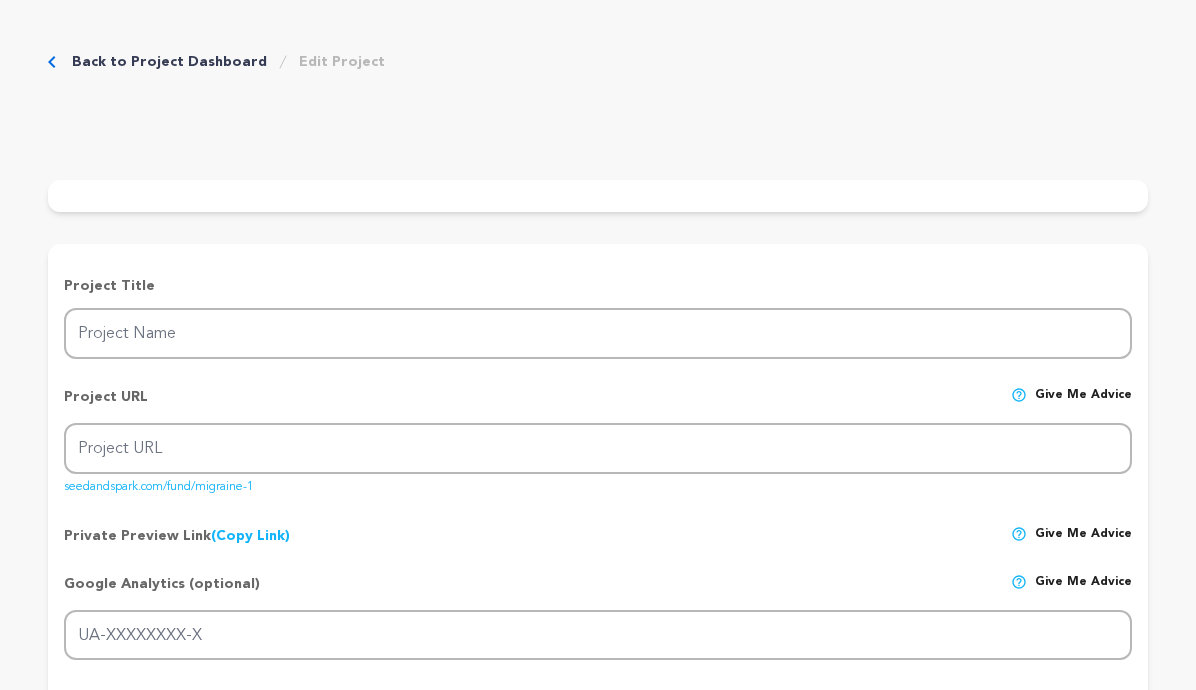 scroll, scrollTop: 0, scrollLeft: 0, axis: both 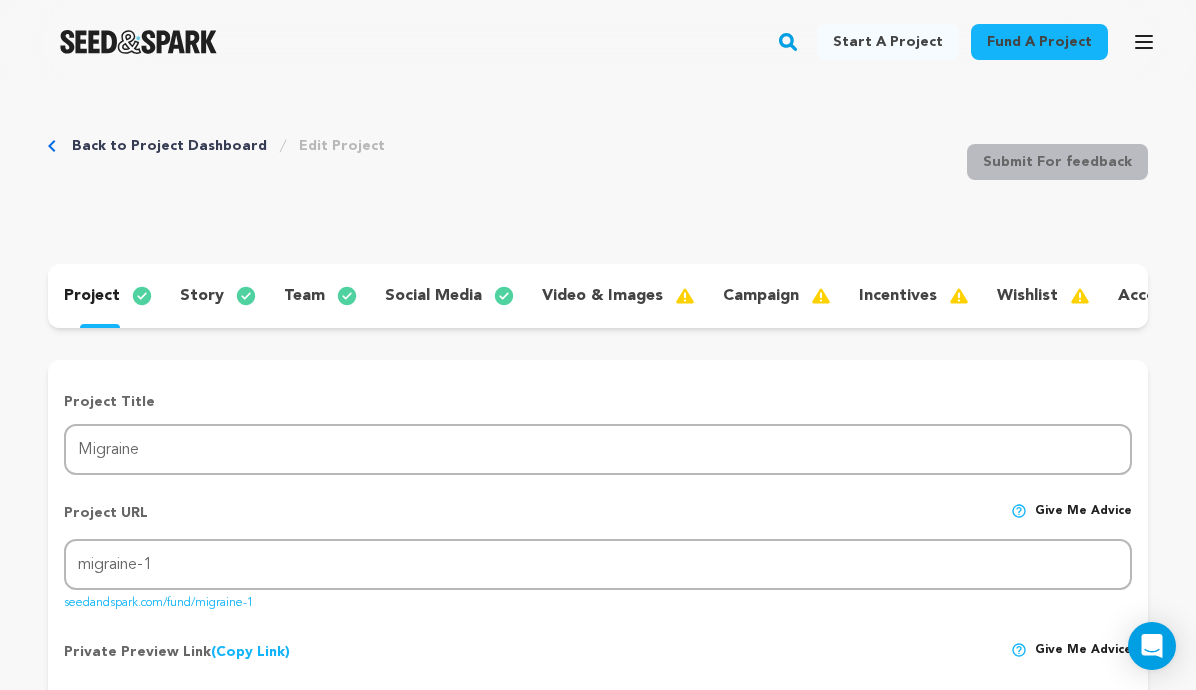 click on "team" at bounding box center (304, 296) 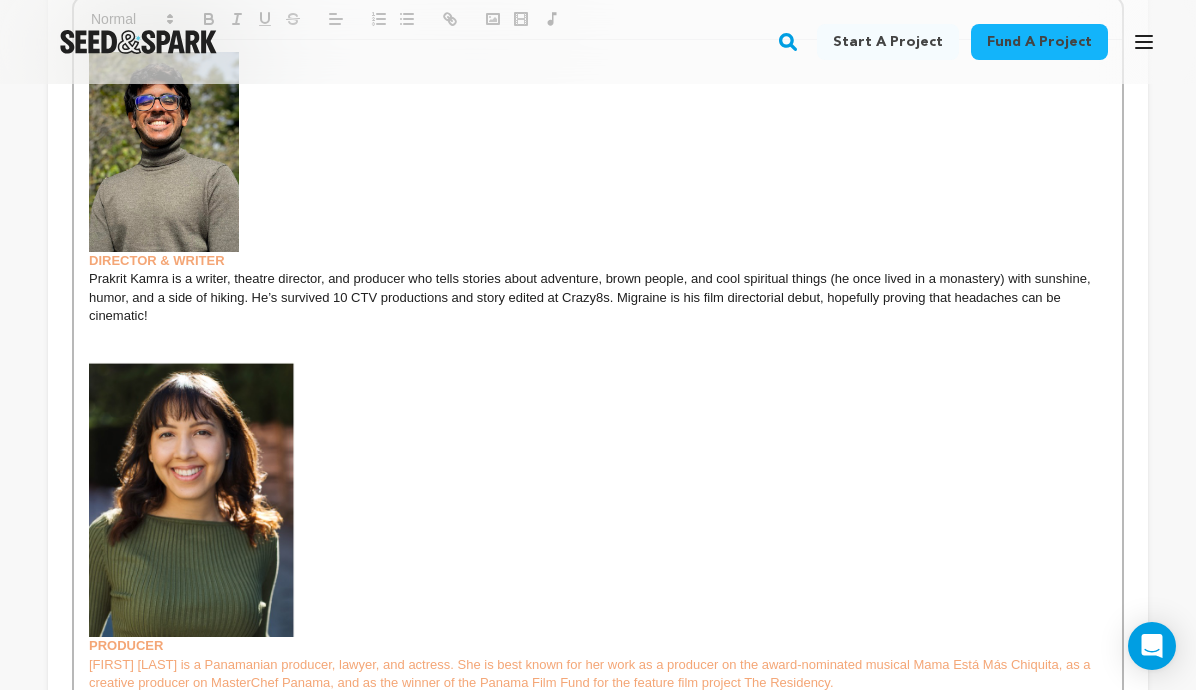 scroll, scrollTop: 973, scrollLeft: 0, axis: vertical 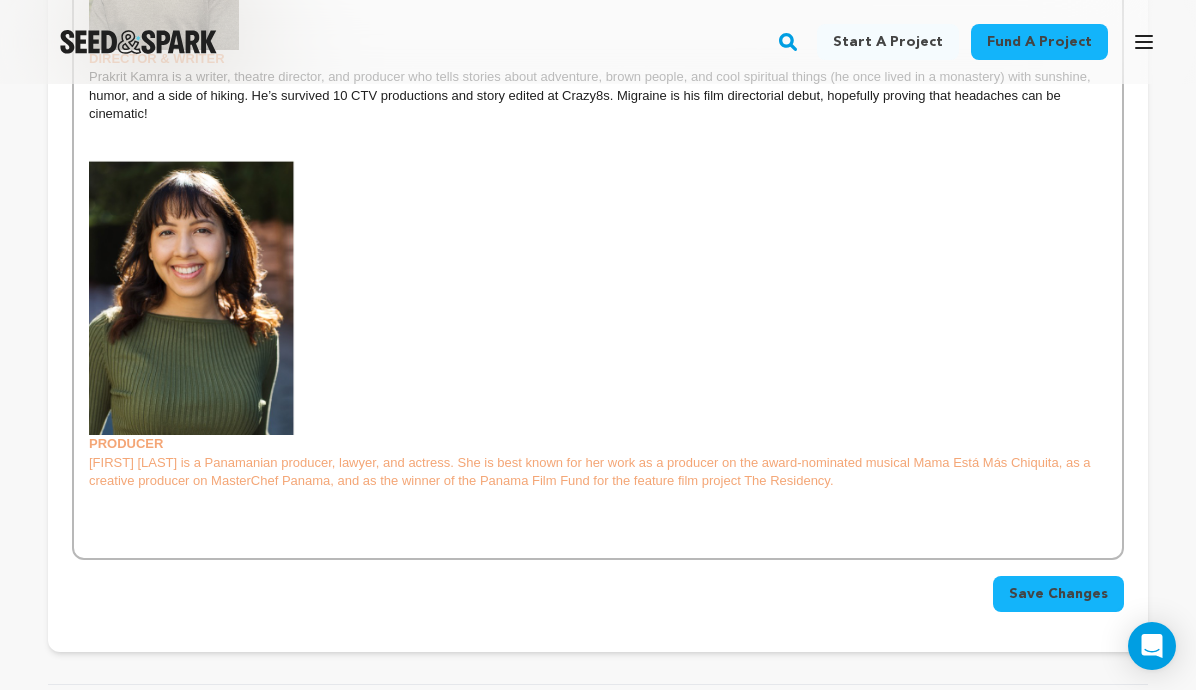drag, startPoint x: 849, startPoint y: 489, endPoint x: 80, endPoint y: 464, distance: 769.40625 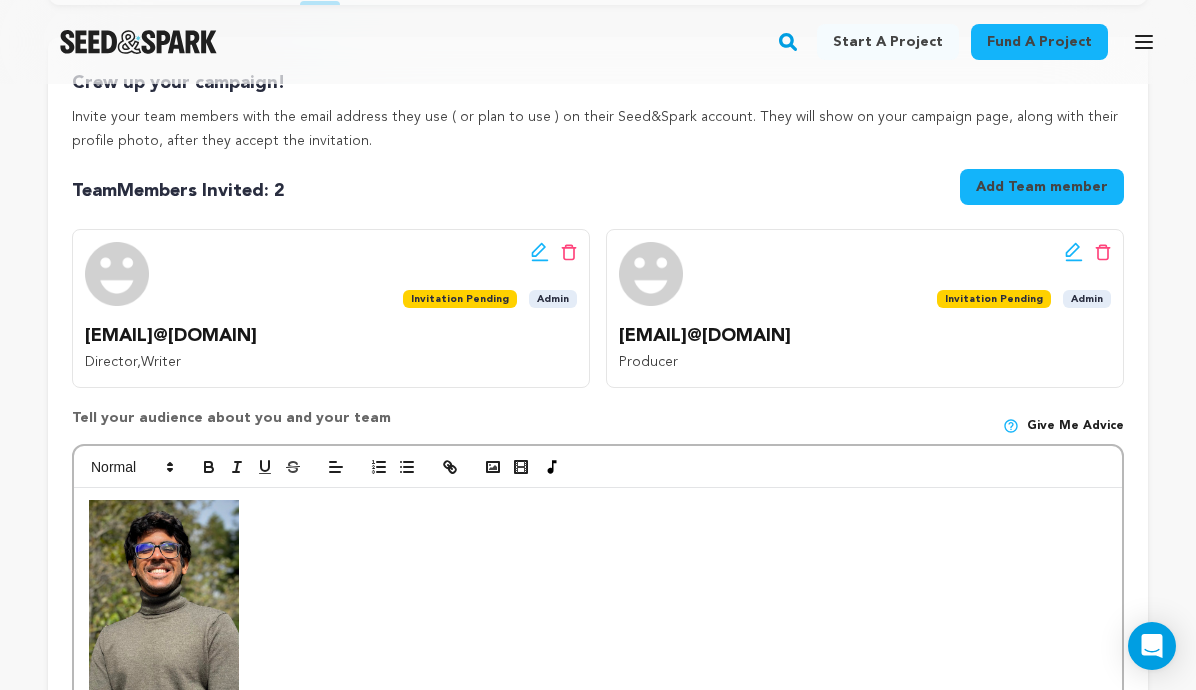 scroll, scrollTop: 330, scrollLeft: 0, axis: vertical 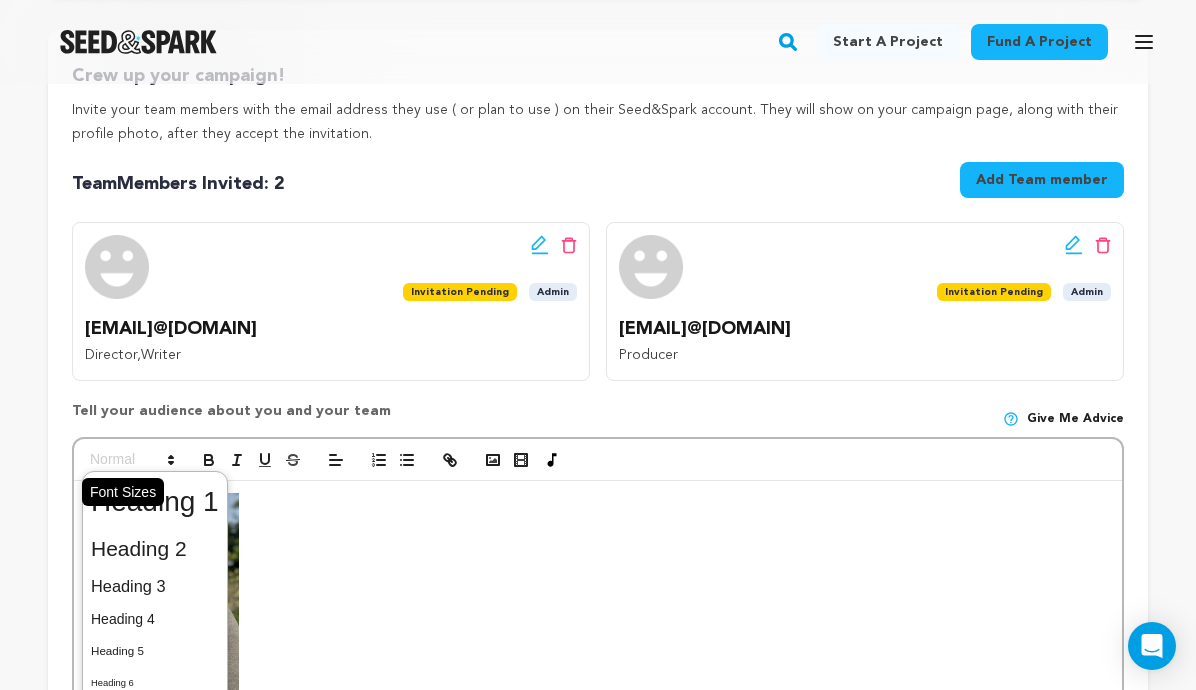 click at bounding box center [131, 460] 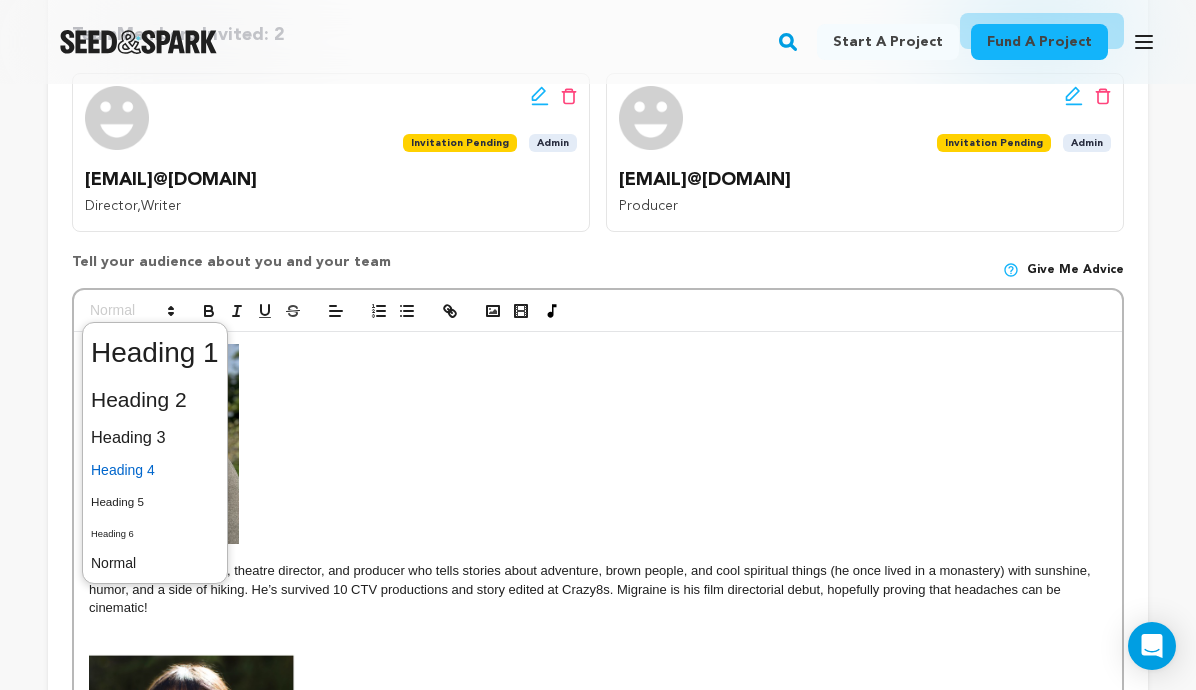 scroll, scrollTop: 708, scrollLeft: 0, axis: vertical 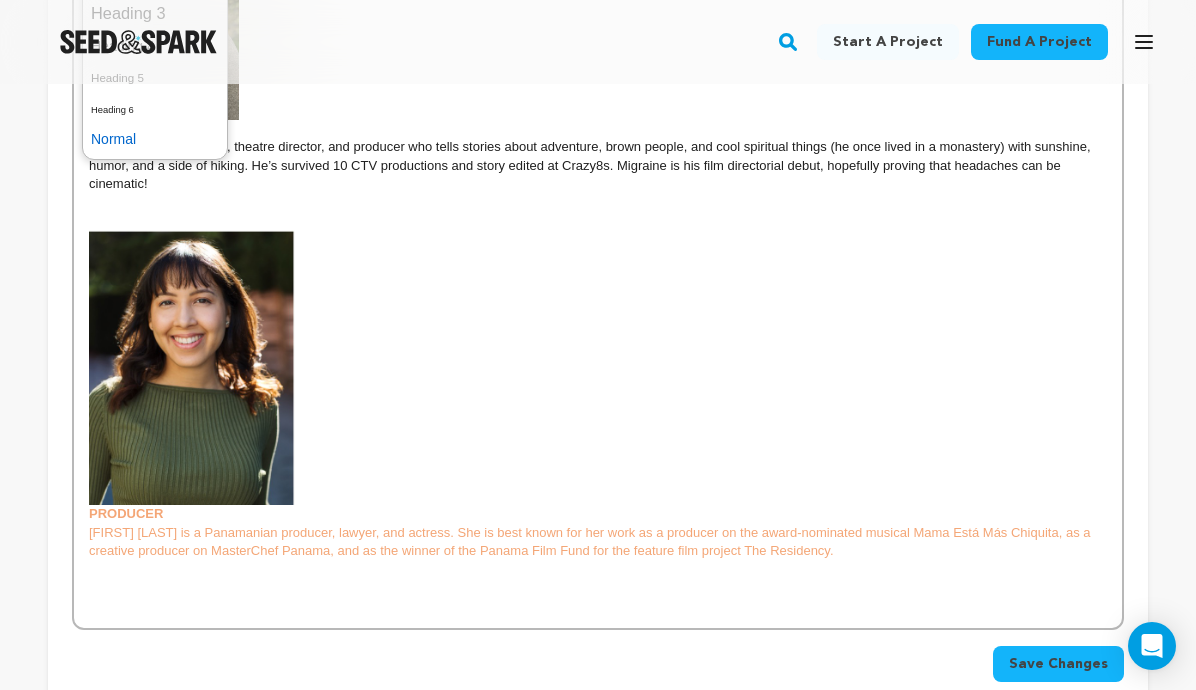 click at bounding box center (155, 139) 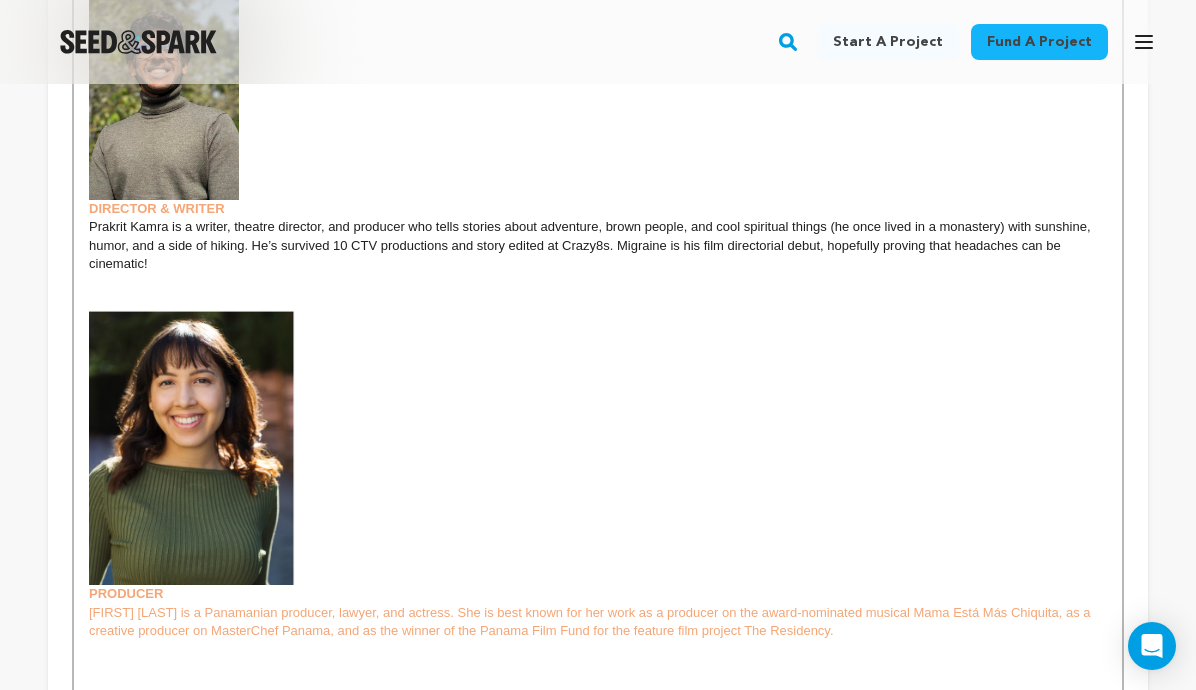 click at bounding box center [598, 447] 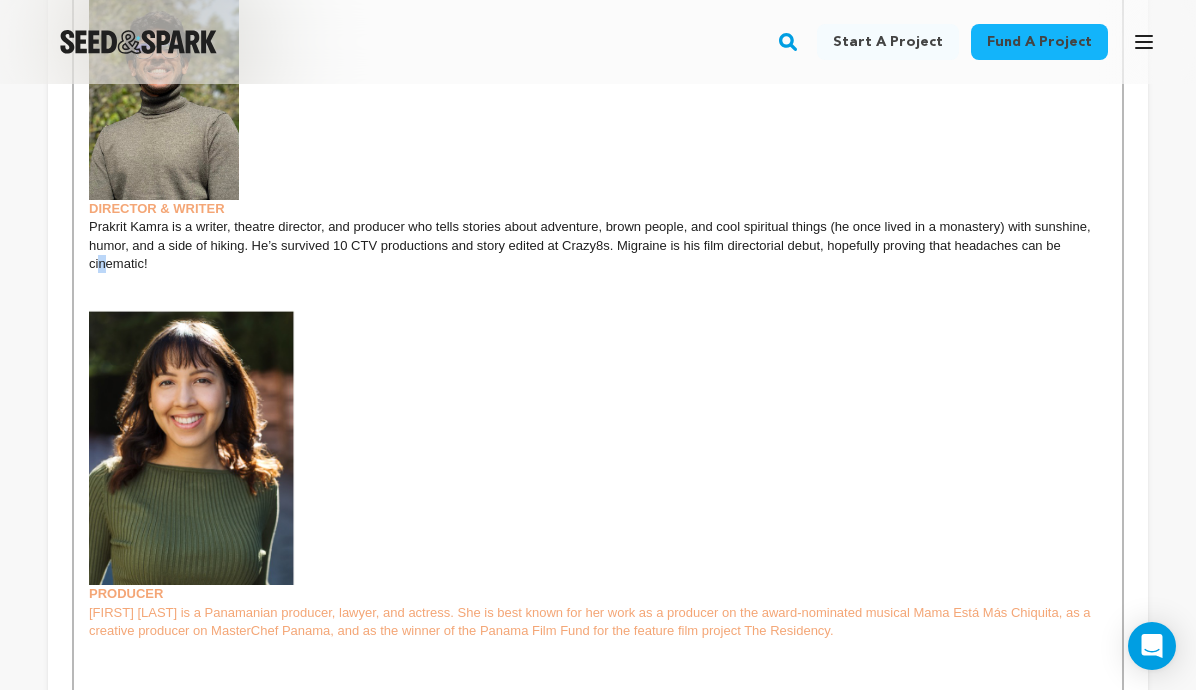 click on "Prakrit Kamra is a writer, theatre director, and producer who tells stories about adventure, brown people, and cool spiritual things (he once lived in a monastery) with sunshine, humor, and a side of hiking. He’s survived 10 CTV productions and story edited at Crazy8s. Migraine is his film directorial debut, hopefully proving that headaches can be cinematic!" at bounding box center (598, 245) 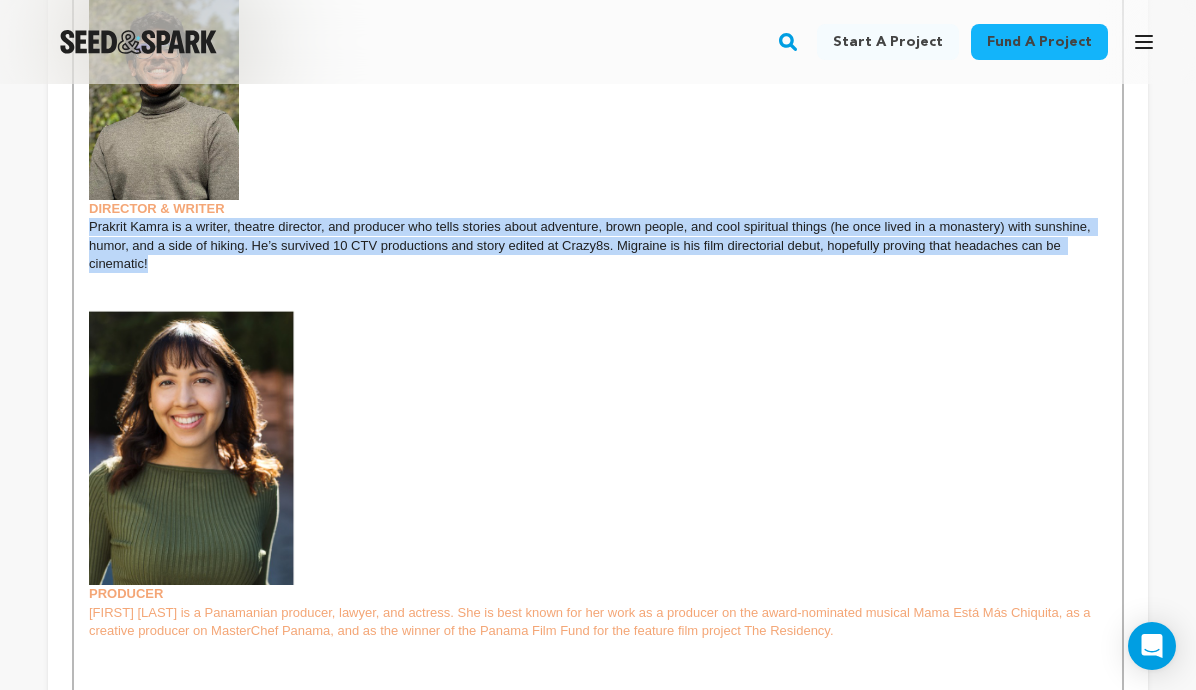 drag, startPoint x: 156, startPoint y: 267, endPoint x: 84, endPoint y: 227, distance: 82.36504 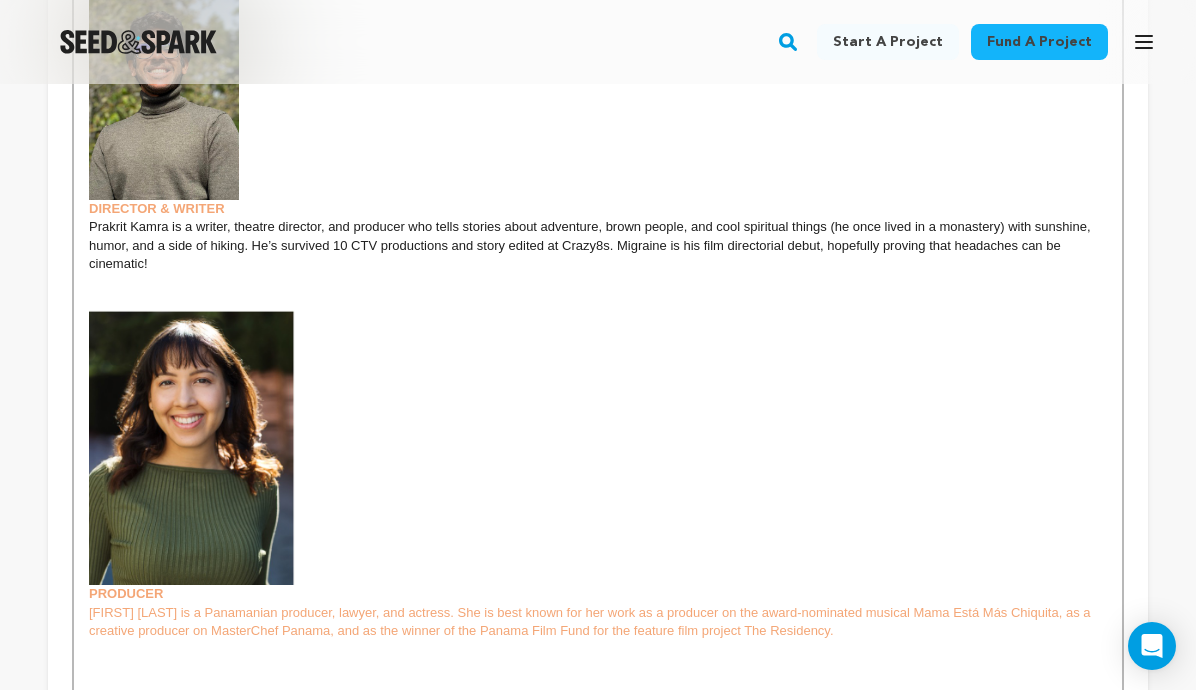 click at bounding box center [598, 447] 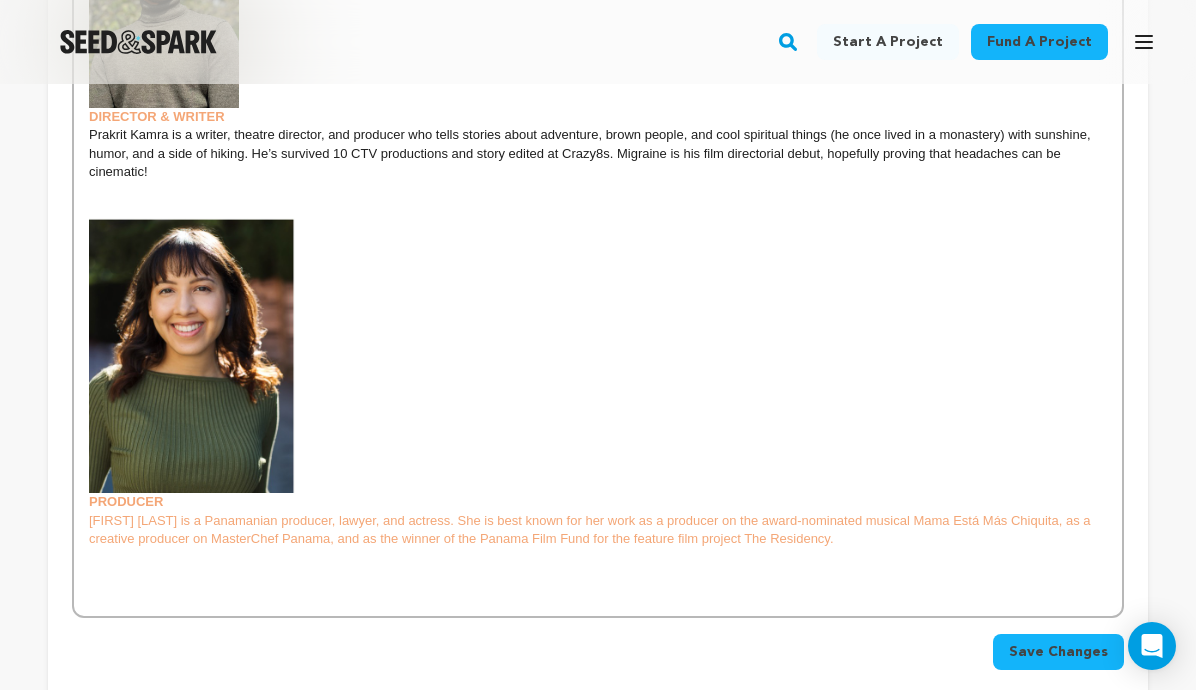 scroll, scrollTop: 1032, scrollLeft: 0, axis: vertical 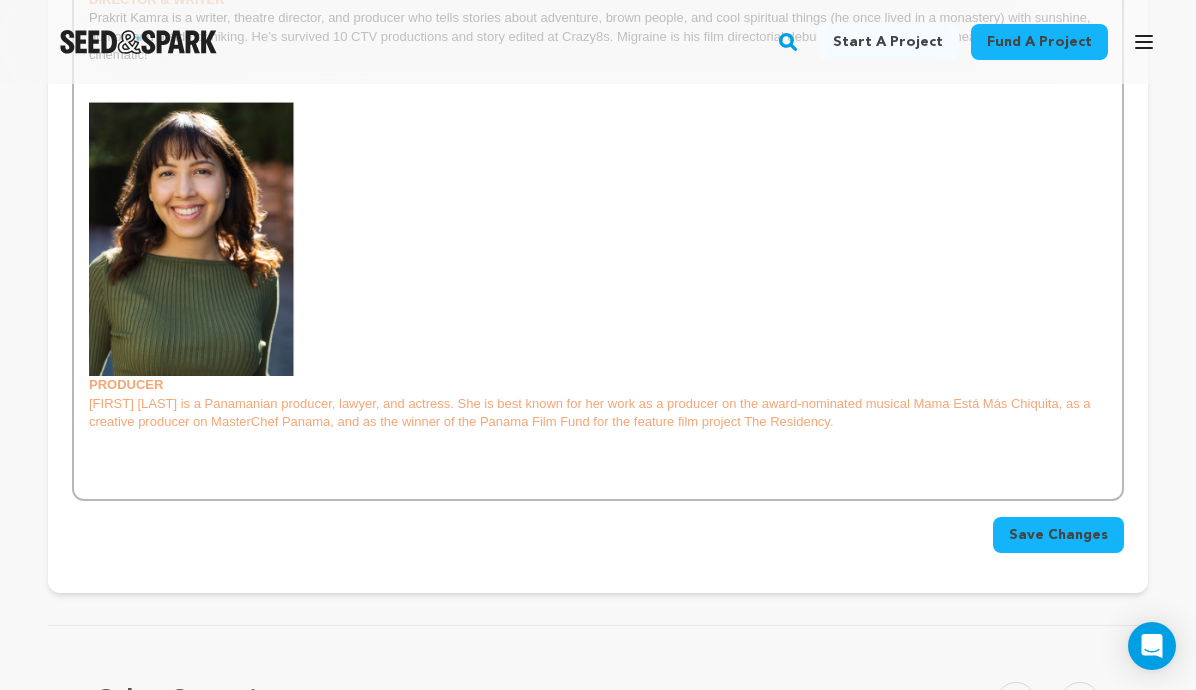 click on "[FIRST] [LAST] is a Panamanian producer, lawyer, and actress. She is best known for her work as a producer on the award-nominated musical Mama Está Más Chiquita, as a creative producer on MasterChef Panama, and as the winner of the Panama Film Fund for the feature film project The Residency." at bounding box center [598, 413] 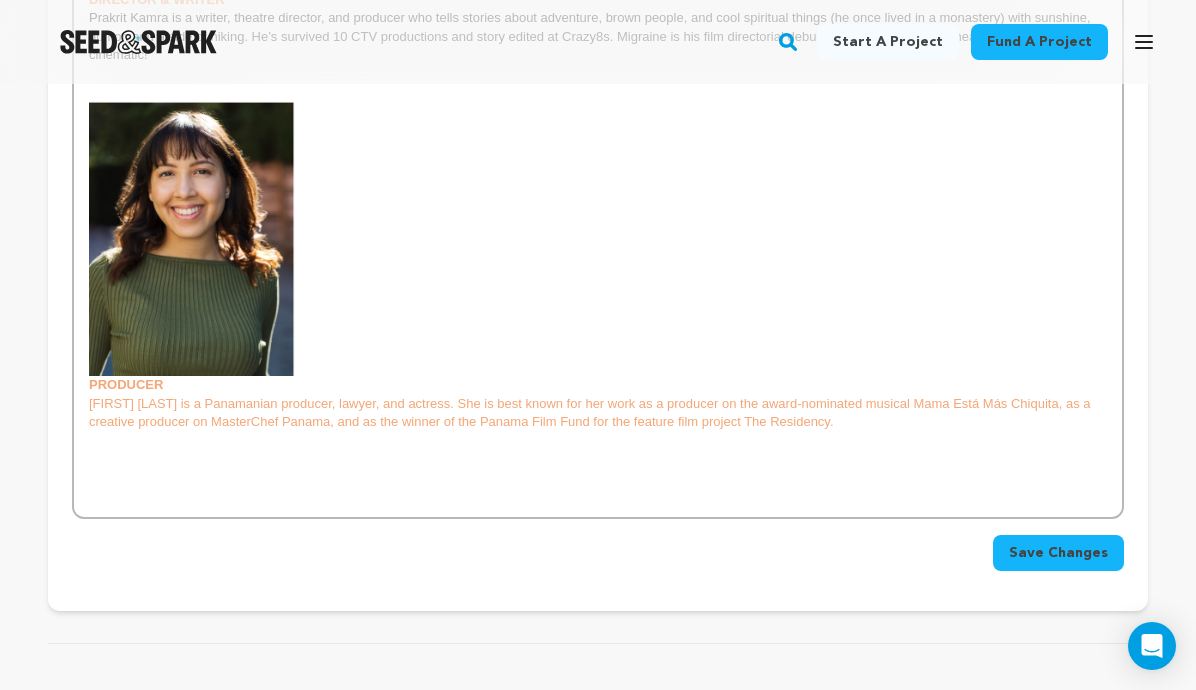 scroll, scrollTop: 0, scrollLeft: 0, axis: both 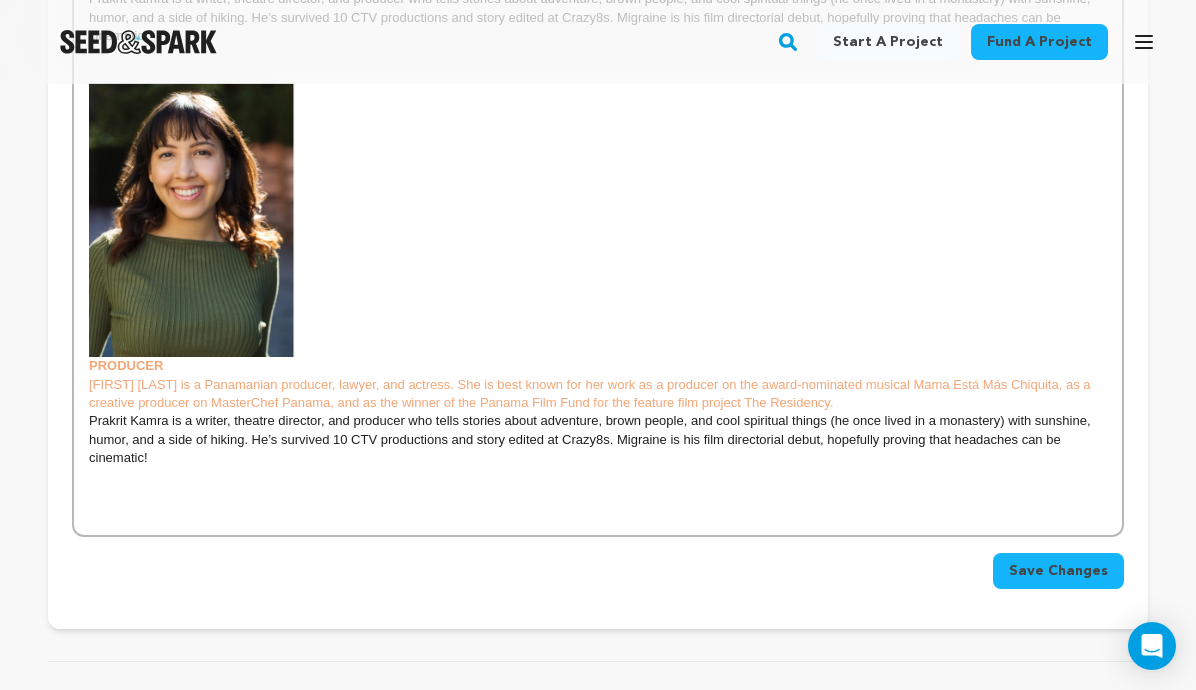 click on "Prakrit Kamra is a writer, theatre director, and producer who tells stories about adventure, brown people, and cool spiritual things (he once lived in a monastery) with sunshine, humor, and a side of hiking. He’s survived 10 CTV productions and story edited at Crazy8s. Migraine is his film directorial debut, hopefully proving that headaches can be cinematic!" at bounding box center [598, 439] 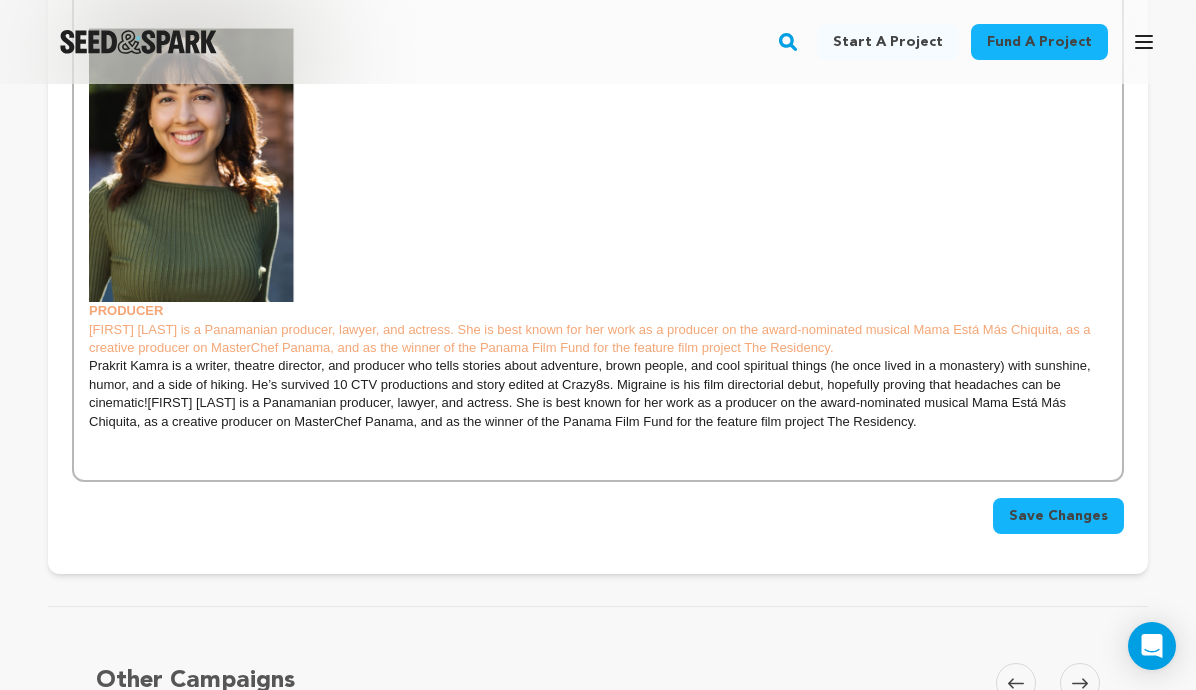 scroll, scrollTop: 1183, scrollLeft: 0, axis: vertical 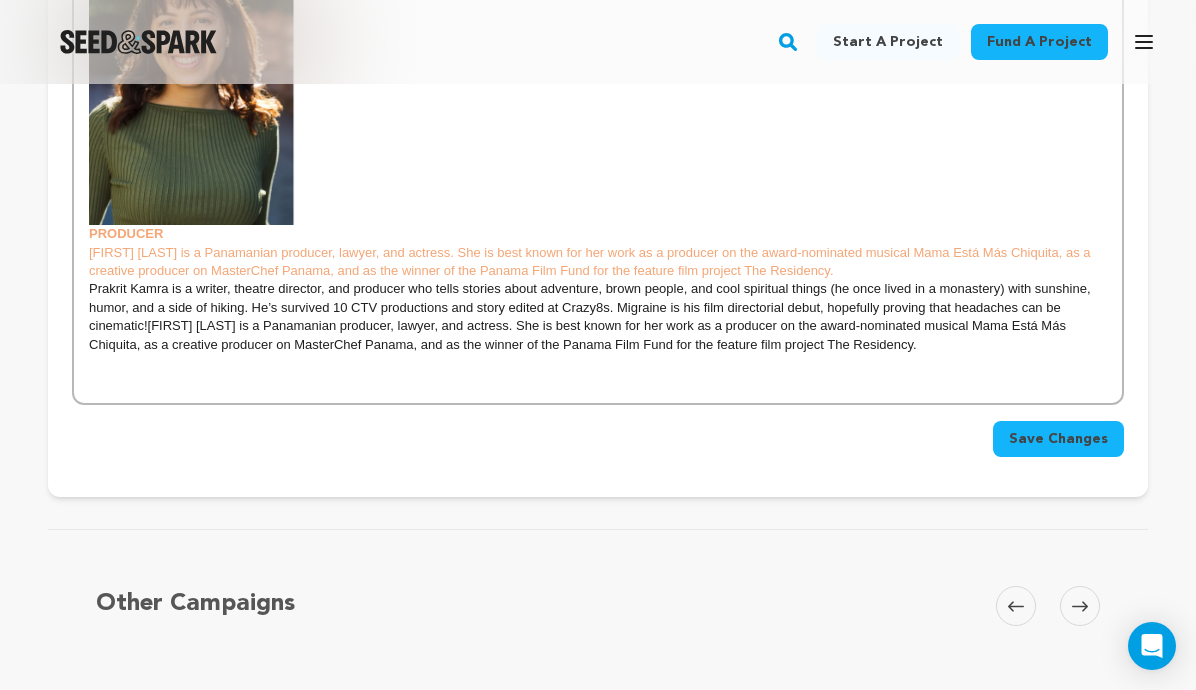 drag, startPoint x: 152, startPoint y: 327, endPoint x: 84, endPoint y: 257, distance: 97.59098 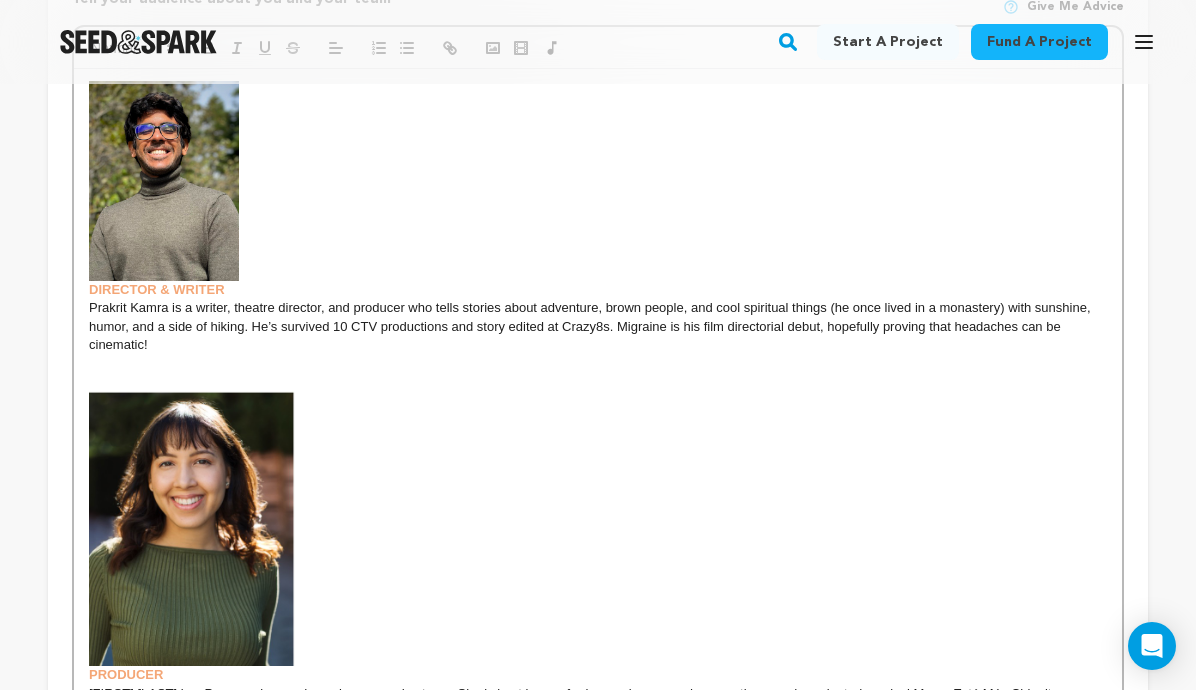 scroll, scrollTop: 744, scrollLeft: 0, axis: vertical 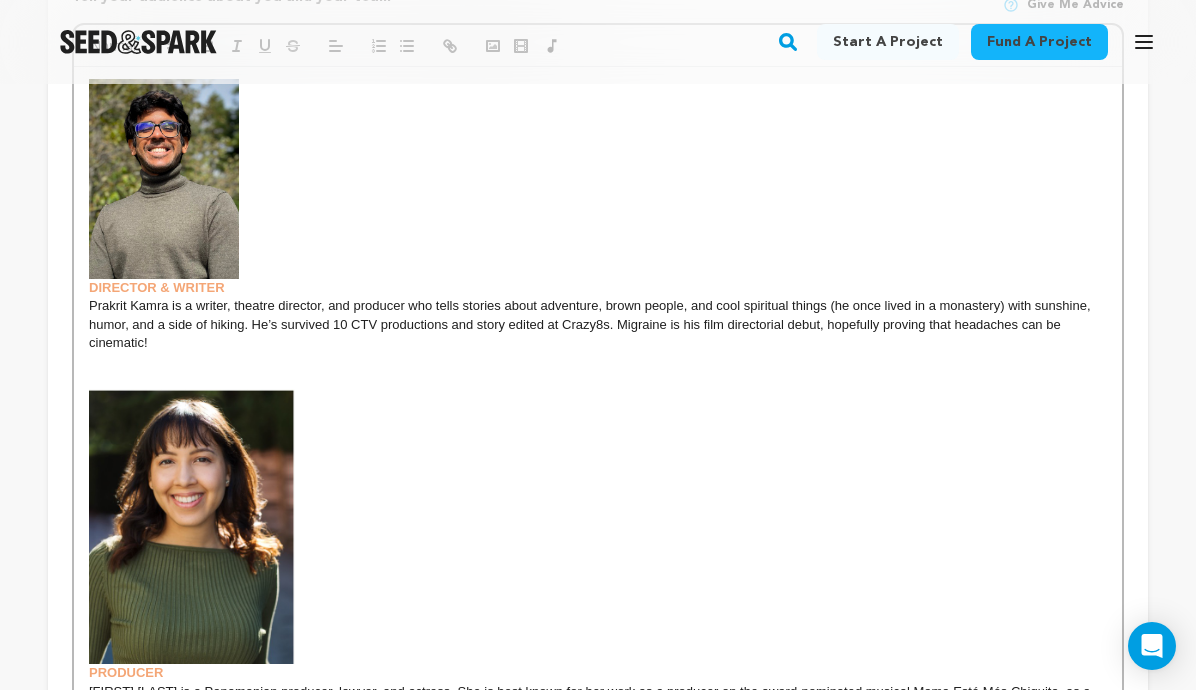 click at bounding box center (192, 526) 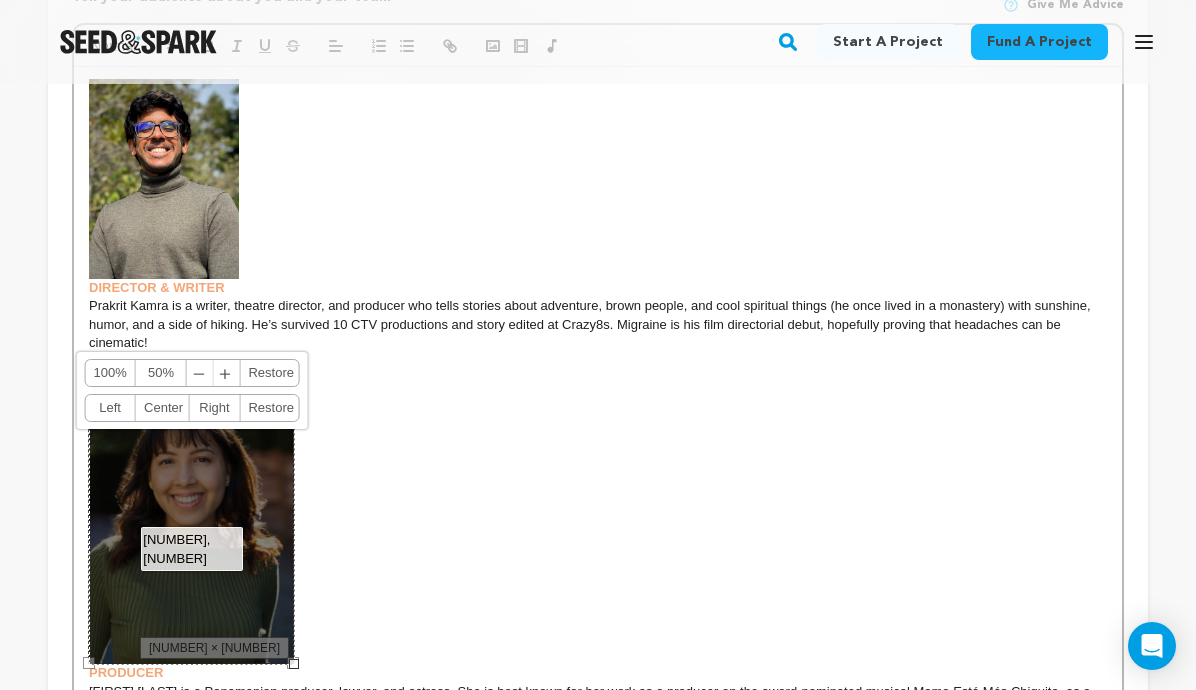 click on "﹣" at bounding box center (200, 373) 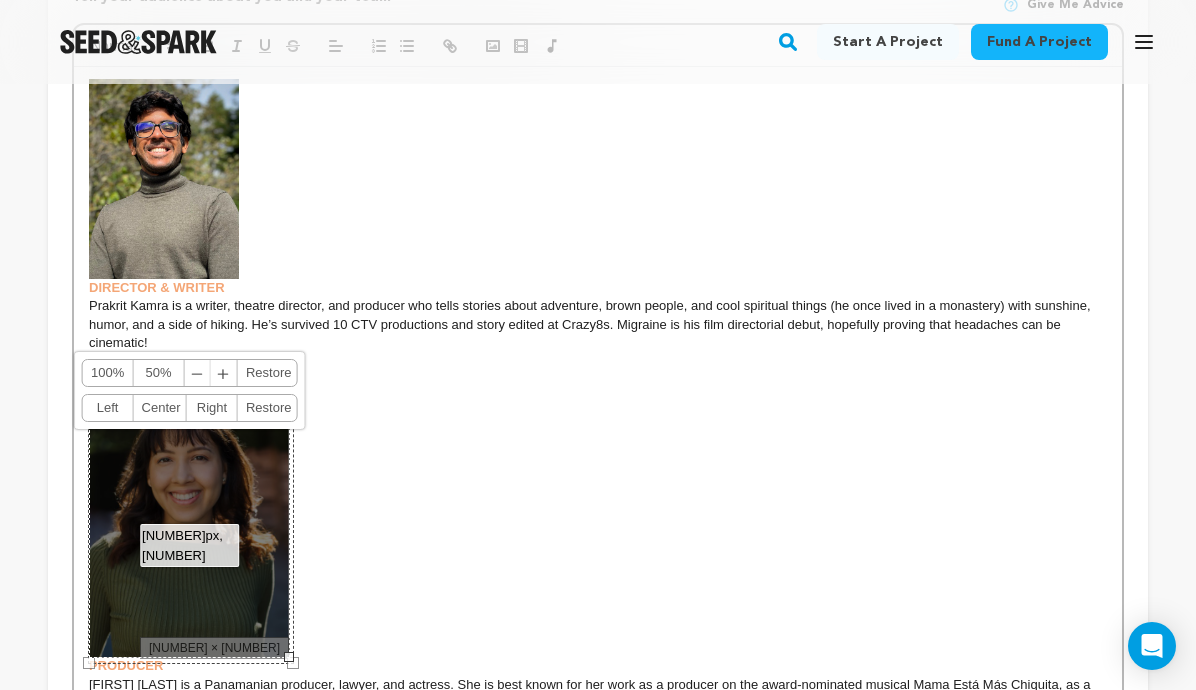 click on "﹣" at bounding box center (198, 373) 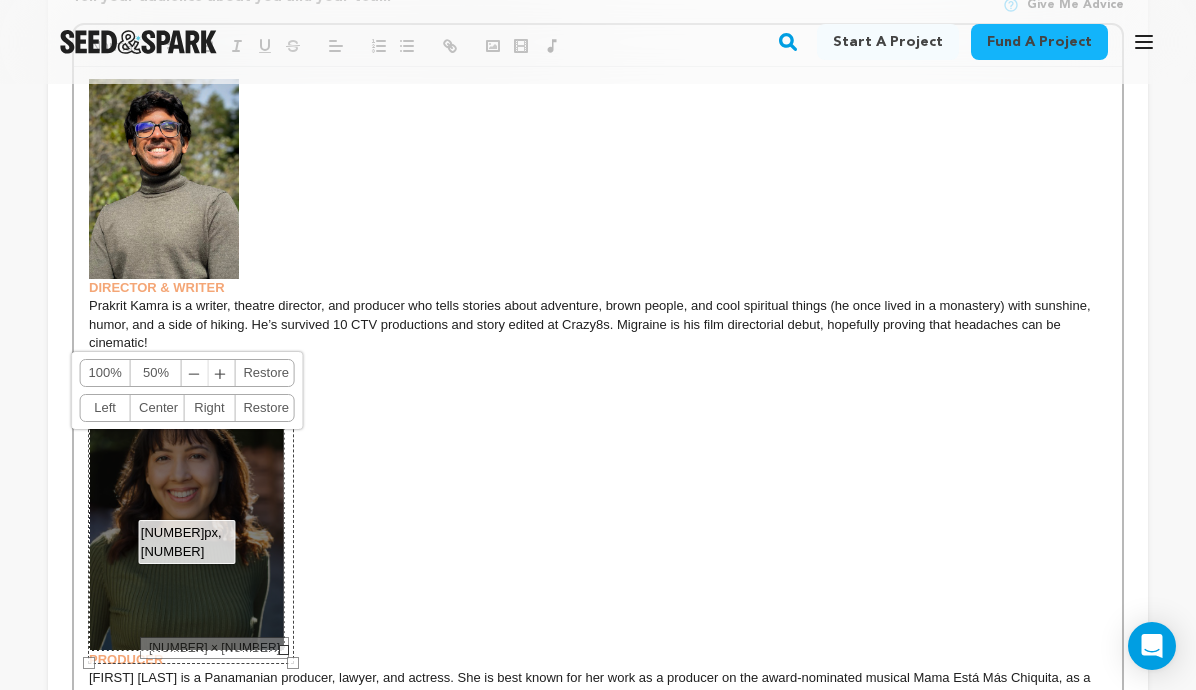 click on "﹣" at bounding box center [195, 373] 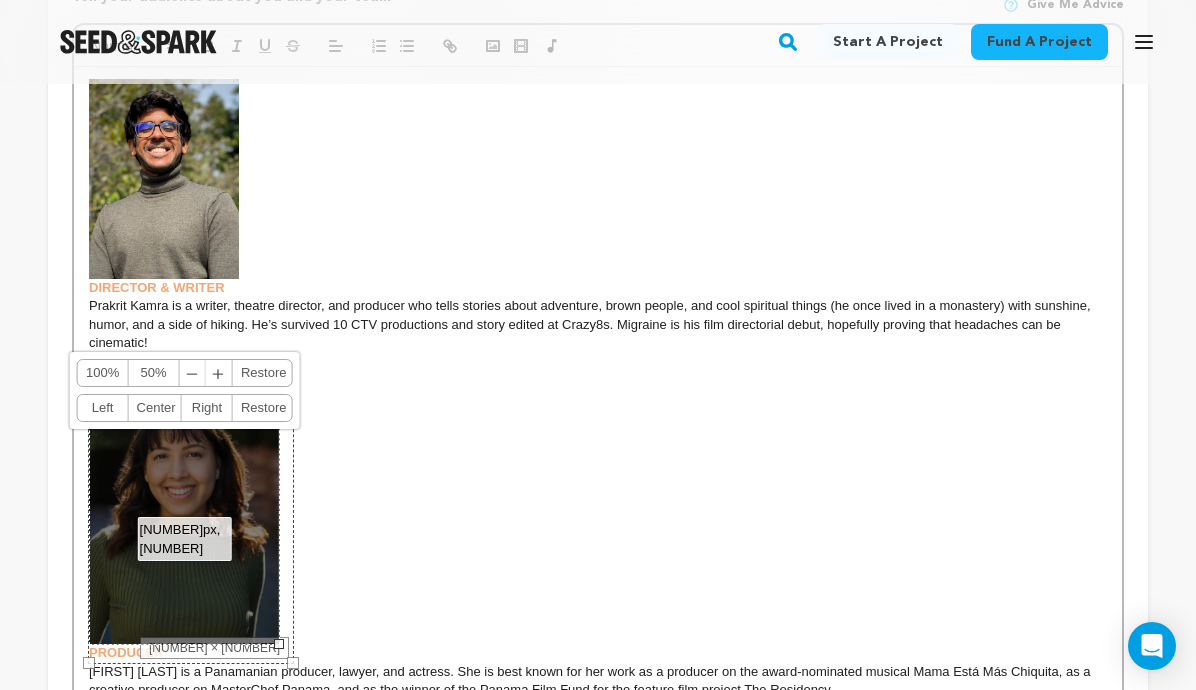 click on "﹣
﹢" at bounding box center [206, 373] 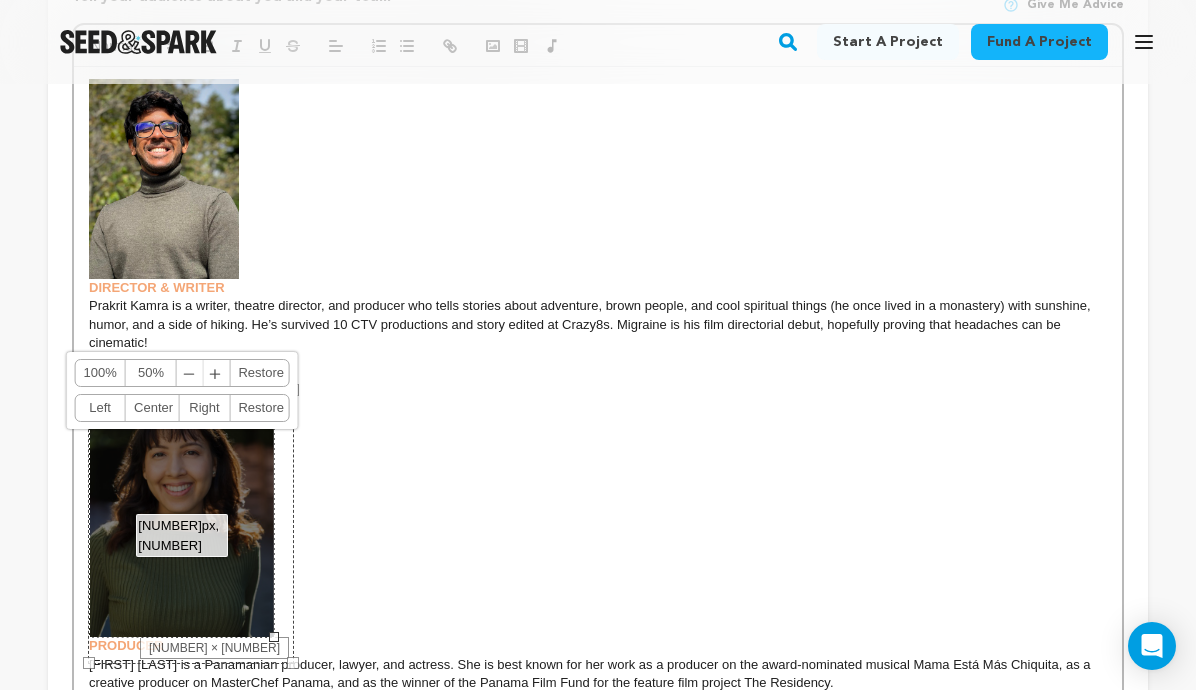 click on "﹣" at bounding box center (190, 373) 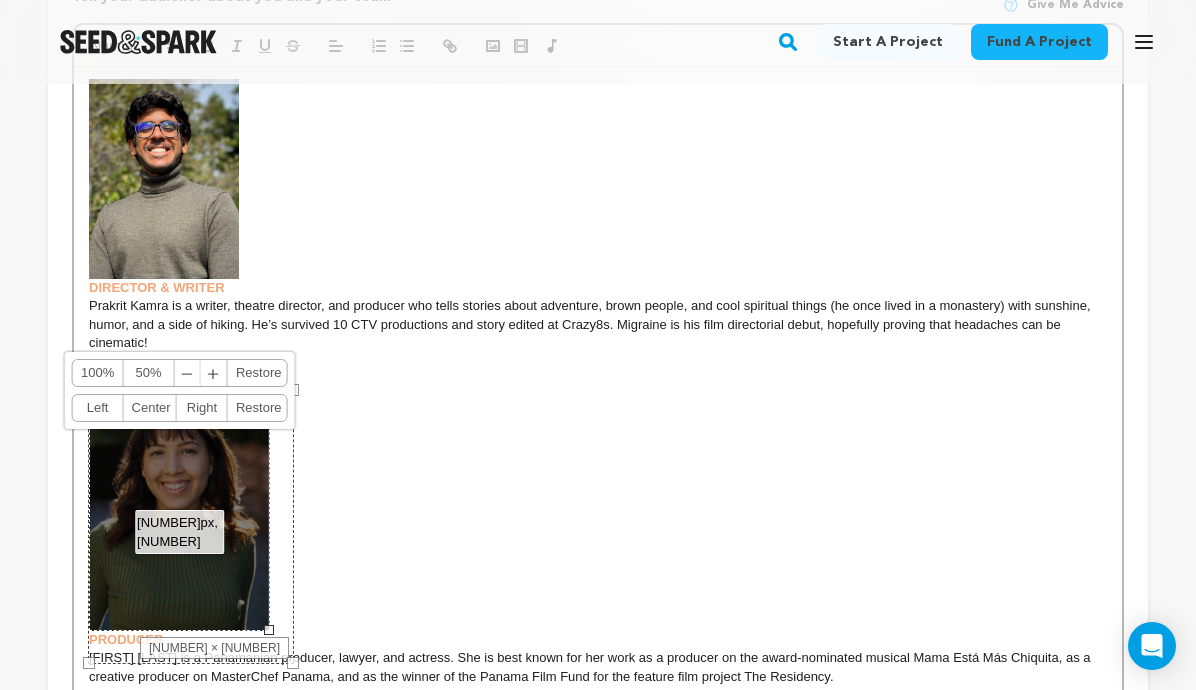 click on "﹣" at bounding box center (188, 373) 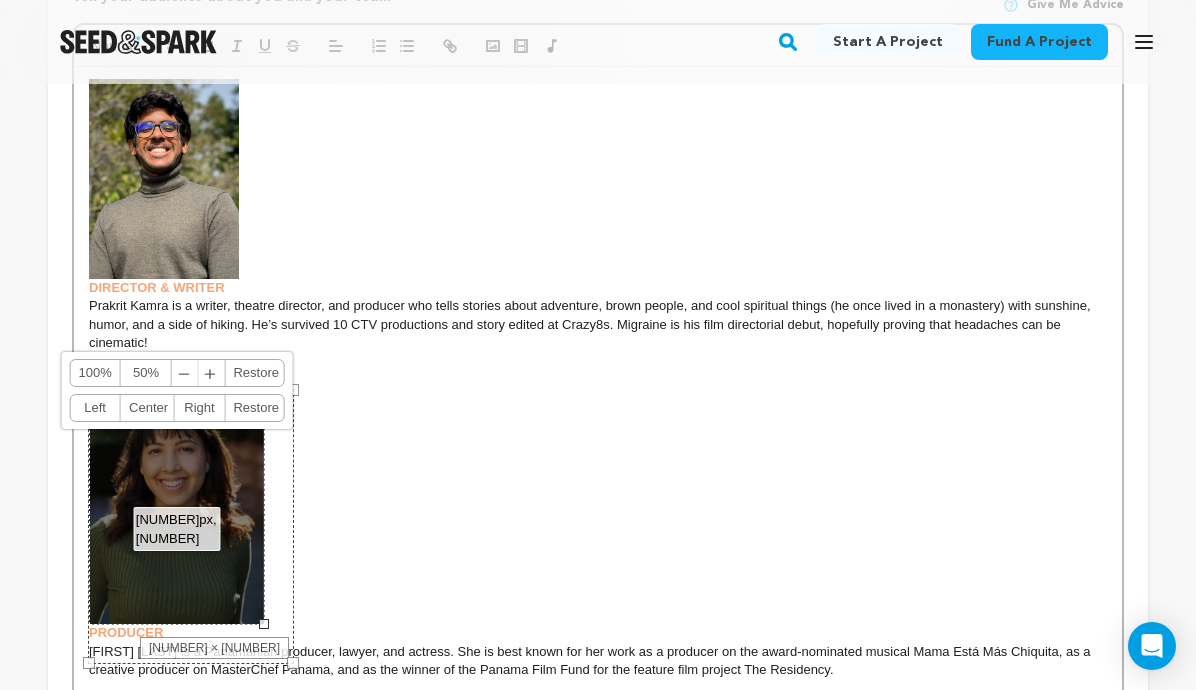 click on "﹣" at bounding box center (185, 373) 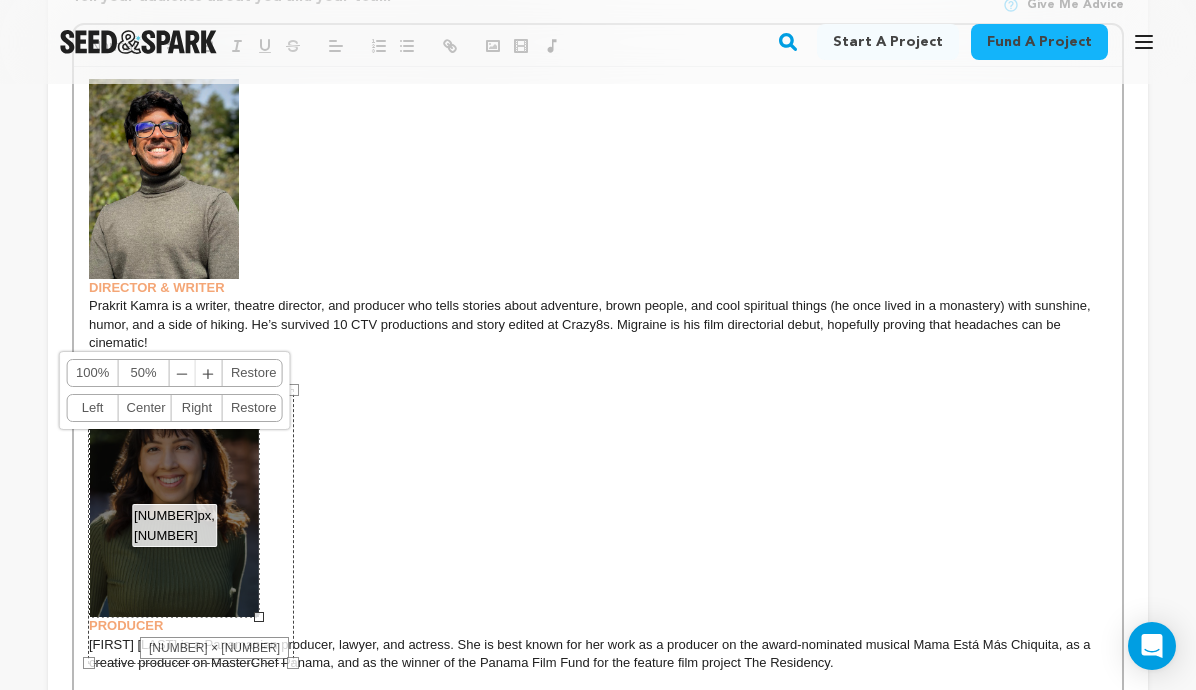 click at bounding box center [598, 503] 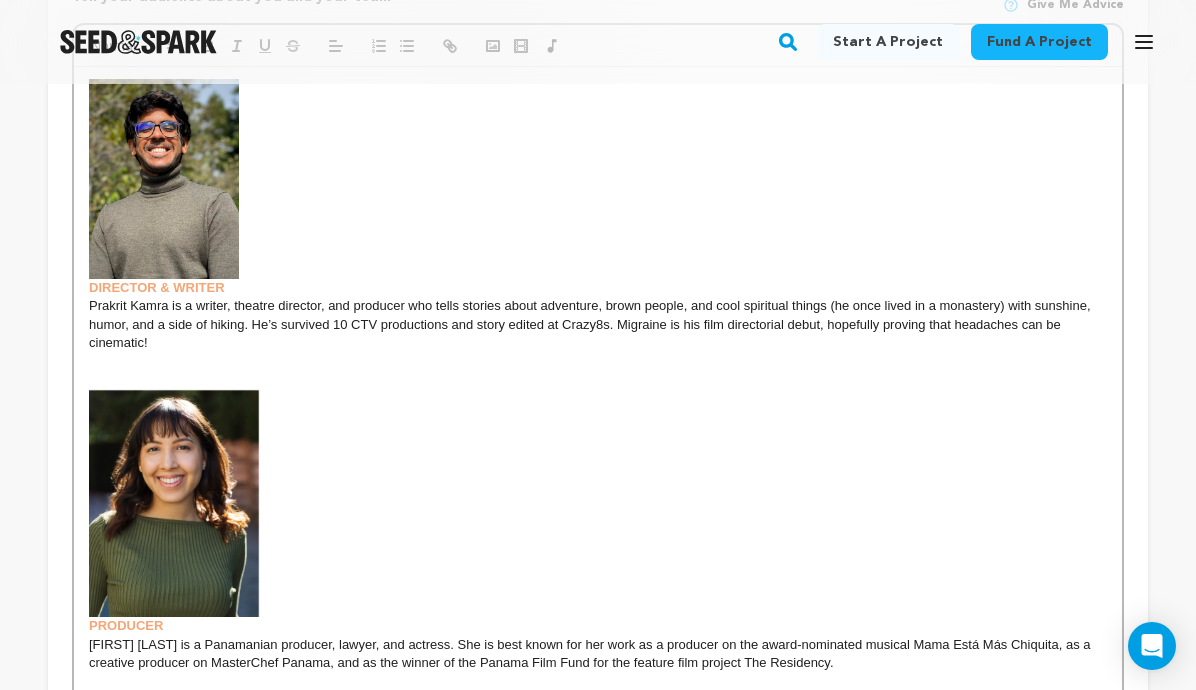 click at bounding box center [174, 503] 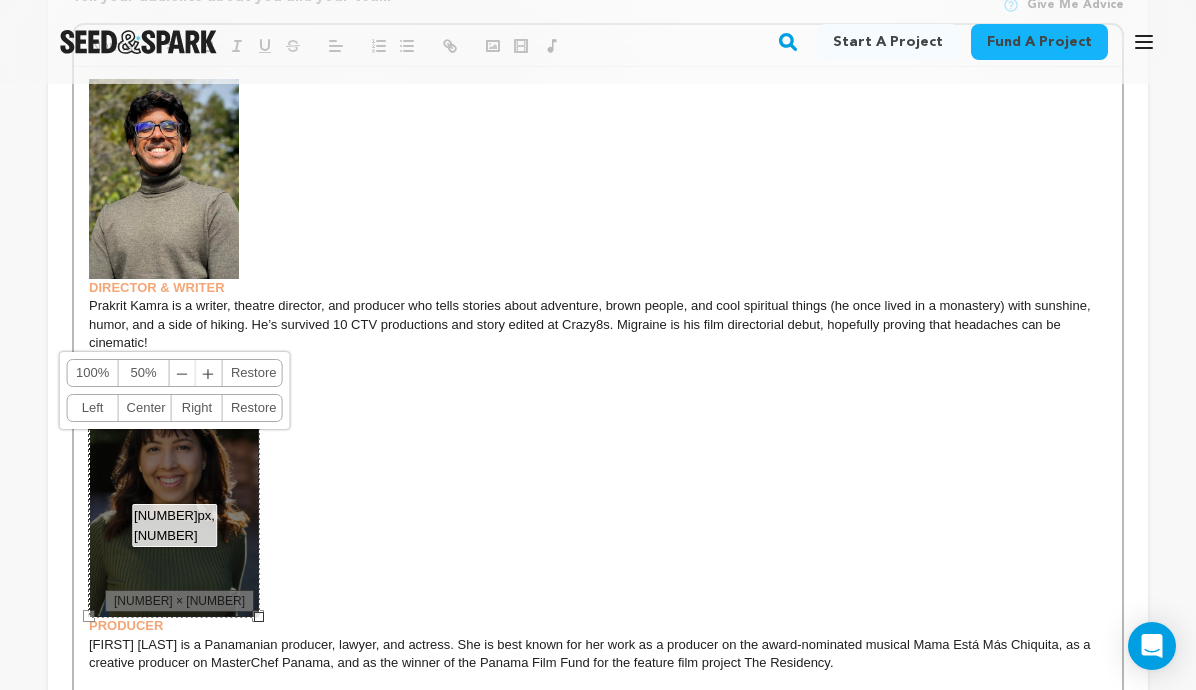 click on "﹣" at bounding box center (183, 373) 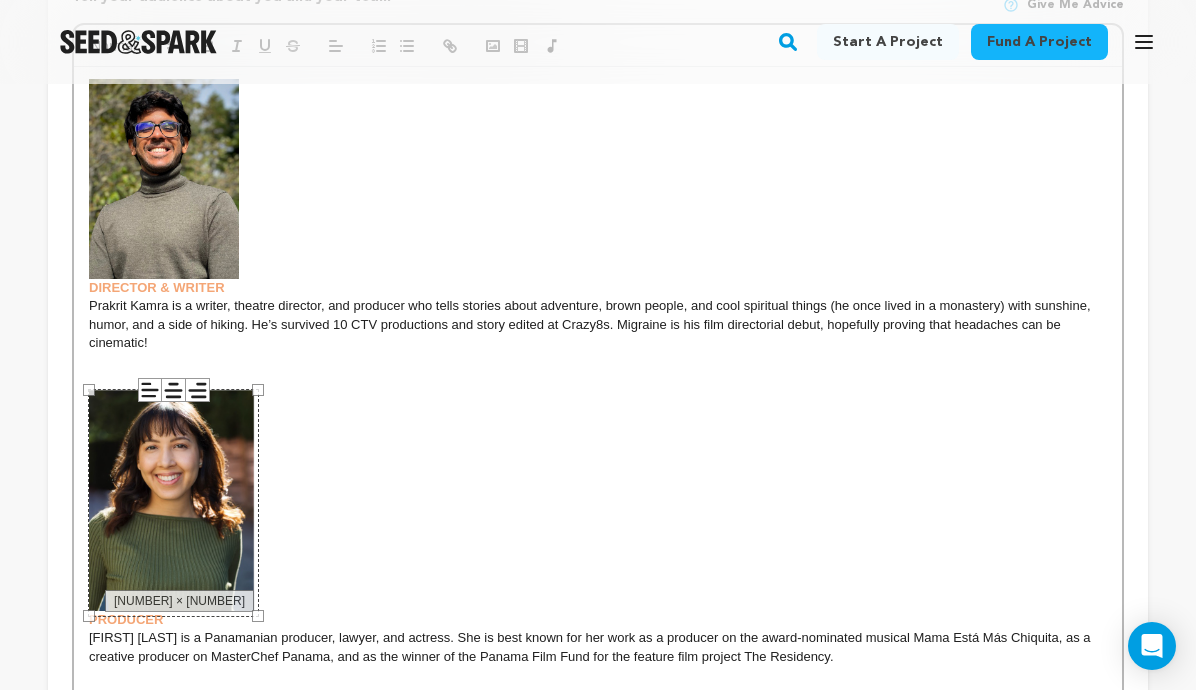 click at bounding box center [598, 499] 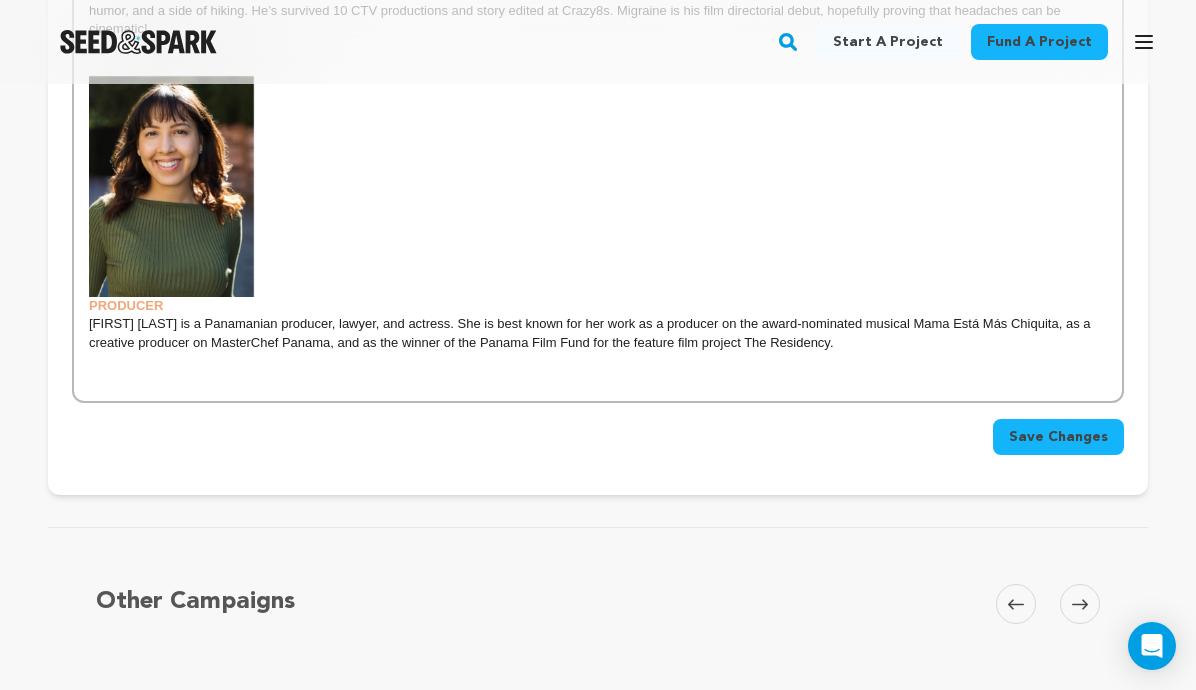 scroll, scrollTop: 1060, scrollLeft: 0, axis: vertical 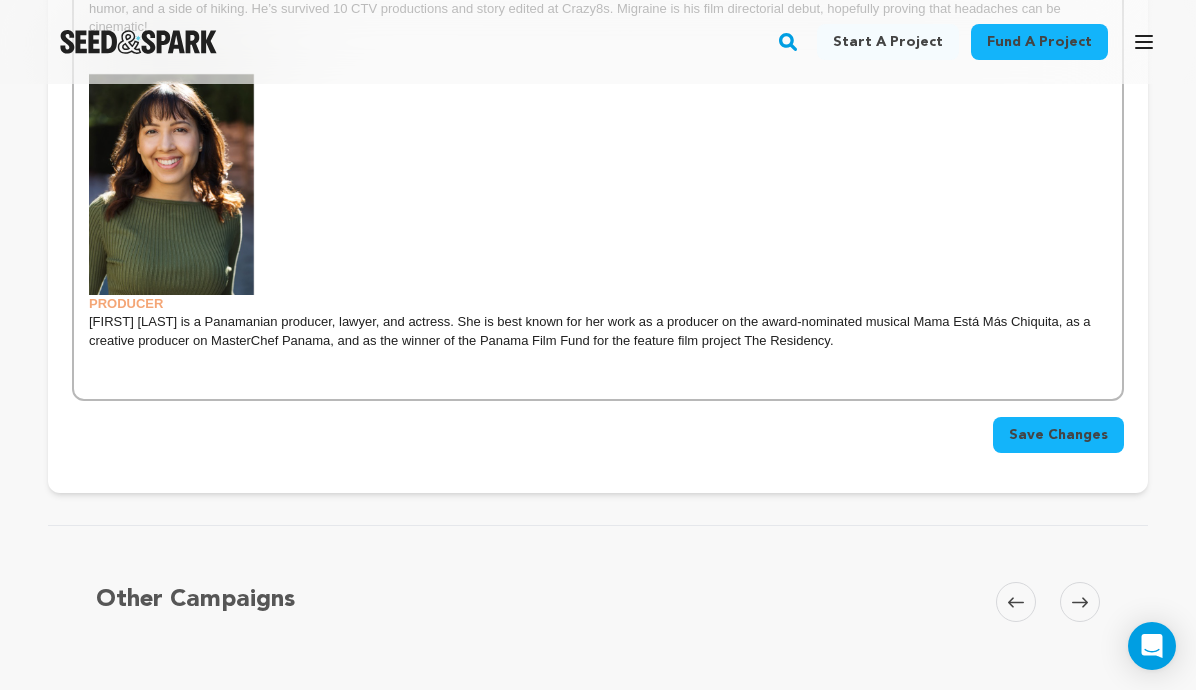 click on "Save Changes" at bounding box center (1058, 435) 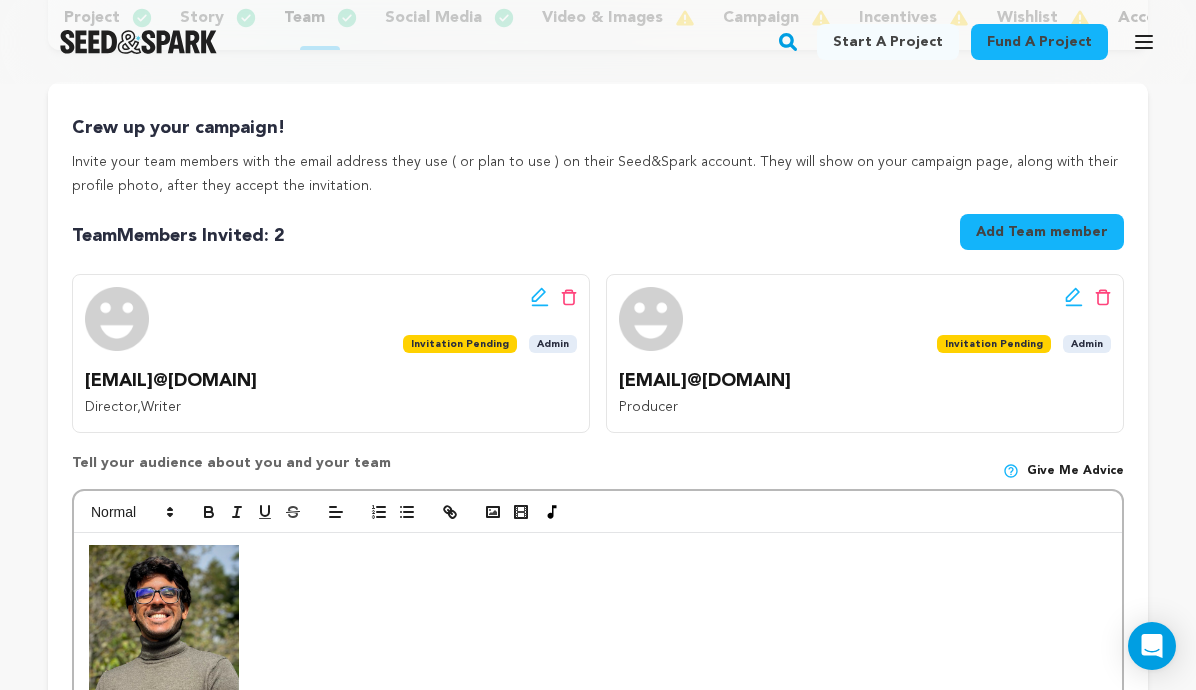 scroll, scrollTop: 0, scrollLeft: 0, axis: both 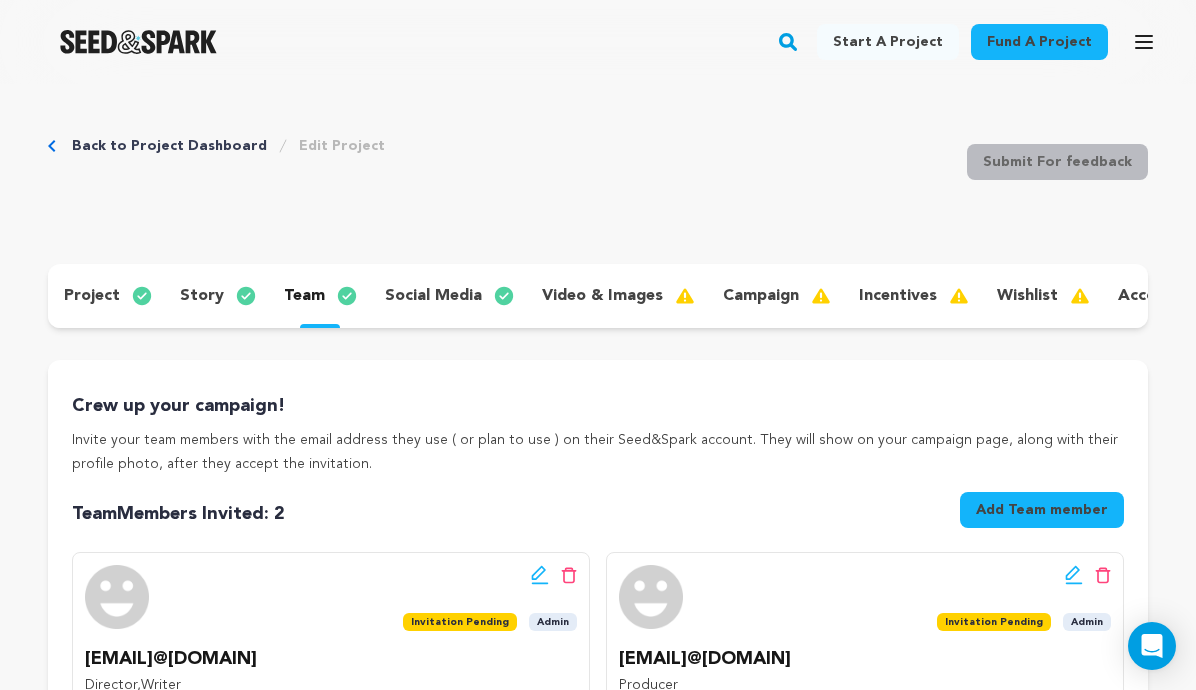 click on "social media" at bounding box center [433, 296] 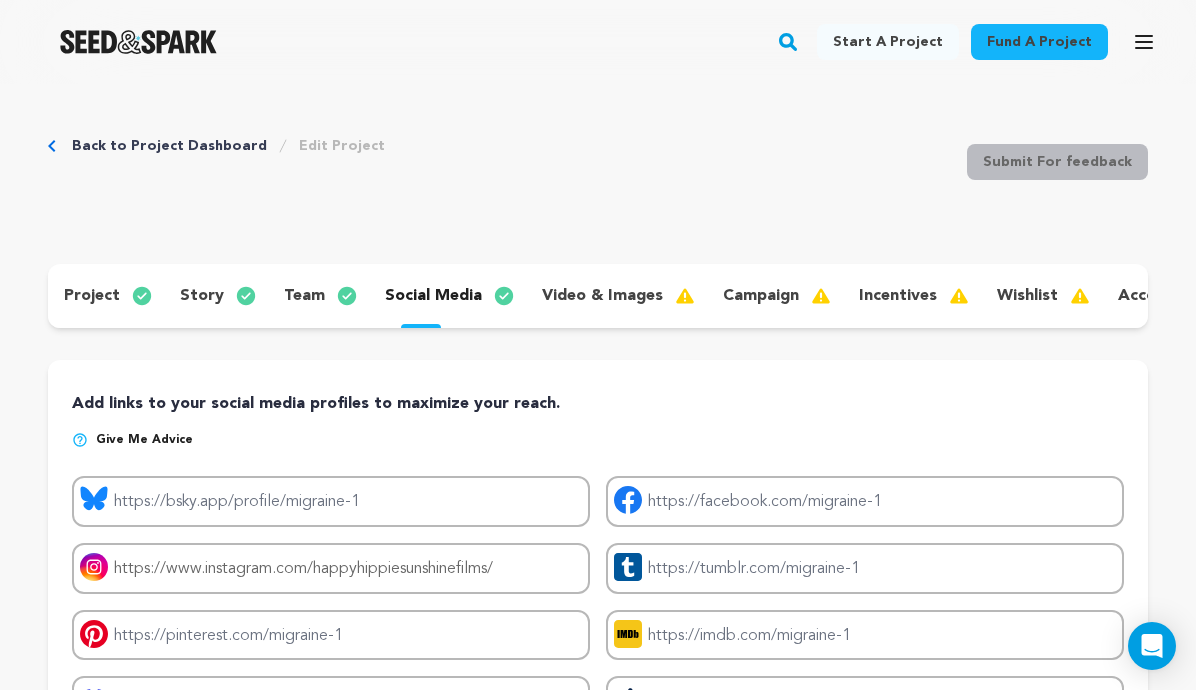 scroll, scrollTop: 9, scrollLeft: 0, axis: vertical 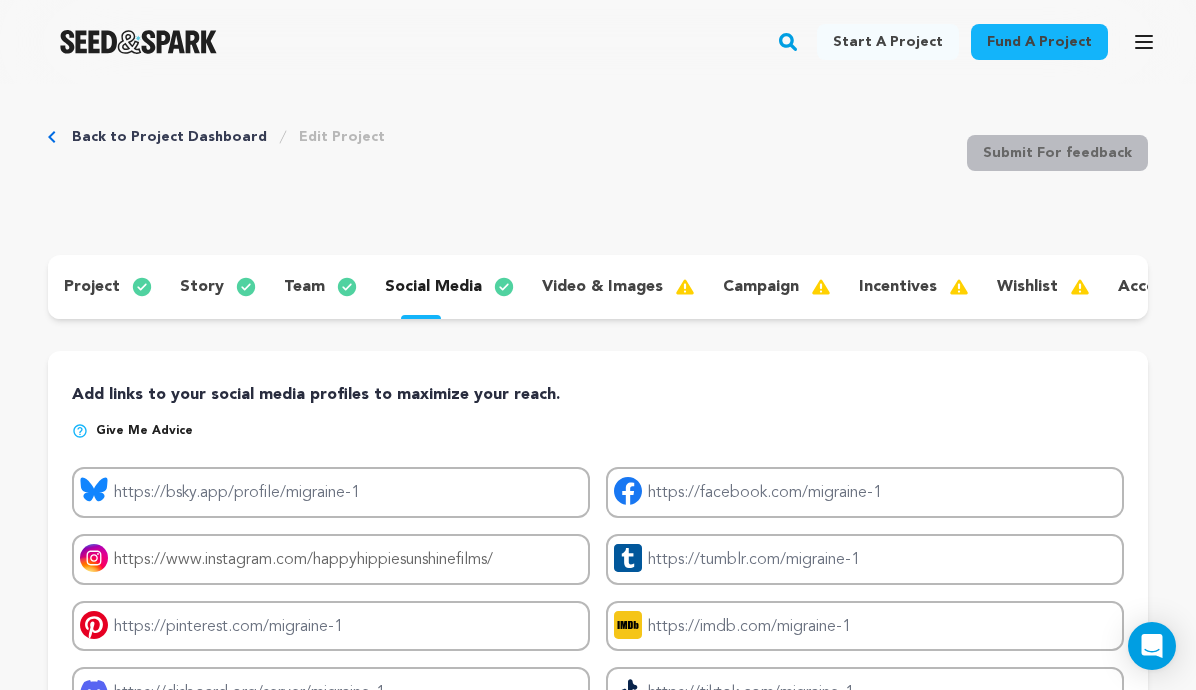 click on "video & images" at bounding box center (602, 287) 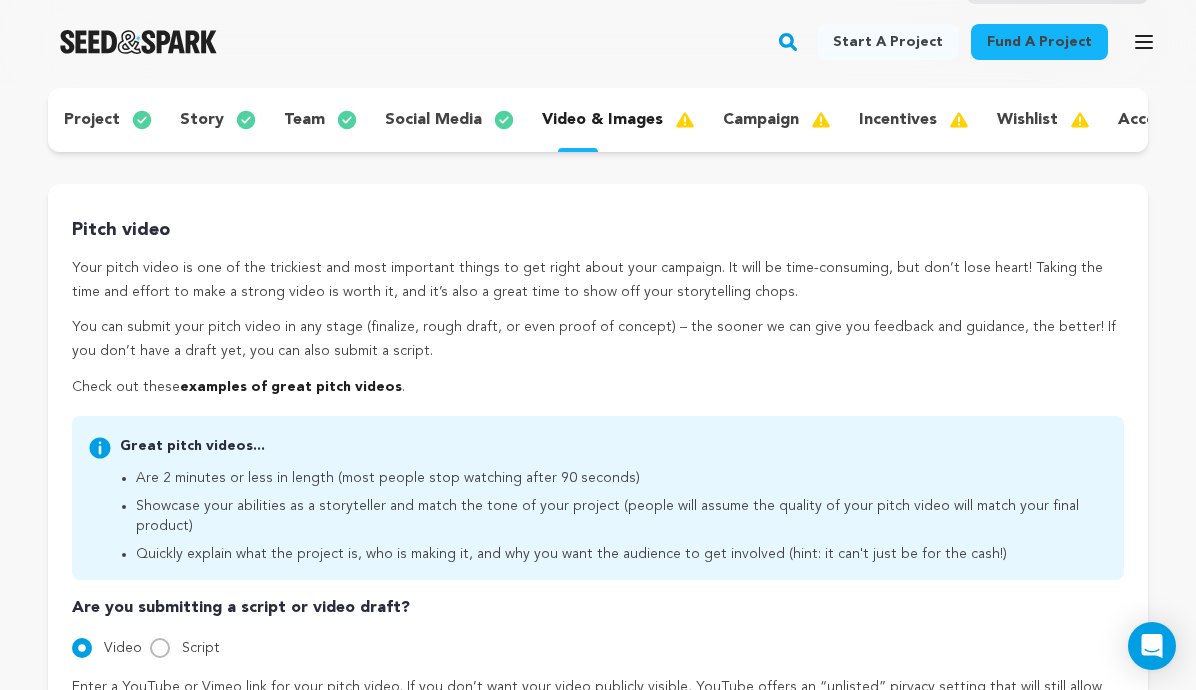scroll, scrollTop: 0, scrollLeft: 0, axis: both 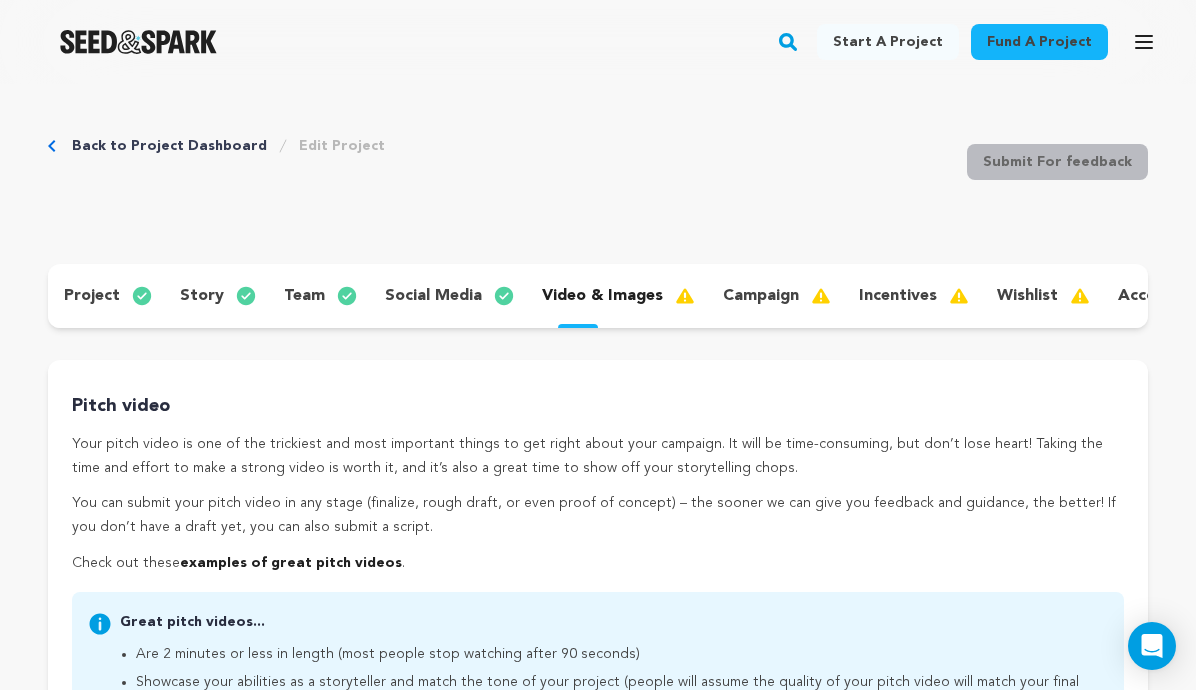 click on "campaign" at bounding box center (761, 296) 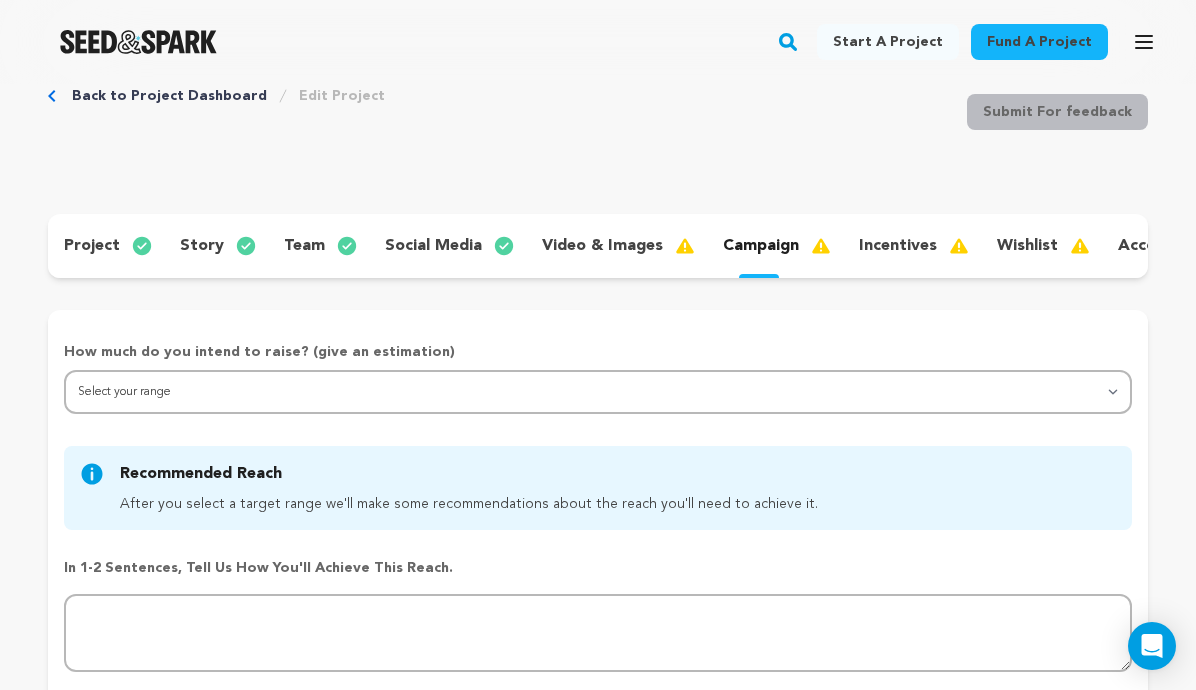 scroll, scrollTop: 48, scrollLeft: 0, axis: vertical 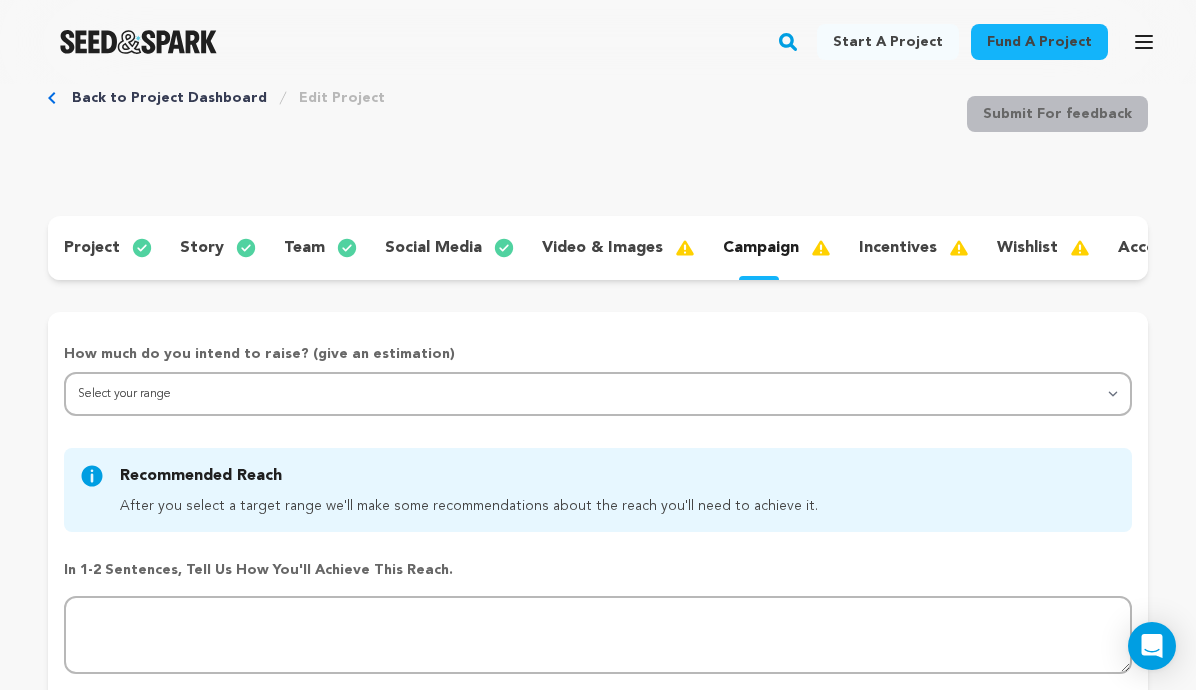 click on "incentives" at bounding box center (898, 248) 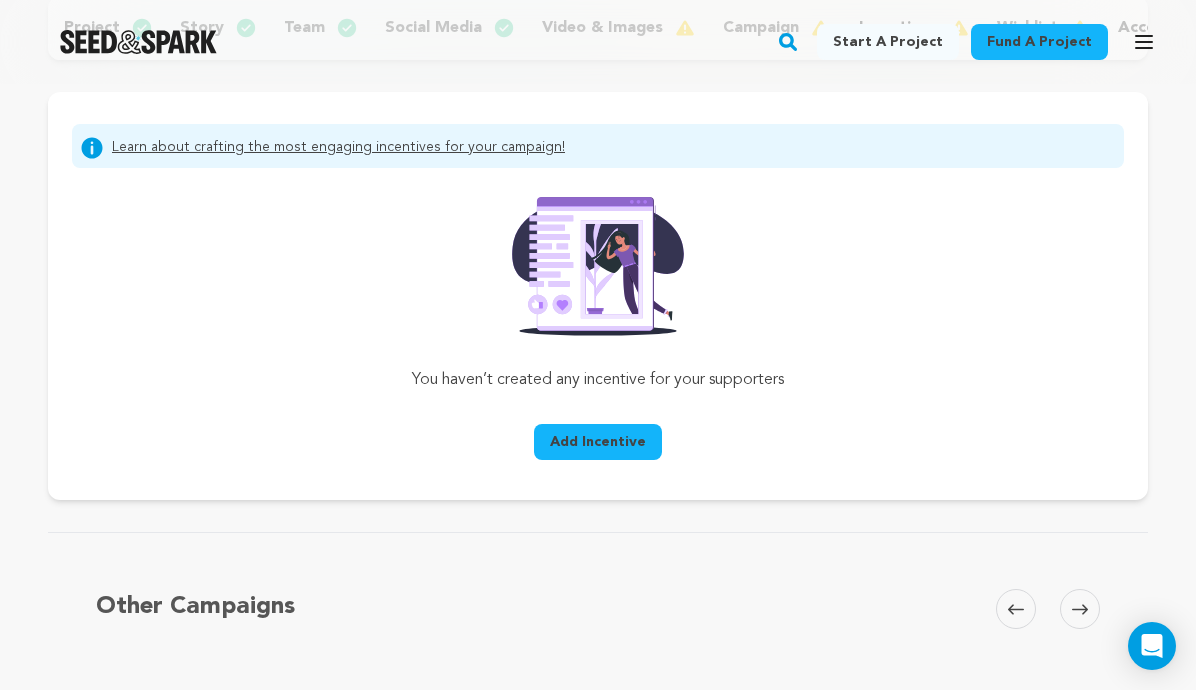 scroll, scrollTop: 133, scrollLeft: 0, axis: vertical 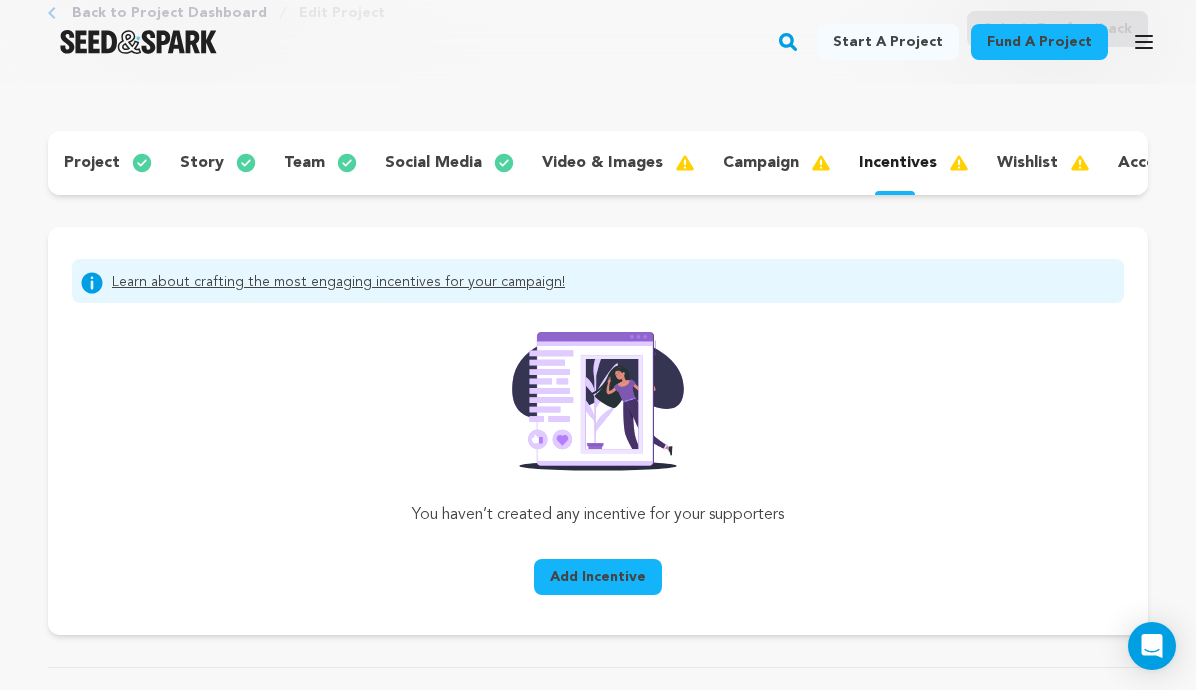 click on "wishlist" at bounding box center [1041, 163] 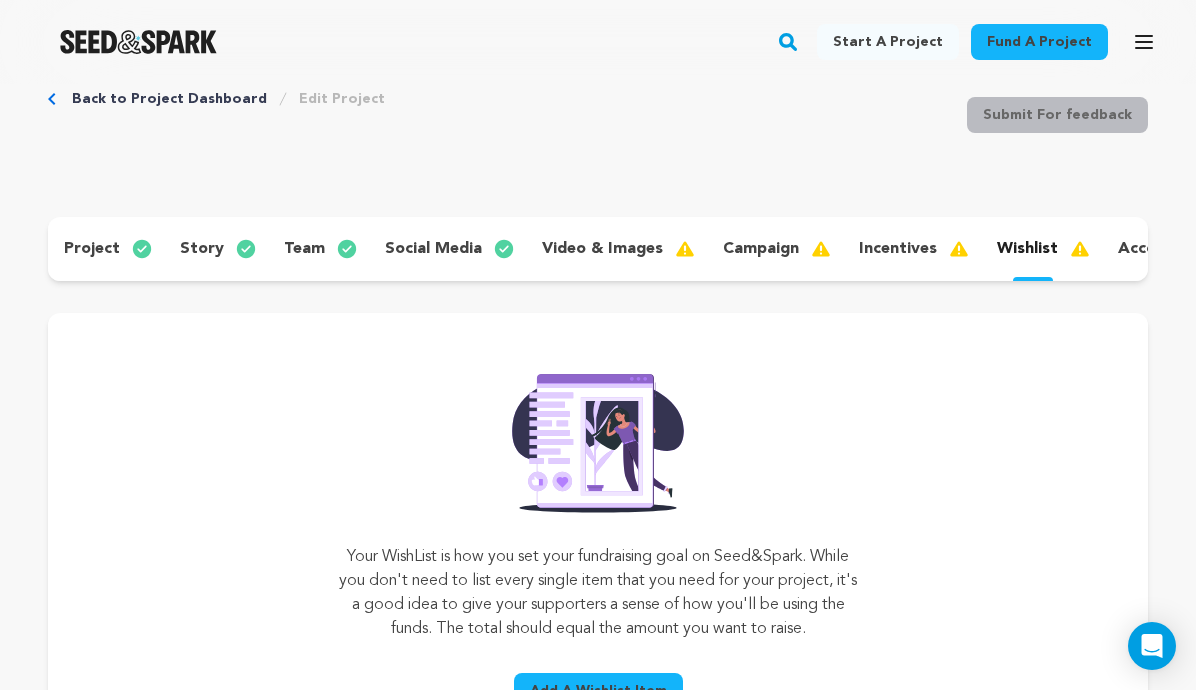 scroll, scrollTop: 50, scrollLeft: 0, axis: vertical 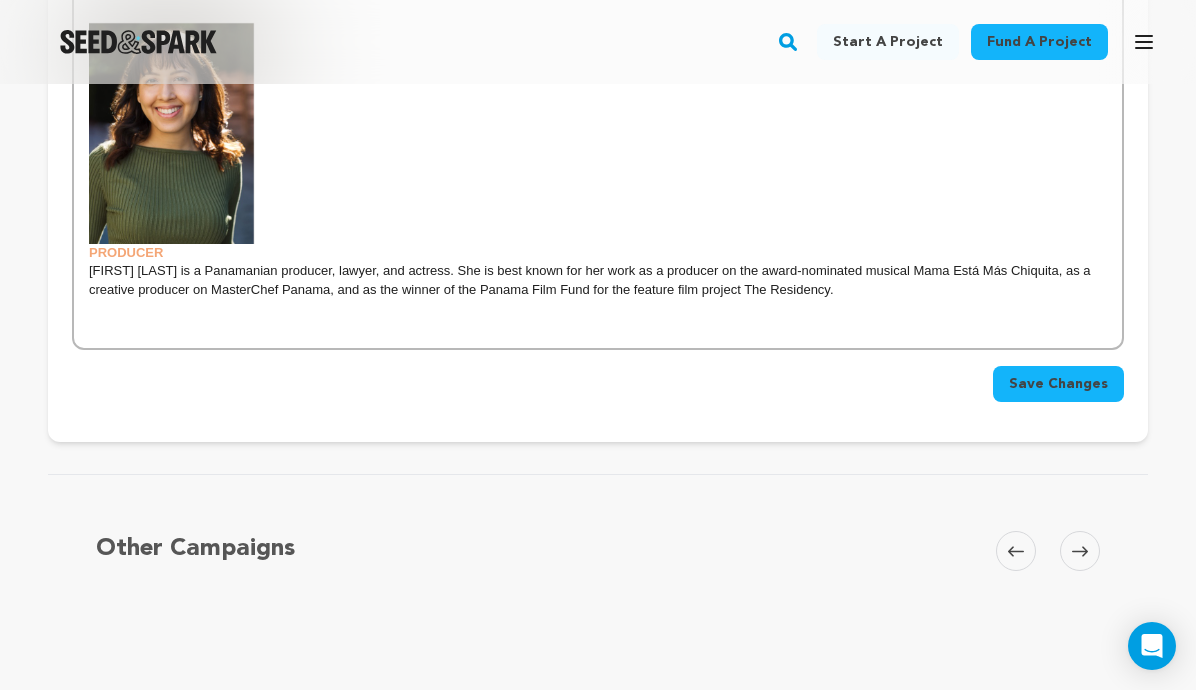 click on "[FIRST] [LAST] is a Panamanian producer, lawyer, and actress. She is best known for her work as a producer on the award-nominated musical Mama Está Más Chiquita, as a creative producer on MasterChef Panama, and as the winner of the Panama Film Fund for the feature film project The Residency." at bounding box center [591, 316] 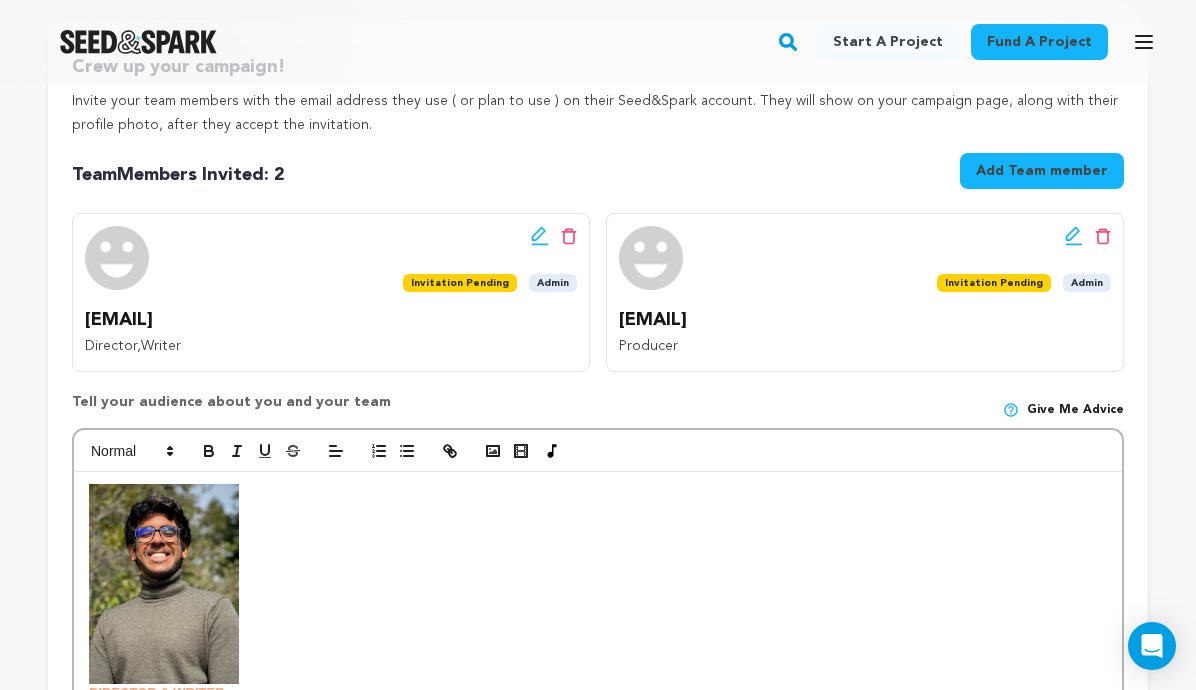 scroll, scrollTop: 340, scrollLeft: 0, axis: vertical 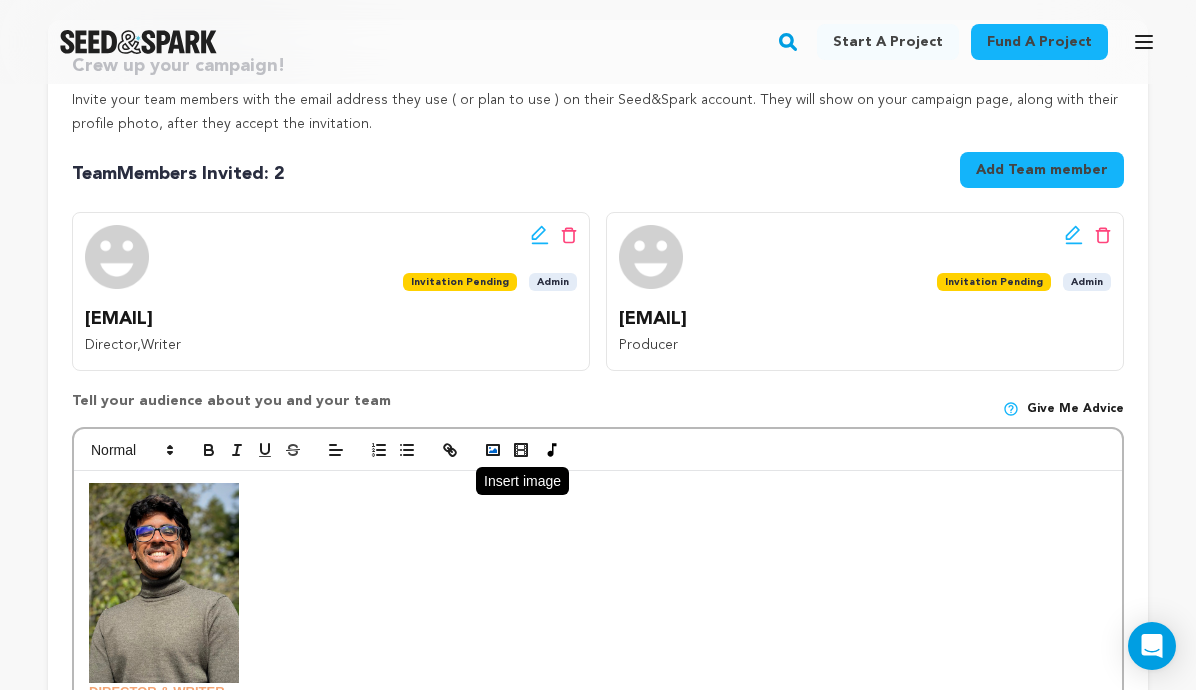 click at bounding box center [598, 450] 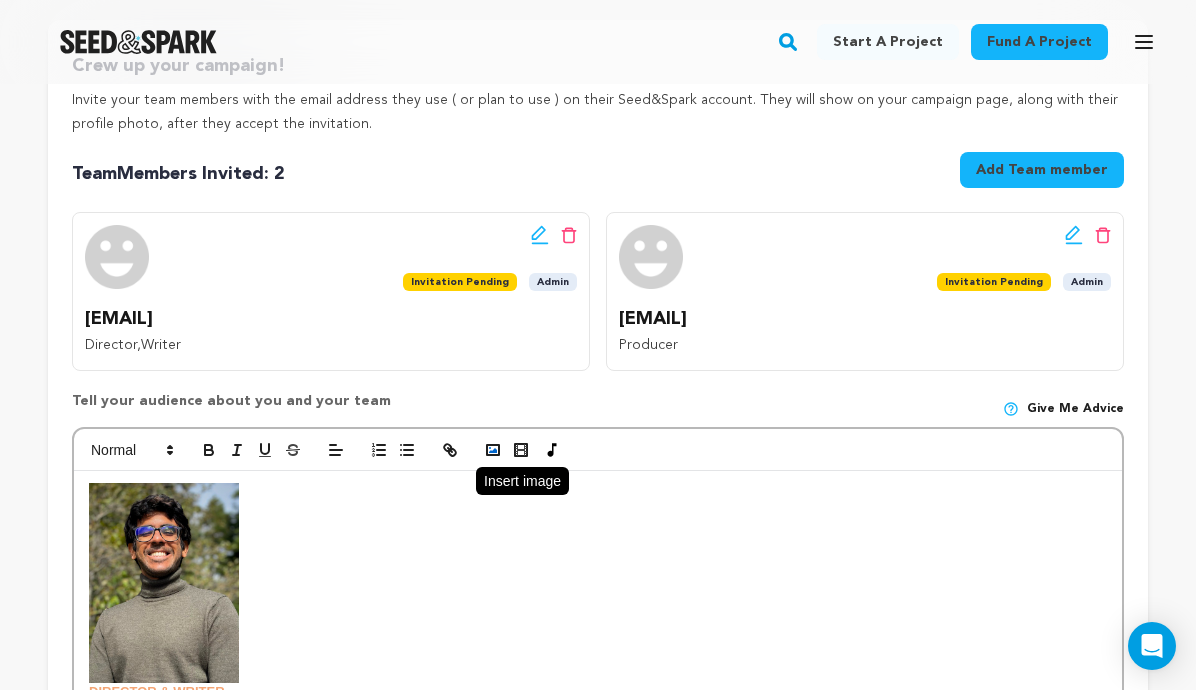 click 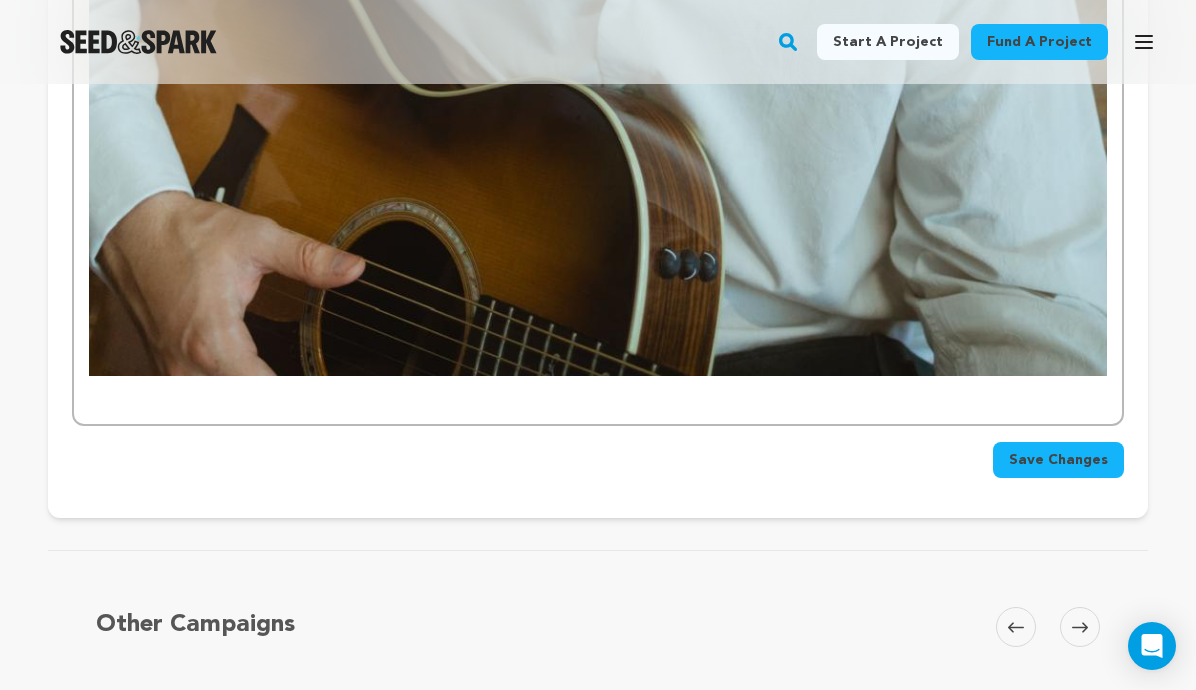 scroll, scrollTop: 2529, scrollLeft: 0, axis: vertical 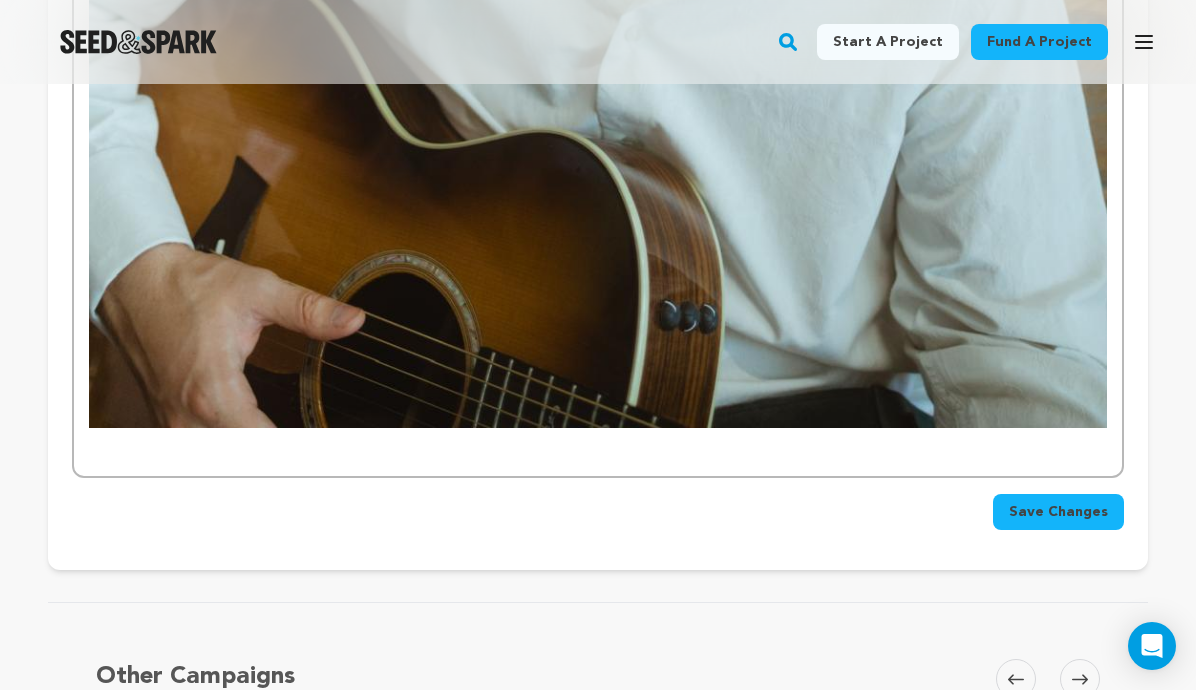 click at bounding box center [598, -336] 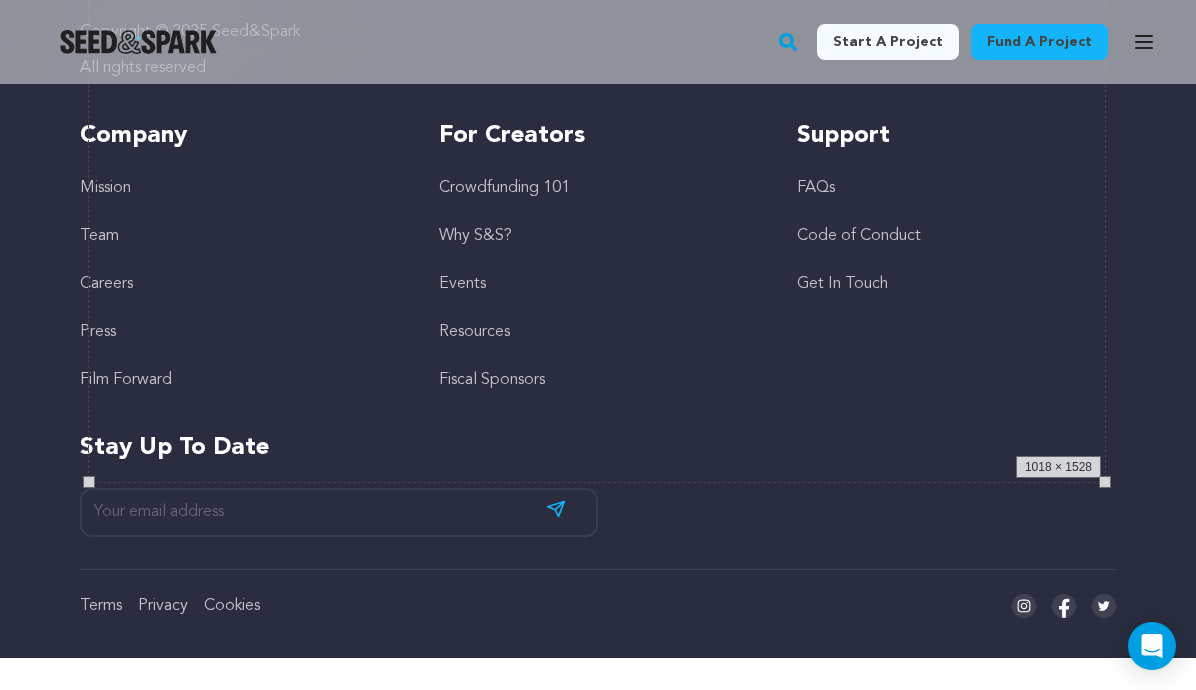 drag, startPoint x: 1105, startPoint y: 428, endPoint x: 456, endPoint y: 159, distance: 702.5397 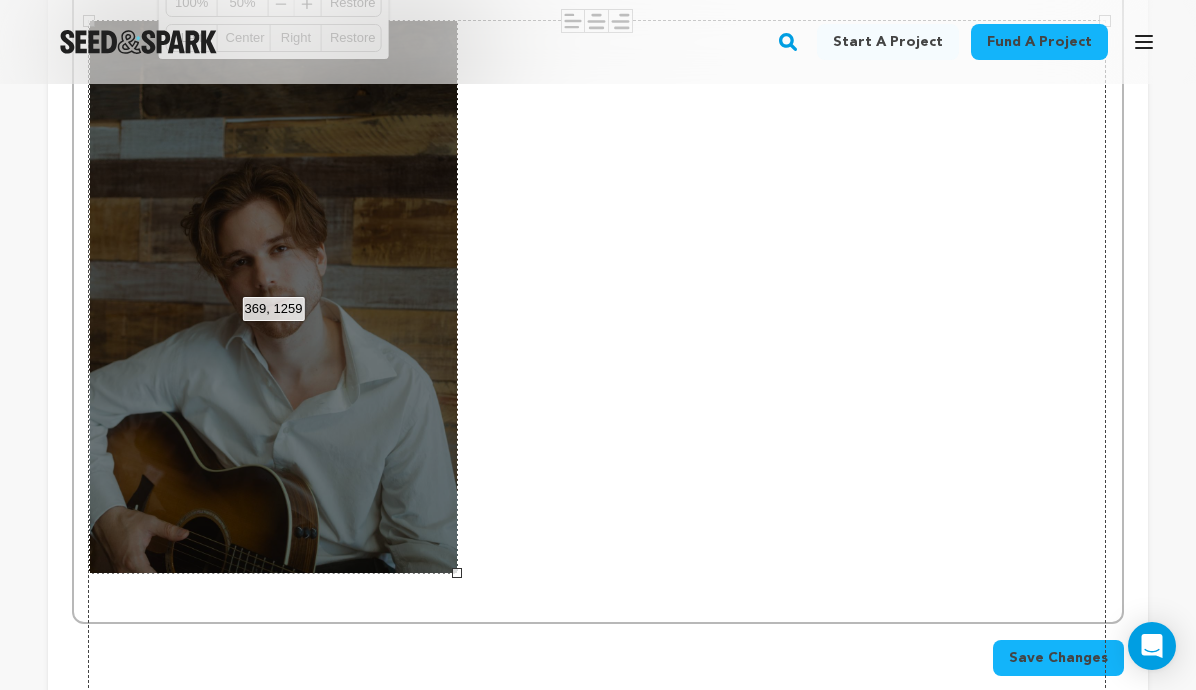 scroll, scrollTop: 1369, scrollLeft: 0, axis: vertical 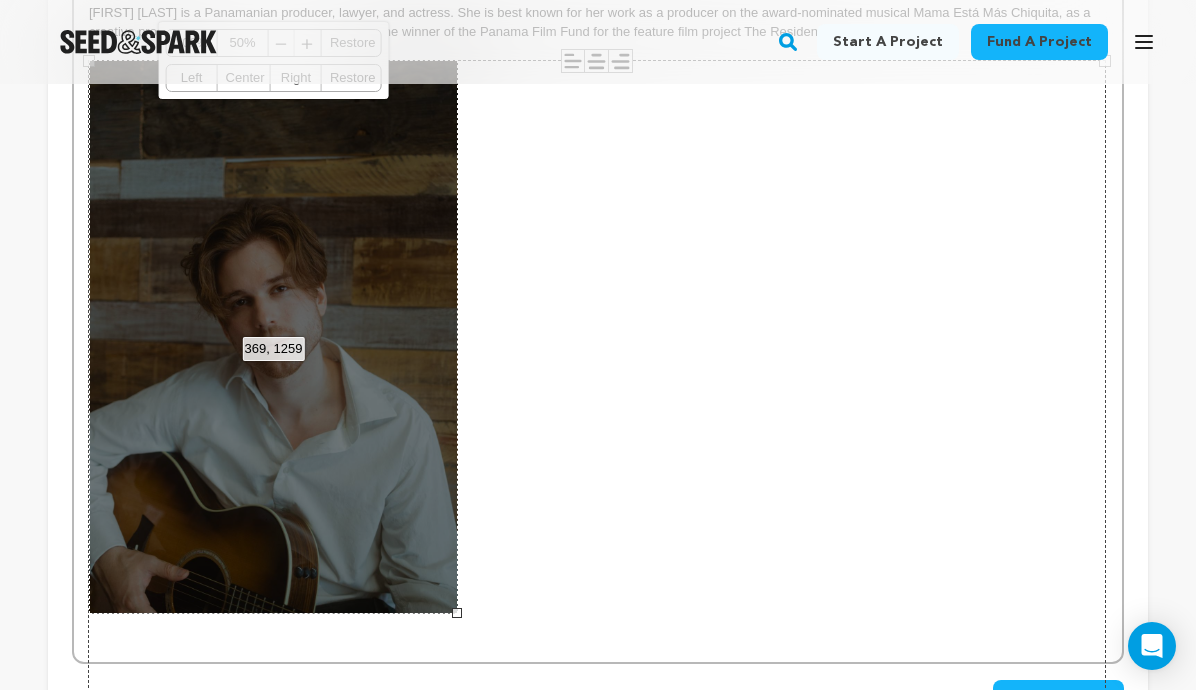 click on "369, 1259
100%
50%
﹣
﹢
Restore
Left
Center
Right
Restore" at bounding box center [273, 337] 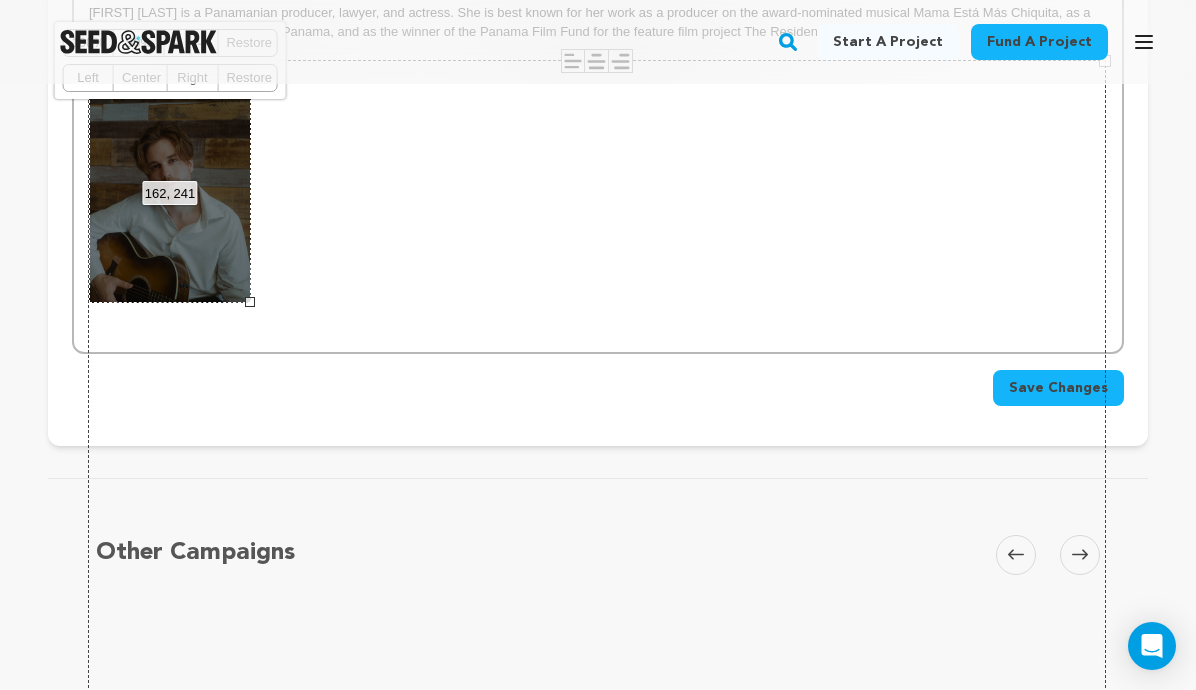 drag, startPoint x: 459, startPoint y: 608, endPoint x: 252, endPoint y: 295, distance: 375.25723 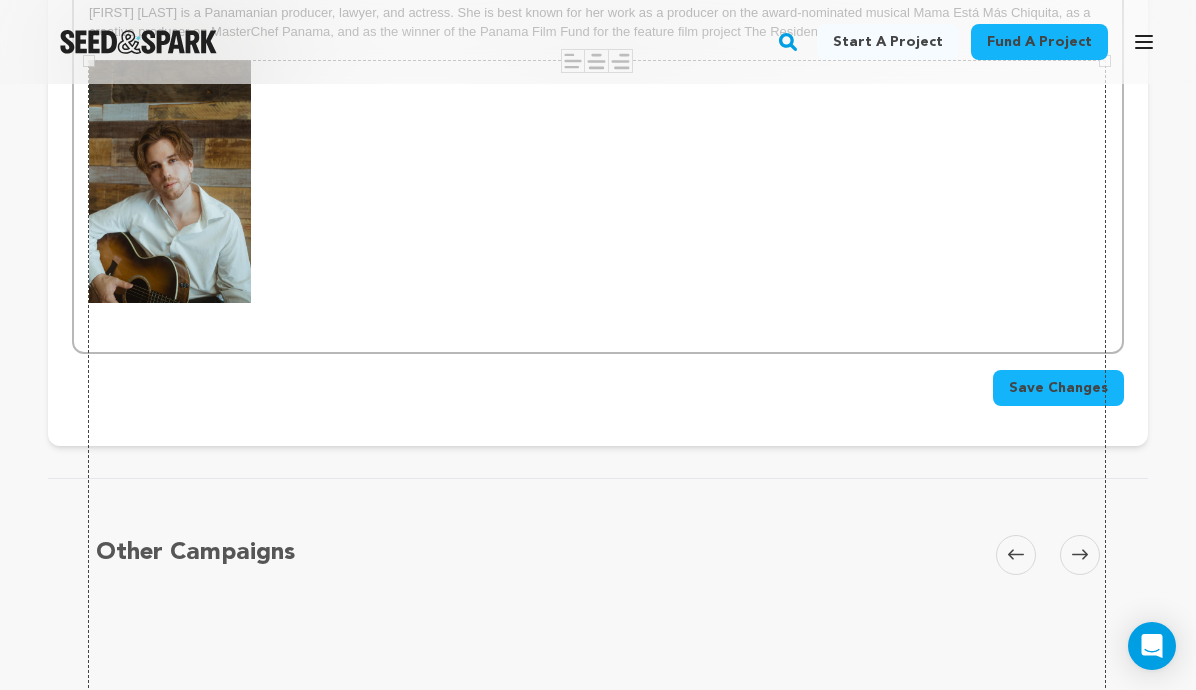 click on "1018 × 1528" at bounding box center [597, 824] 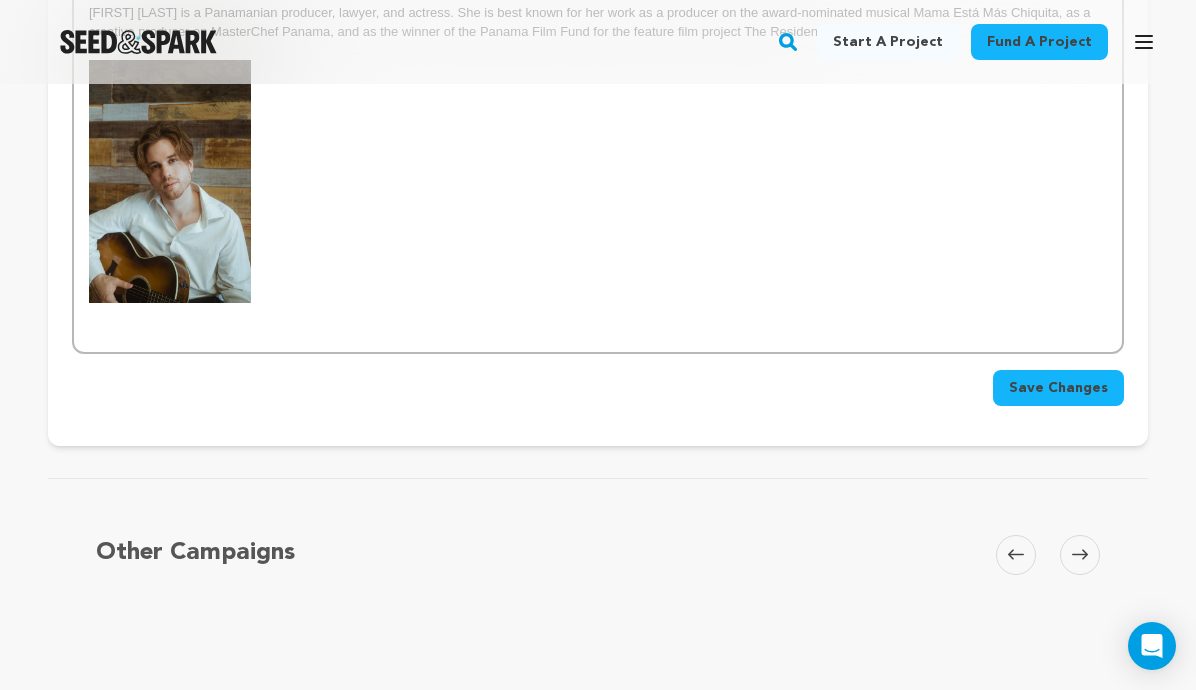 click on "[FIRST] [LAST] is a Panamanian producer, lawyer, and actress. She is best known for her work as a producer on the award-nominated musical Mama Está Más Chiquita, as a creative producer on MasterChef Panama, and as the winner of the Panama Film Fund for the feature film project The Residency." at bounding box center (598, 199) 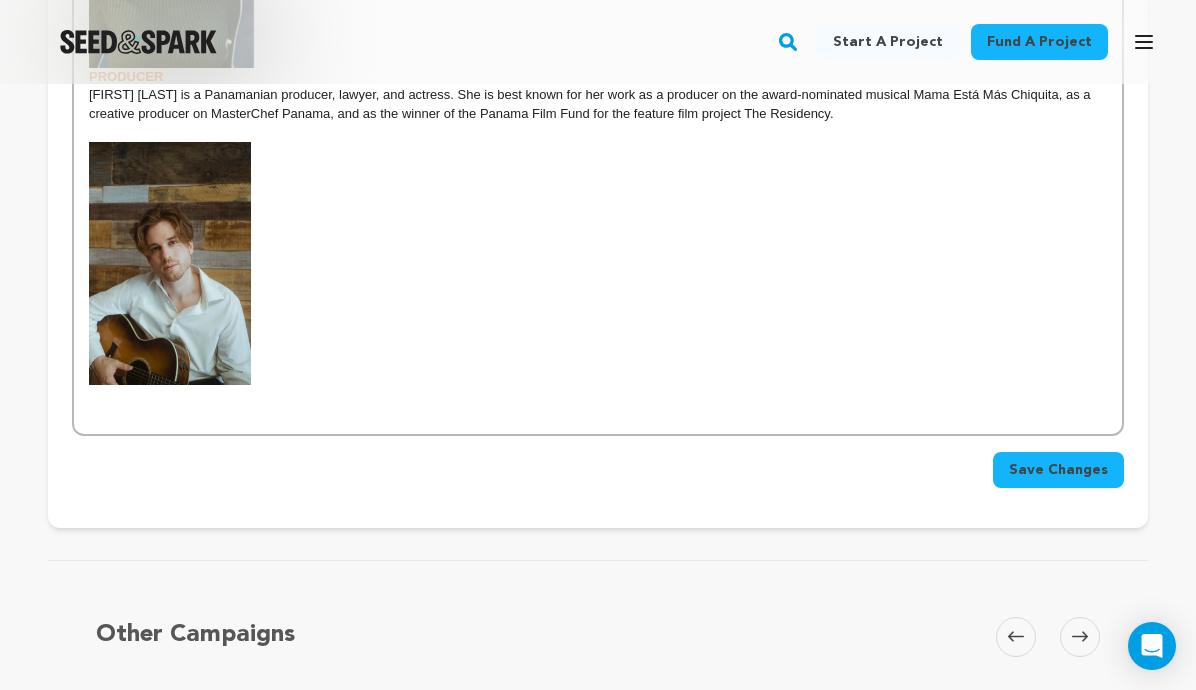scroll, scrollTop: 1095, scrollLeft: 0, axis: vertical 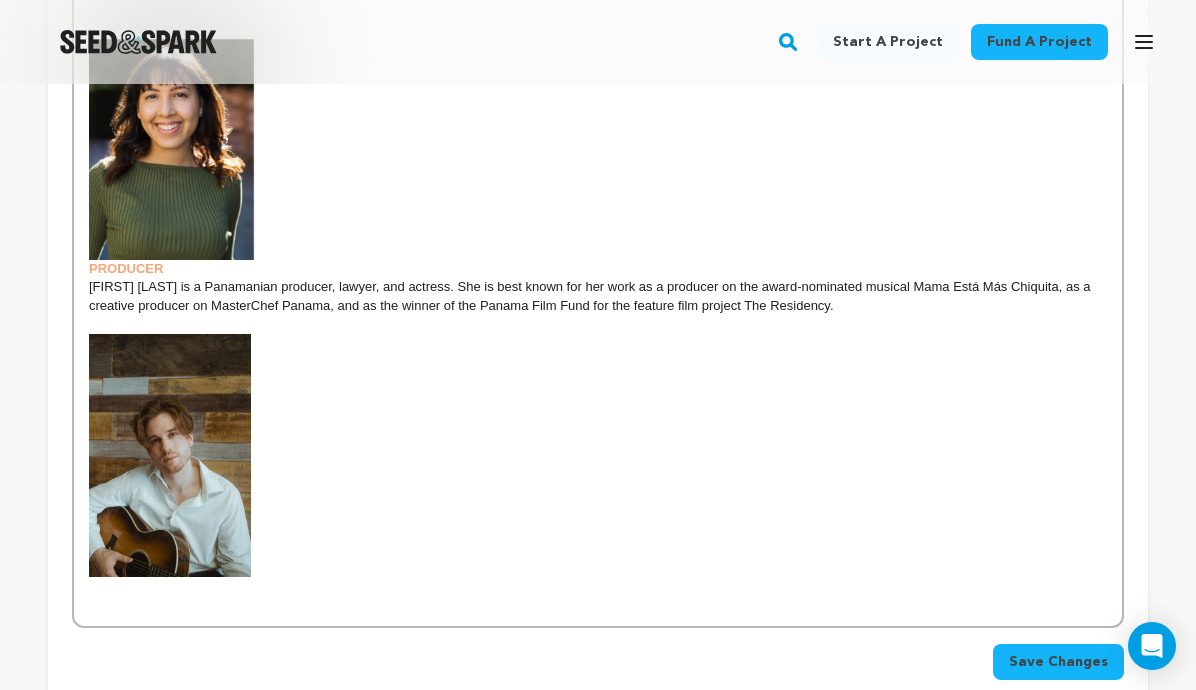 drag, startPoint x: 290, startPoint y: 412, endPoint x: 290, endPoint y: 382, distance: 30 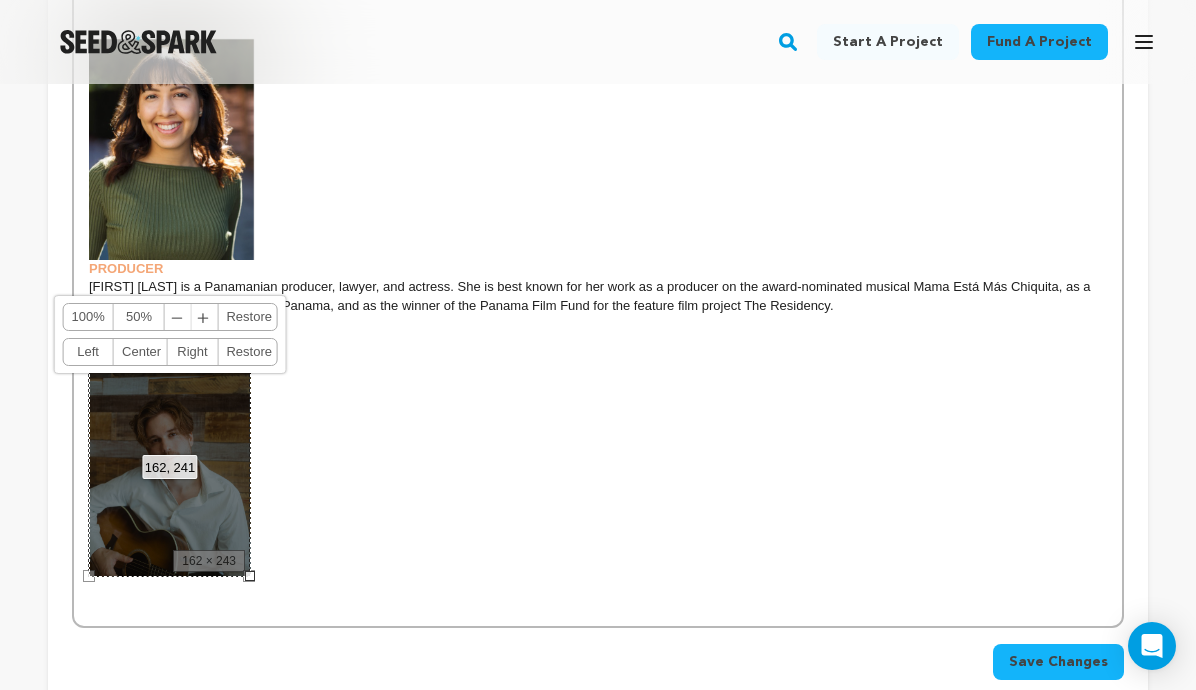 click on "﹣" at bounding box center [178, 317] 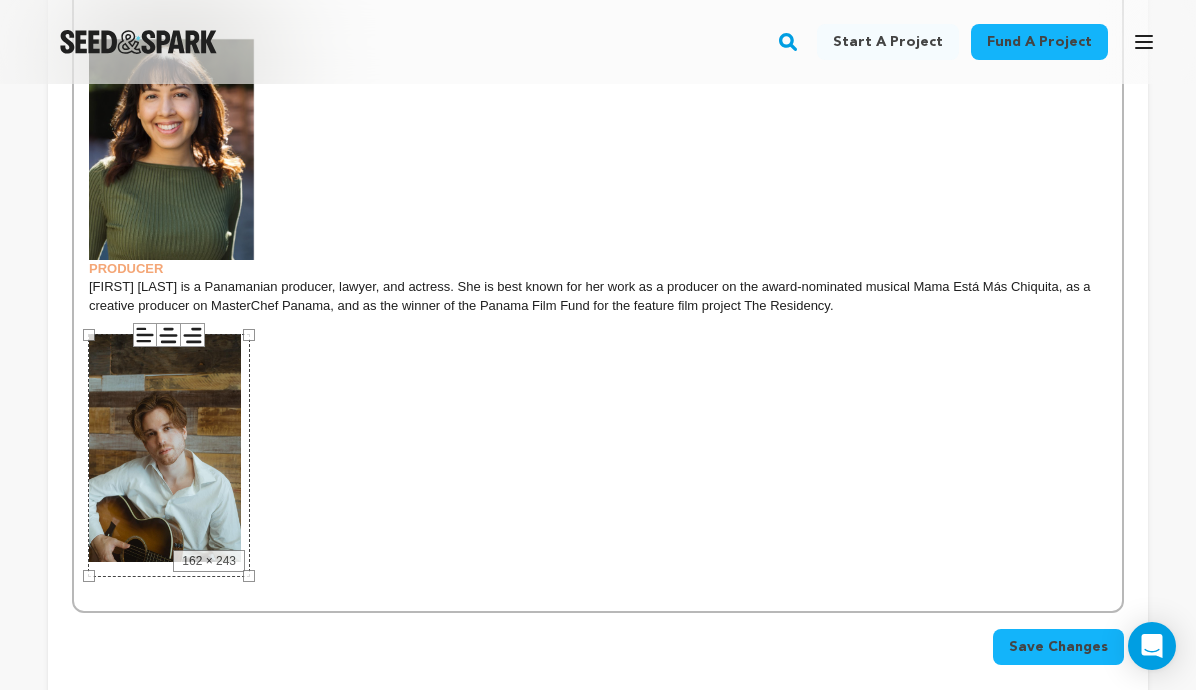 click on "jnknk\]njk[FIRST] [LAST] is a Panamanian producer, lawyer, and actress. She is best known for her work as a producer on the award-nominated musical Mama Está Más Chiquita, as a creative producer on MasterChef Panama, and as the winner of the Panama Film Fund for the feature film project The Residency." at bounding box center [598, 465] 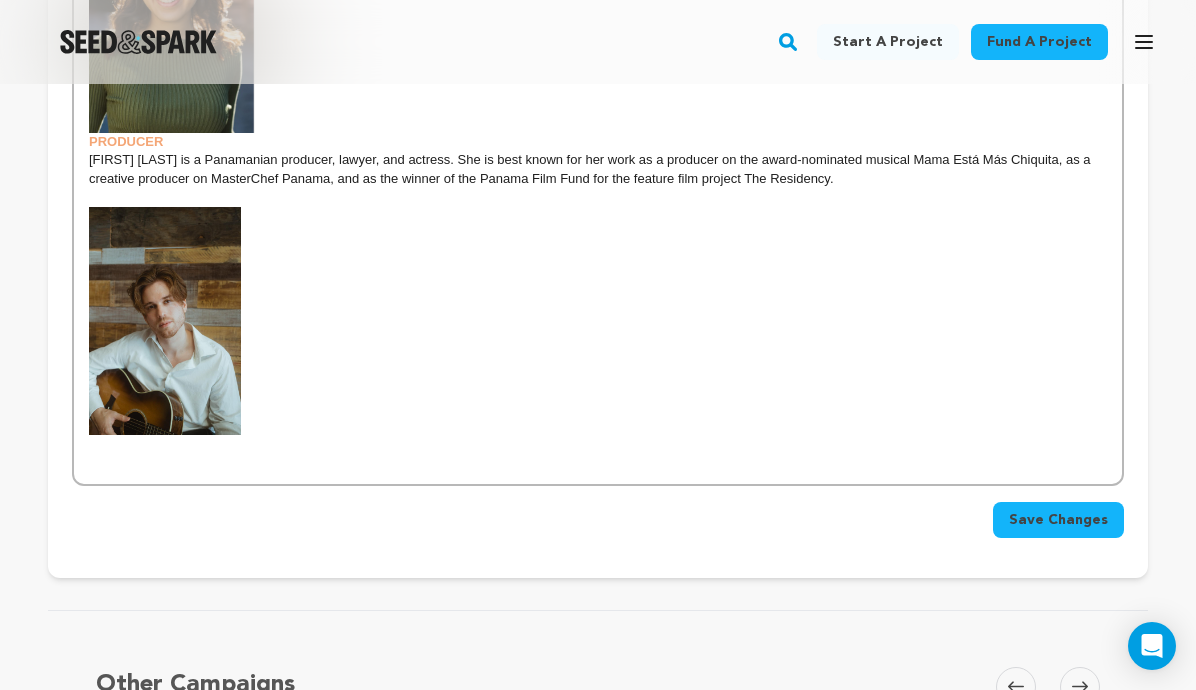 scroll, scrollTop: 1213, scrollLeft: 0, axis: vertical 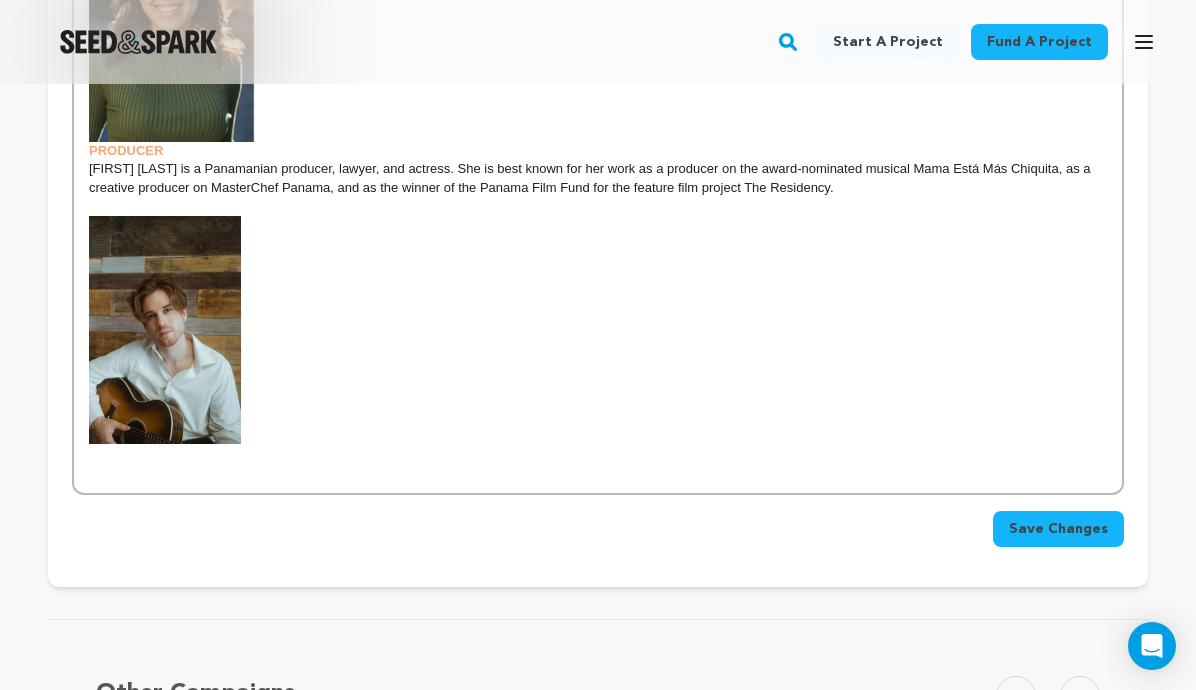 click on "jnknk\]njk[FIRST] [LAST] is a Panamanian producer, lawyer, and actress. She is best known for her work as a producer on the award-nominated musical Mama Está Más Chiquita, as a creative producer on MasterChef Panama, and as the winner of the Panama Film Fund for the feature film project The Residency." at bounding box center [598, 347] 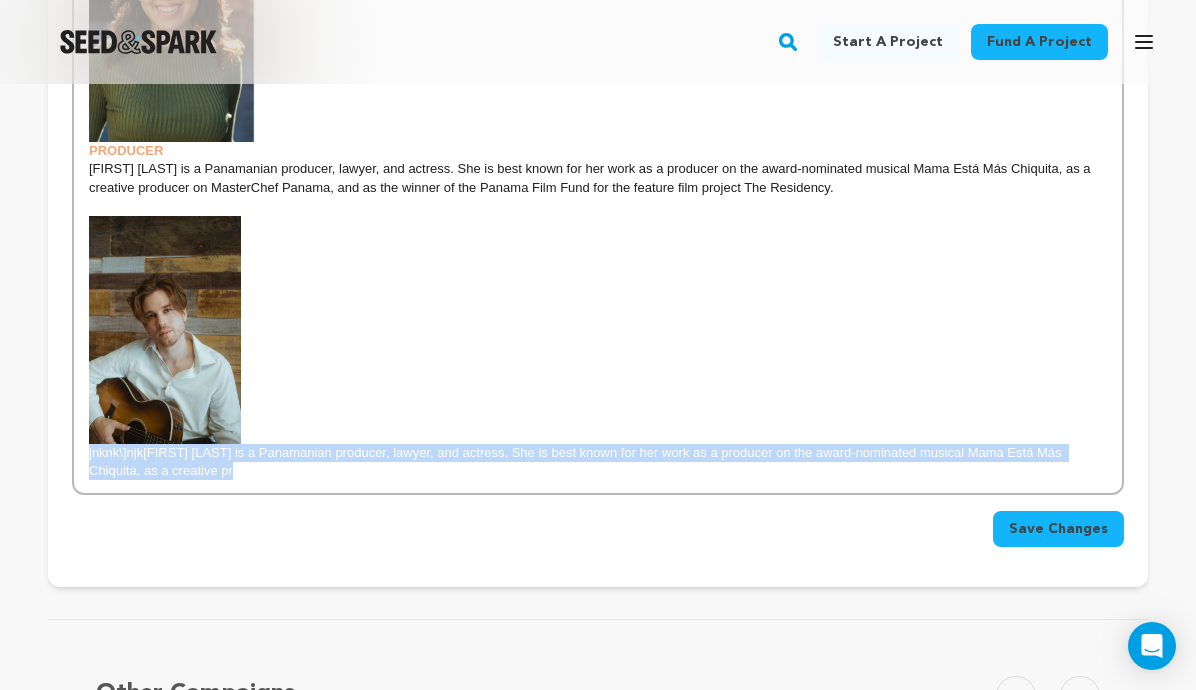 drag, startPoint x: 184, startPoint y: 469, endPoint x: 86, endPoint y: 461, distance: 98.32599 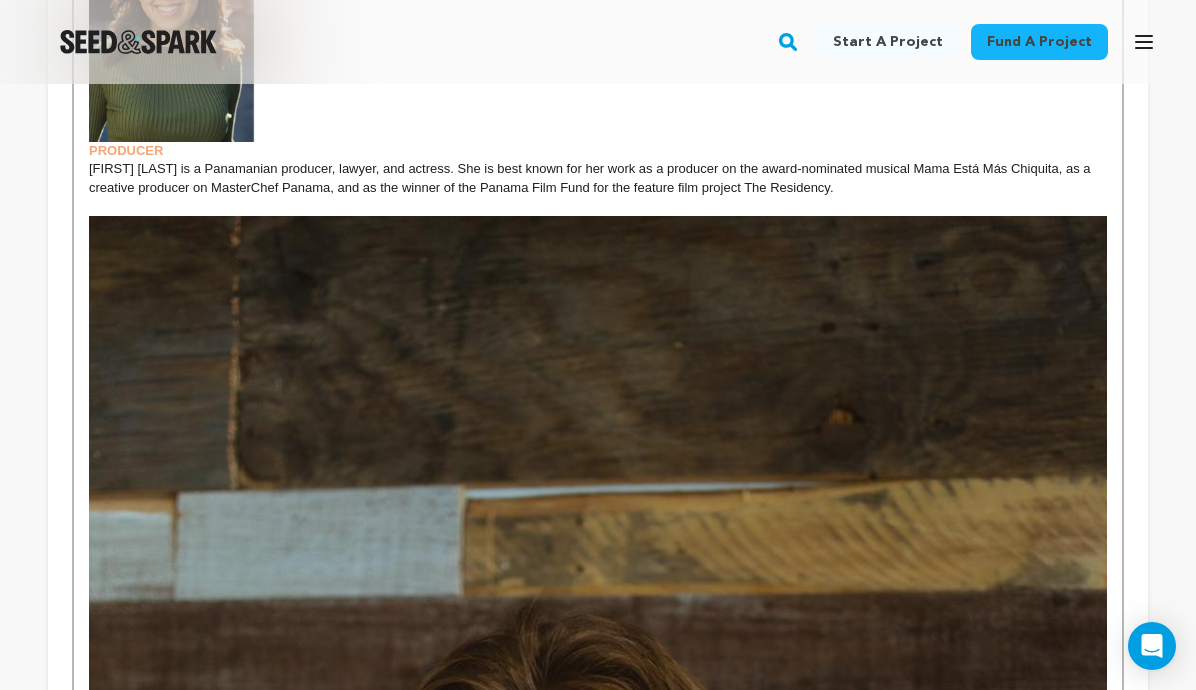 click at bounding box center (598, 980) 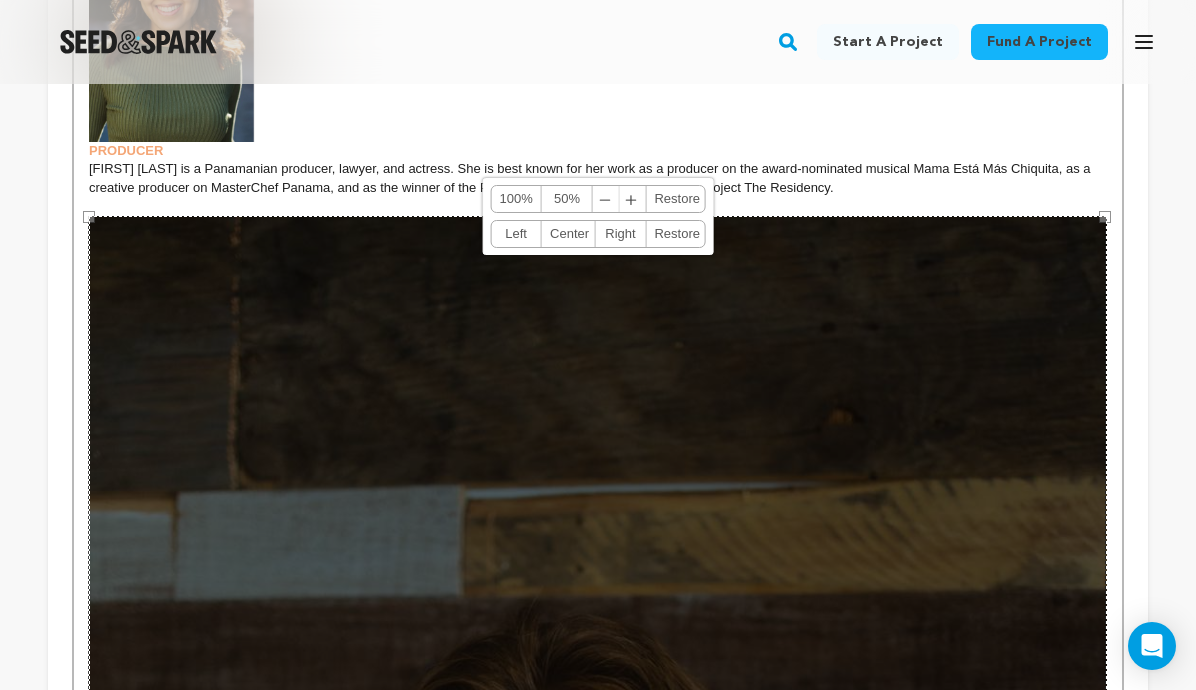 click on "﹣" at bounding box center (606, 199) 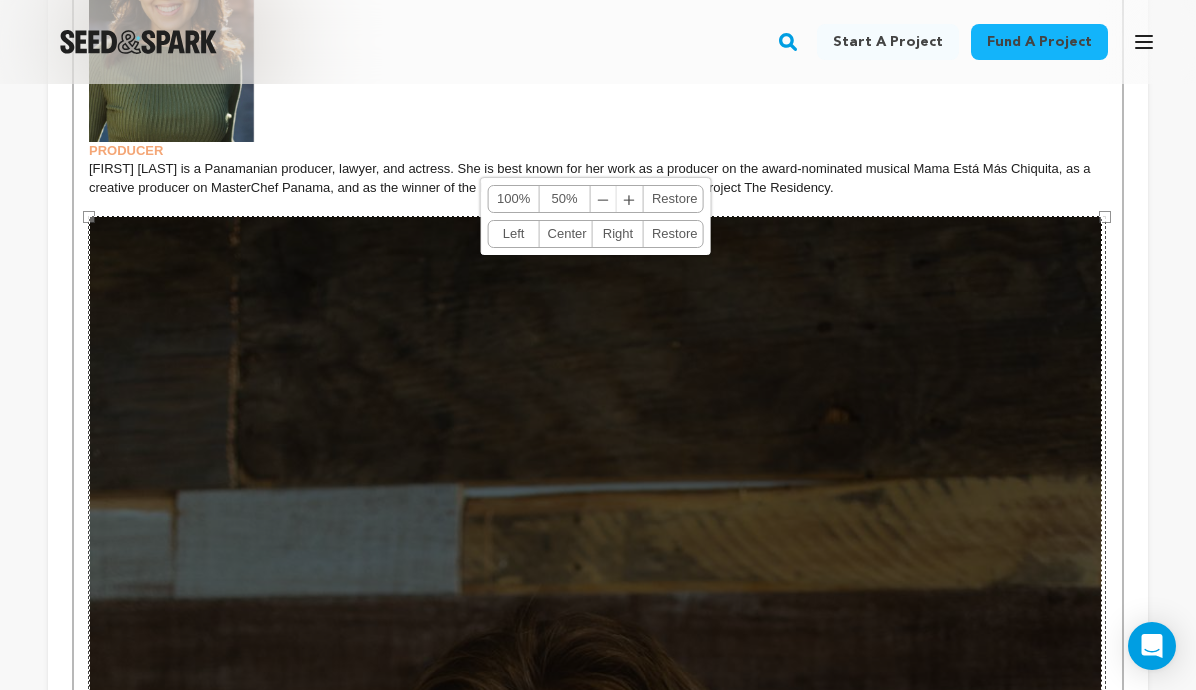 click on "﹣" at bounding box center [604, 199] 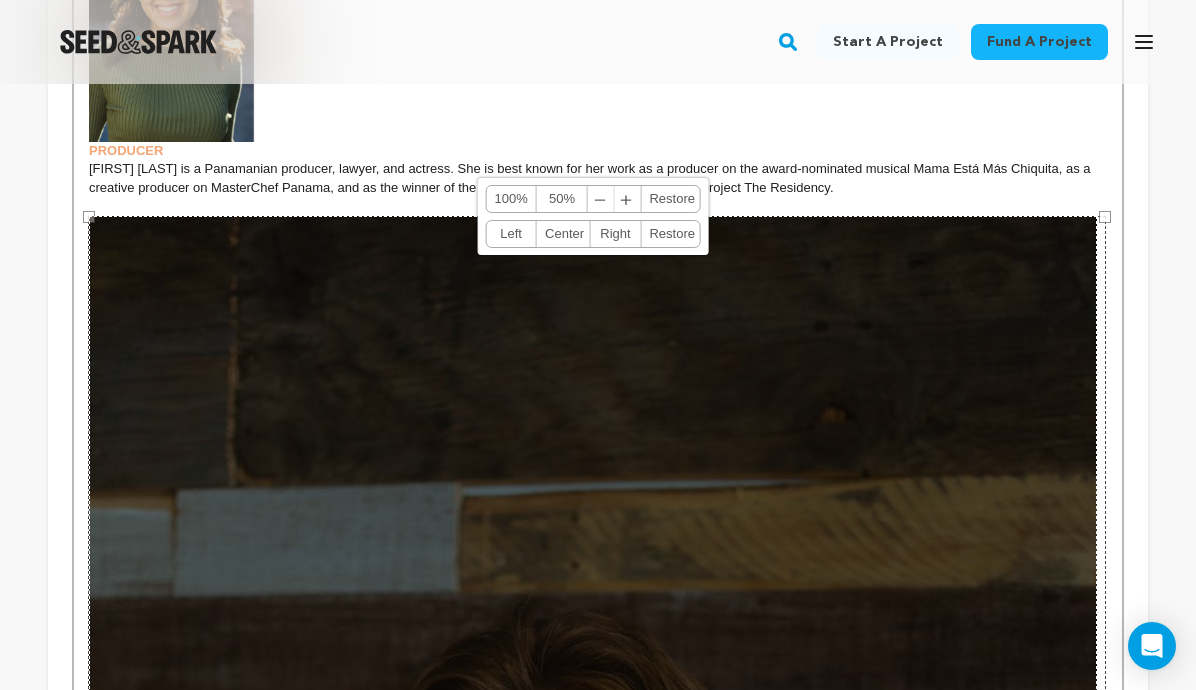 click on "﹣" at bounding box center (601, 199) 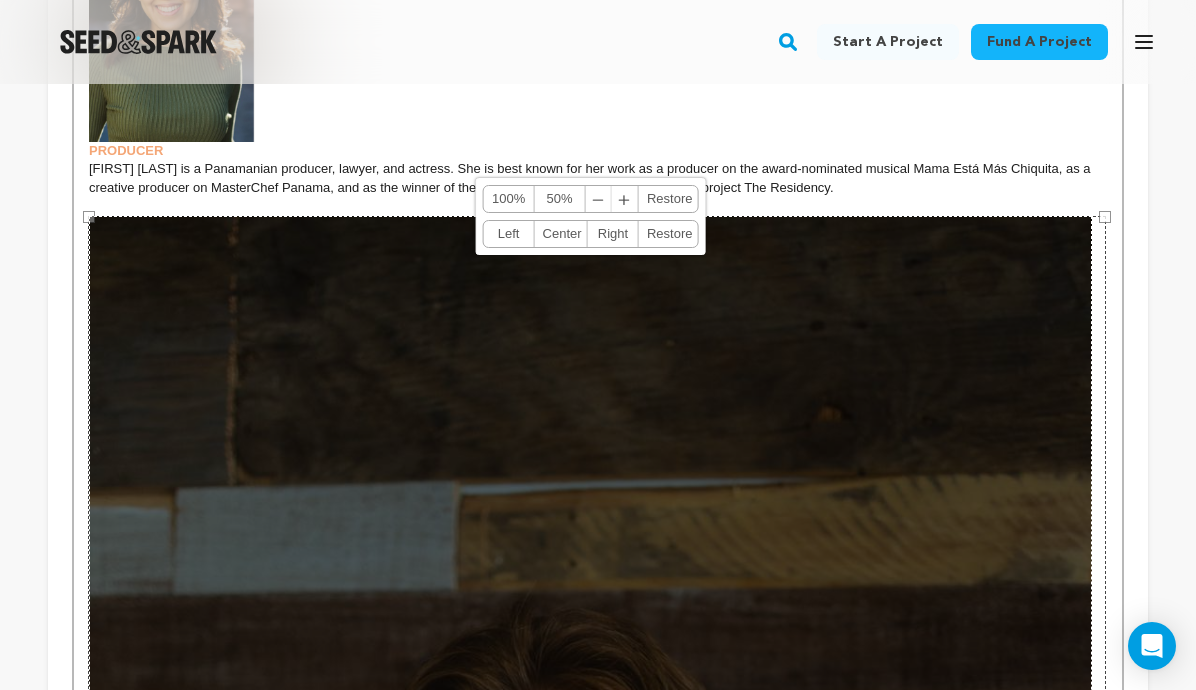 click on "﹣" at bounding box center [599, 199] 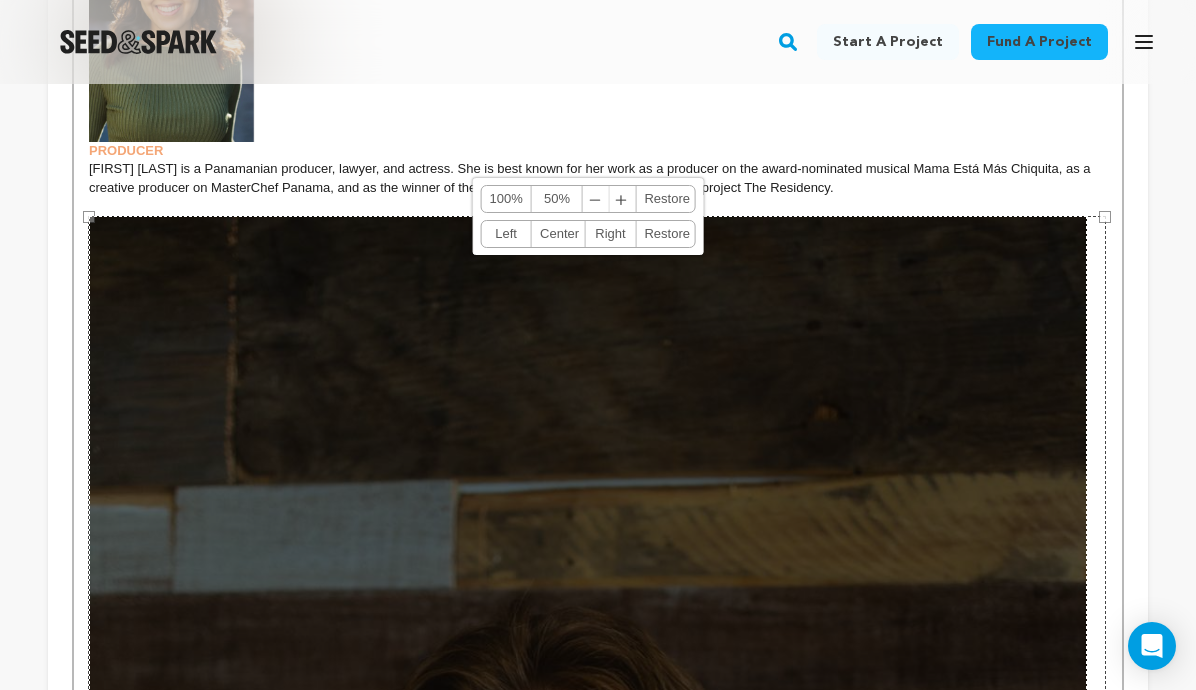 click on "﹣
﹢" at bounding box center (609, 199) 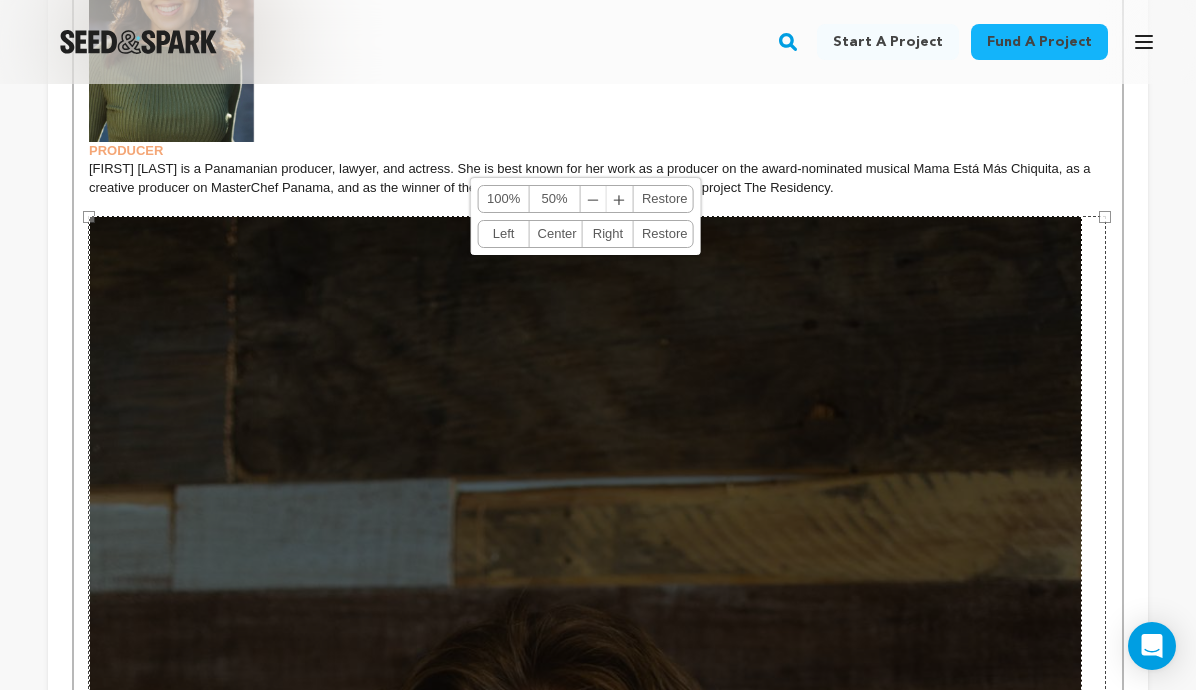 click on "﹣" at bounding box center (594, 199) 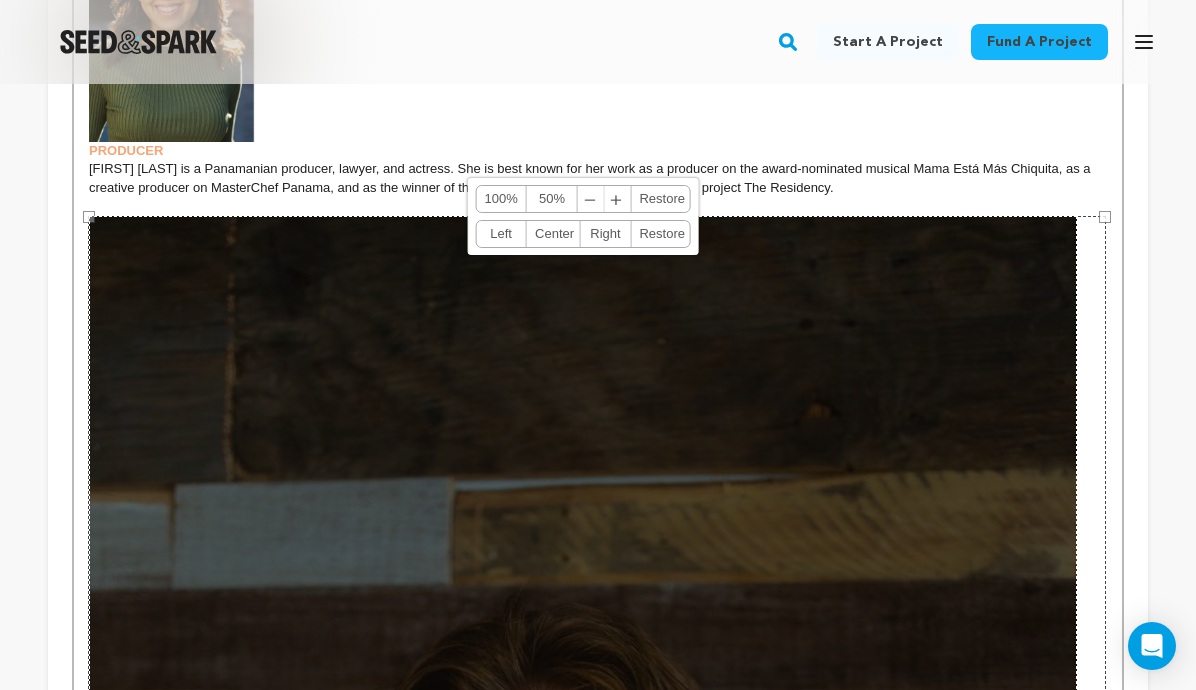 click on "﹣" at bounding box center [591, 199] 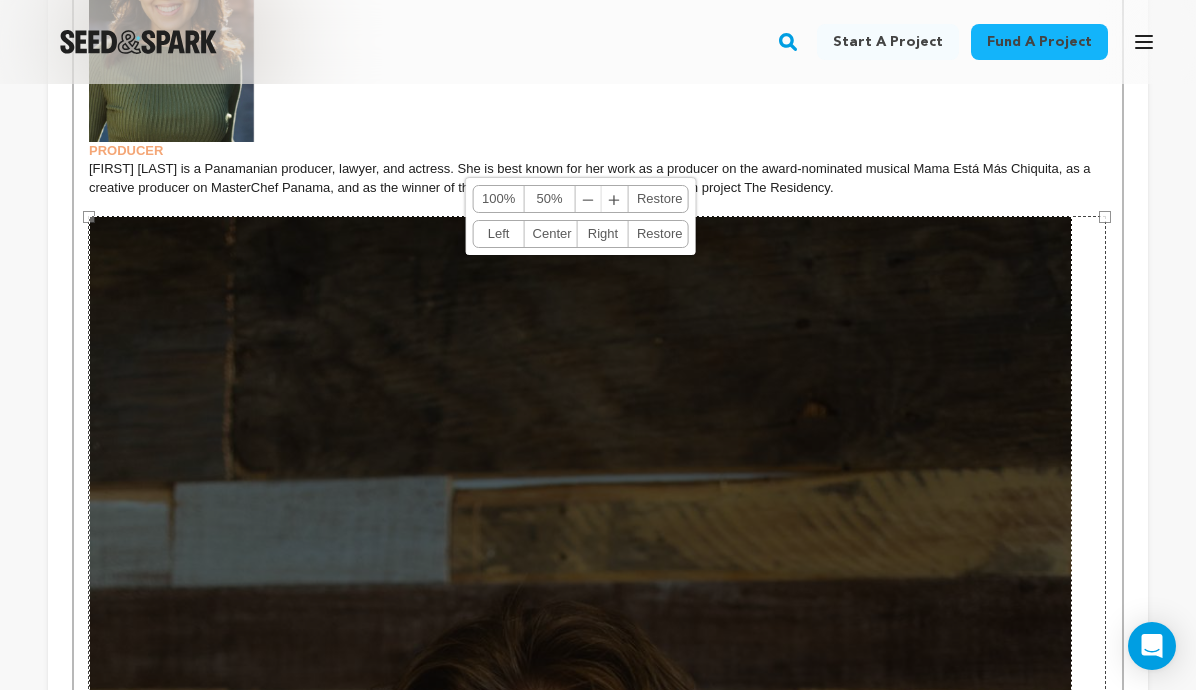 click on "﹣
﹢" at bounding box center [602, 199] 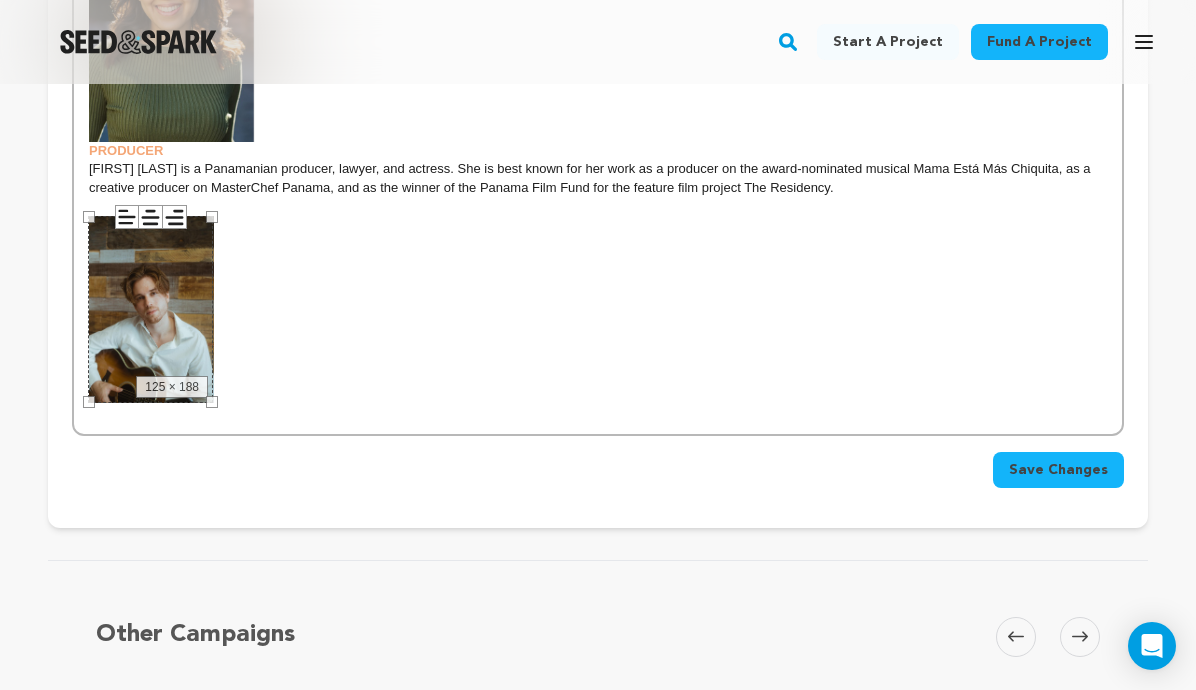 drag, startPoint x: 1105, startPoint y: 217, endPoint x: 247, endPoint y: 272, distance: 859.761 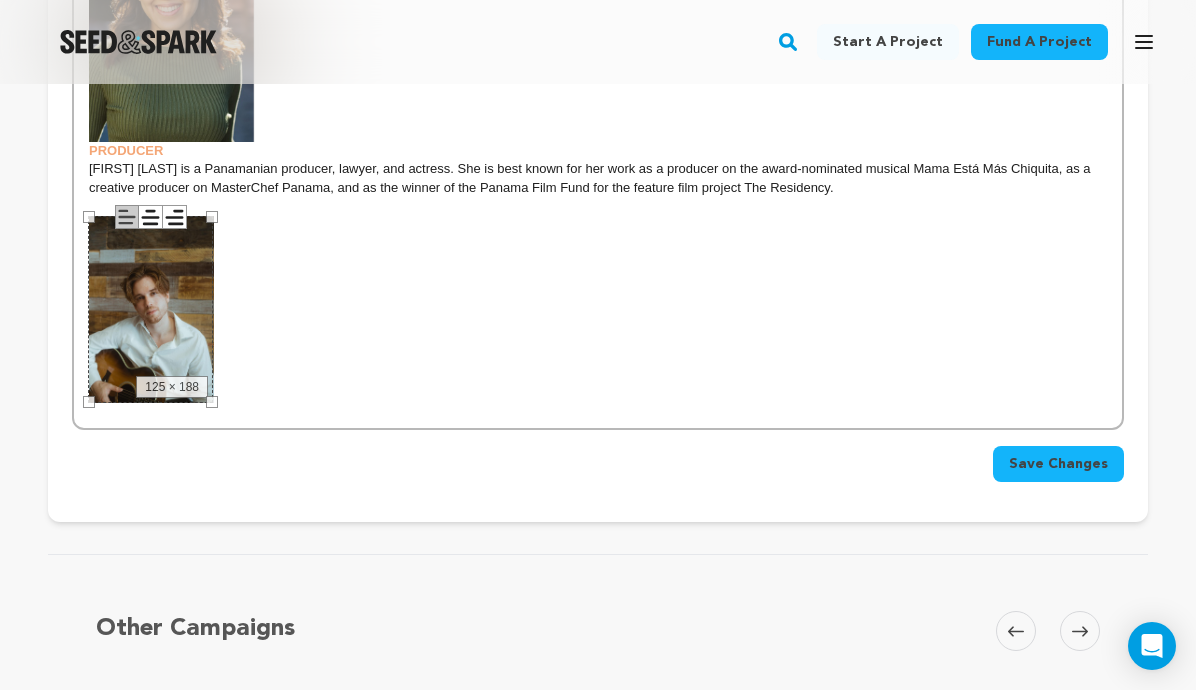 click on "ducer on MasterChef Panama, and as the winner of the Panama Film Fund for the feature film project The Residency." at bounding box center [565, 224] 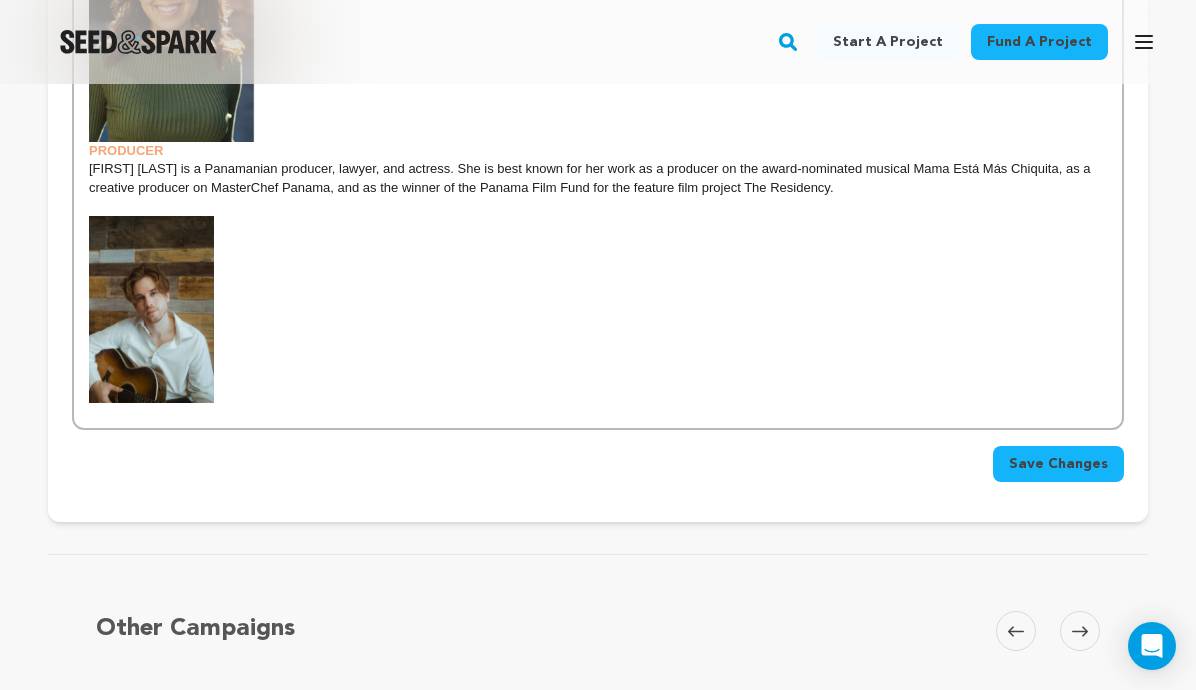 click on "ducer on MasterChef Panama, and as the winner of the Panama Film Fund for the feature film project The Residency." at bounding box center [565, 224] 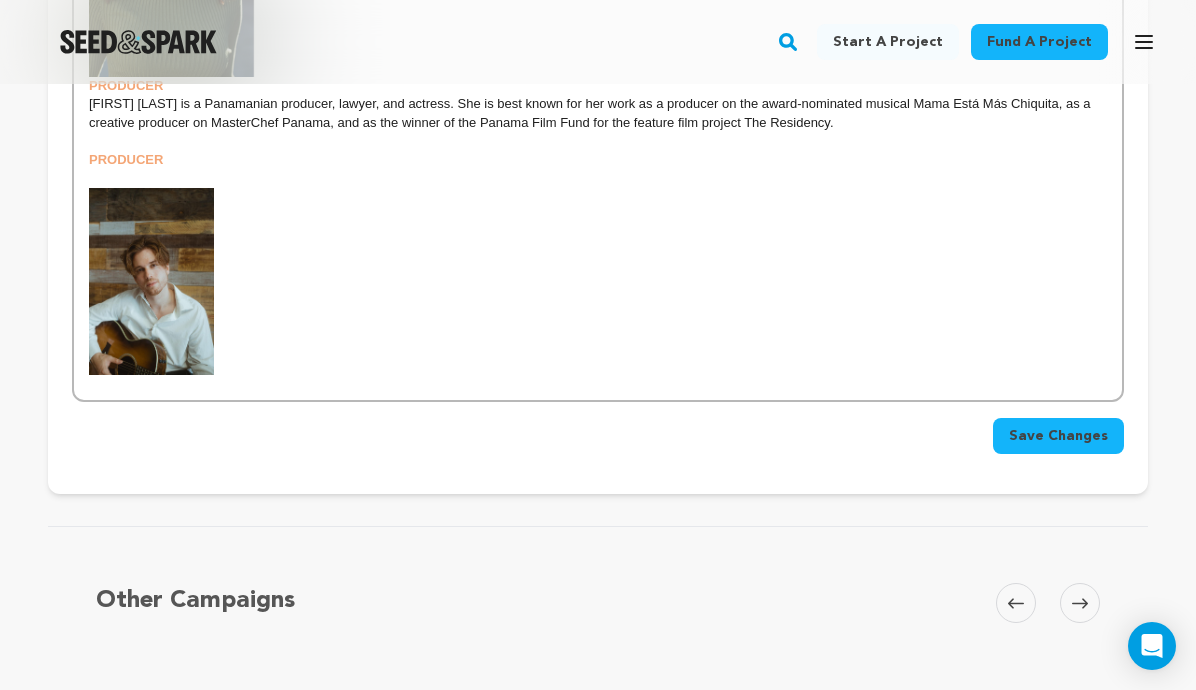 scroll, scrollTop: 1264, scrollLeft: 0, axis: vertical 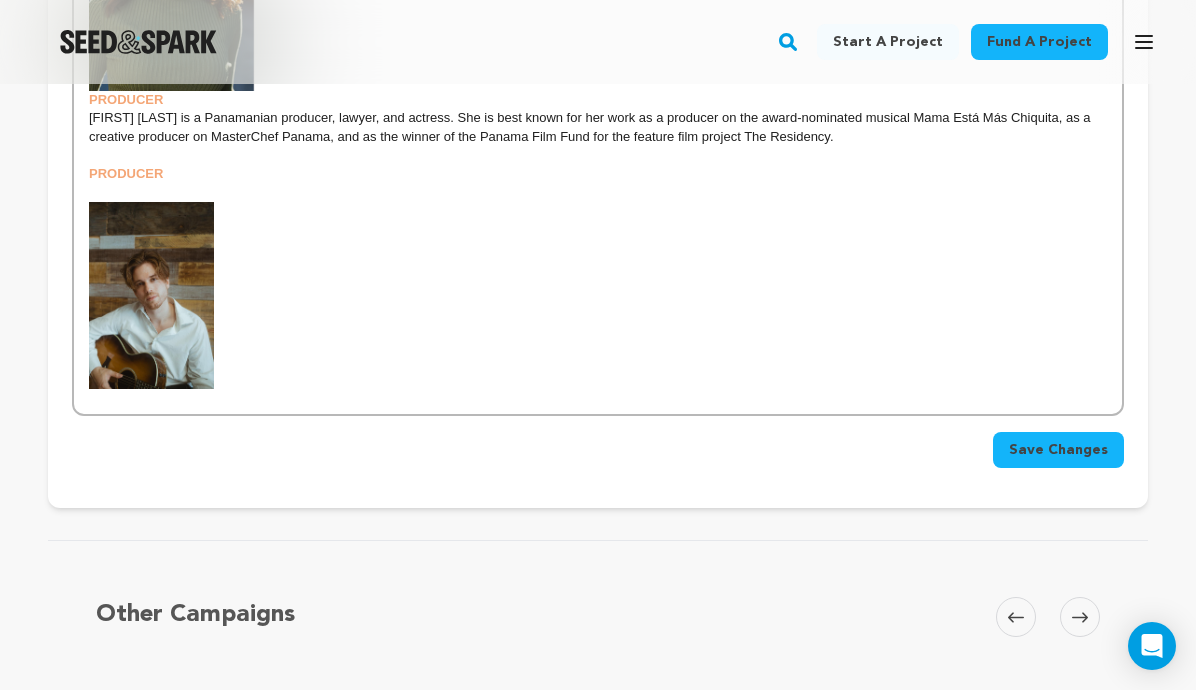 click on "DIRECTOR & WRITER [FIRST] [LAST] is a writer, theatre director, and producer who tells stories about adventure, brown people, and cool spiritual things (he once lived in a monastery) with sunshine, humor, and a side of hiking. He’s survived 10 CTV productions and story edited at Crazy8s. Migraine is his film directorial debut, hopefully proving that headaches can be cinematic! PRODUCER [FIRST] [LAST] is a Panamanian producer, lawyer, and actress. She is best known for her work as a producer on the award-nominated musical Mama Está Más Chiquita, as a creative producer on MasterChef Panama, and as the winner of the Panama Film Fund for the feature film project The Residency. PRODUCER [FIRST] [LAST] is a Panamanian producer, lawyer, and actress. She is best known for her work as a producer on the award-nominated musical Mama Está Más Chiquita, as a creative producer on MasterChef Panama, and as the winner of the Panama Film Fund for the feature film project The Residency." at bounding box center [598, -20] 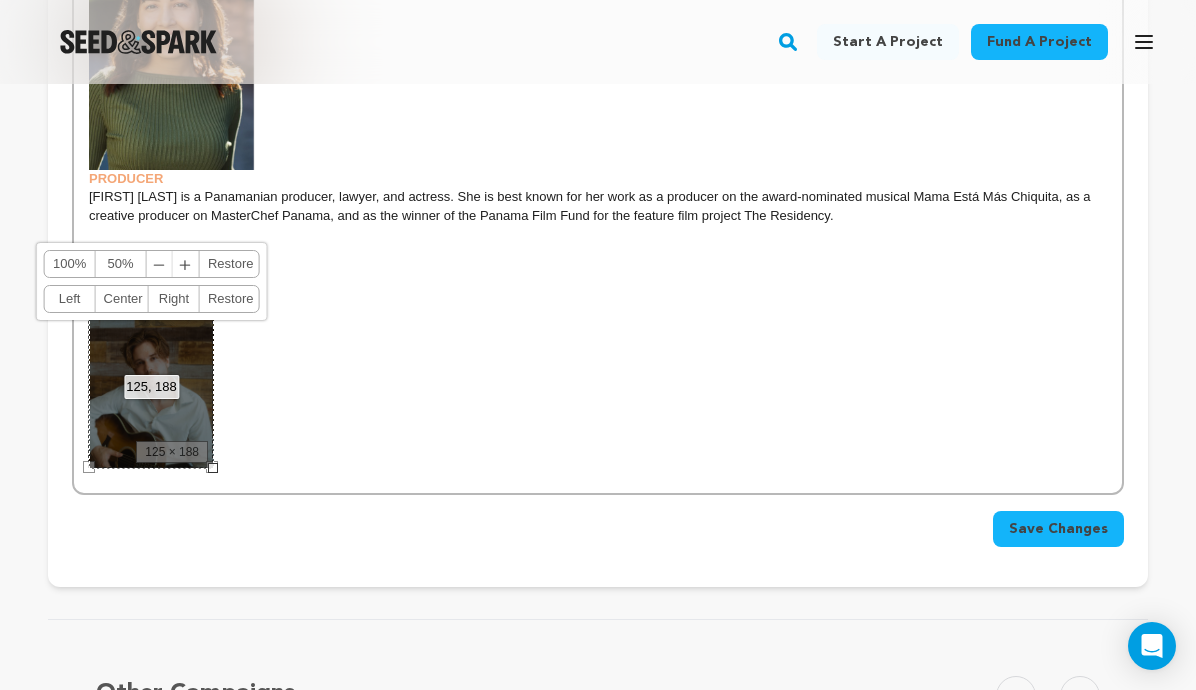 scroll, scrollTop: 1117, scrollLeft: 0, axis: vertical 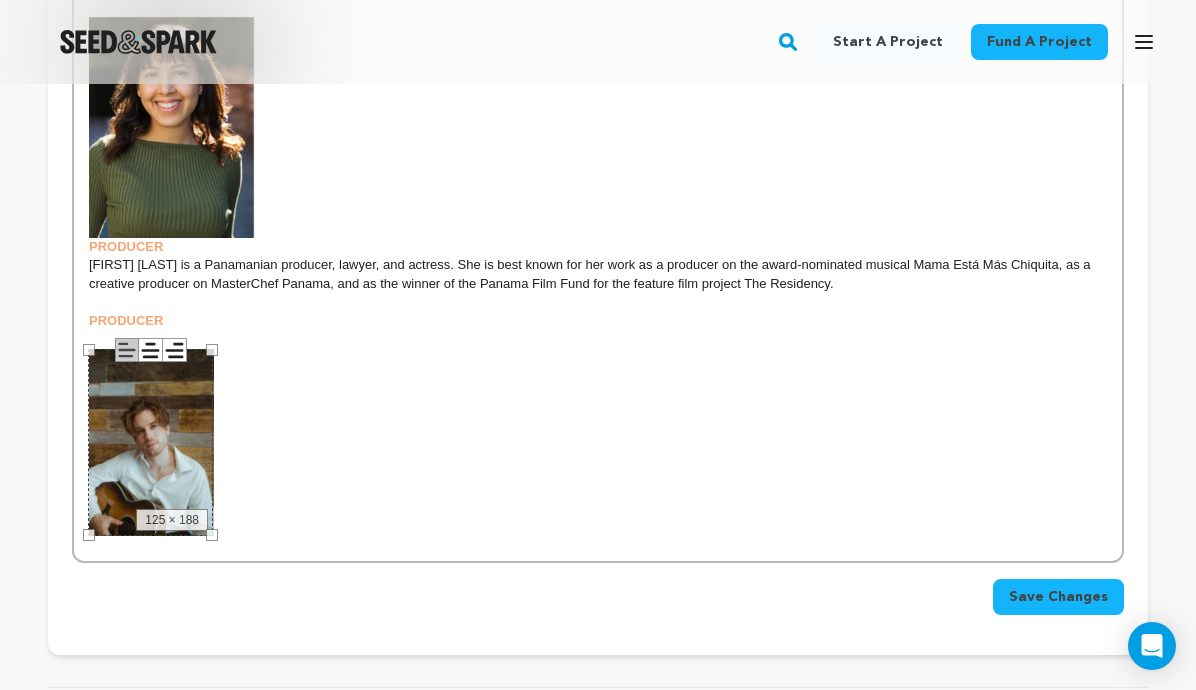 click on "DIRECTOR & WRITER [FIRST] [LAST] is a writer, theatre director, and producer who tells stories about adventure, brown people, and cool spiritual things (he once lived in a monastery) with sunshine, humor, and a side of hiking. He’s survived 10 CTV productions and story edited at Crazy8s. Migraine is his film directorial debut, hopefully proving that headaches can be cinematic! PRODUCER [FIRST] [LAST] is a Panamanian producer, lawyer, and actress. She is best known for her work as a producer on the award-nominated musical Mama Está Más Chiquita, as a creative producer on MasterChef Panama, and as the winner of the Panama Film Fund for the feature film project The Residency. PRODUCER [FIRST] [LAST] is a Panamanian producer, lawyer, and actress. She is best known for her work as a producer on the award-nominated musical Mama Está Más Chiquita, as a creative producer on MasterChef Panama, and as the winner of the Panama Film Fund for the feature film project The Residency." at bounding box center (598, 127) 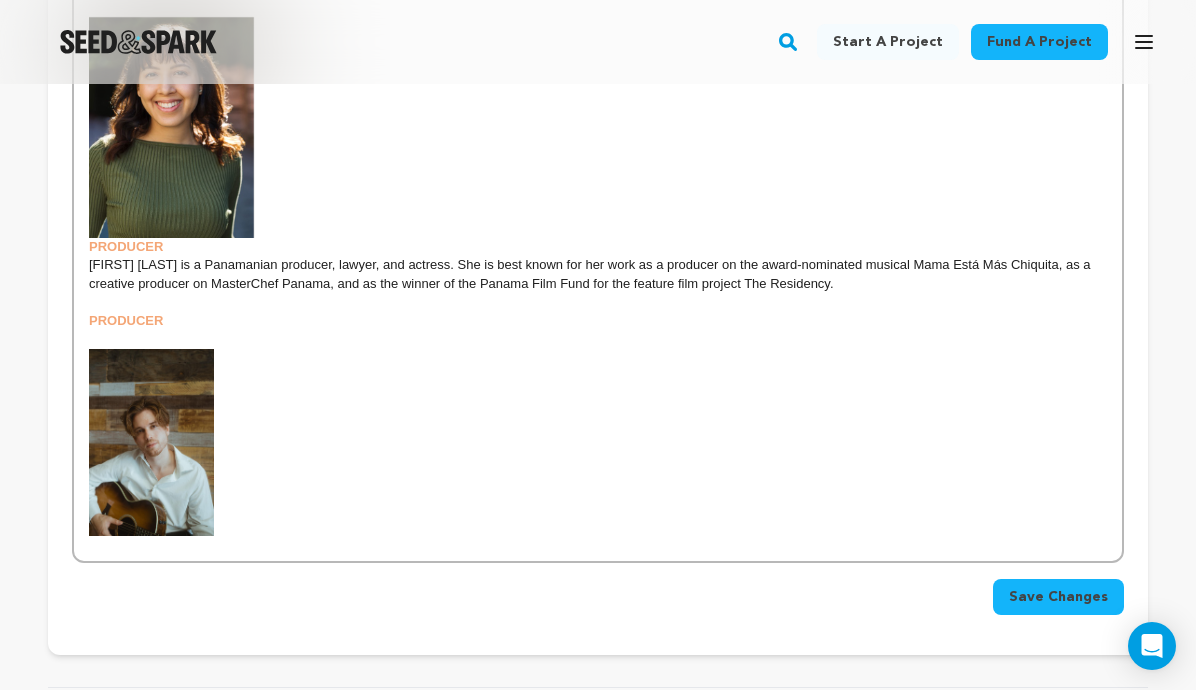 click on "[FIRST] [LAST] is a Panamanian producer, lawyer, and actress. She is best known for her work as a producer on the award-nominated musical Mama Está Más Chiquita, as a creative producer on MasterChef Panama, and as the winner of the Panama Film Fund for the feature film project The Residency." at bounding box center [591, 347] 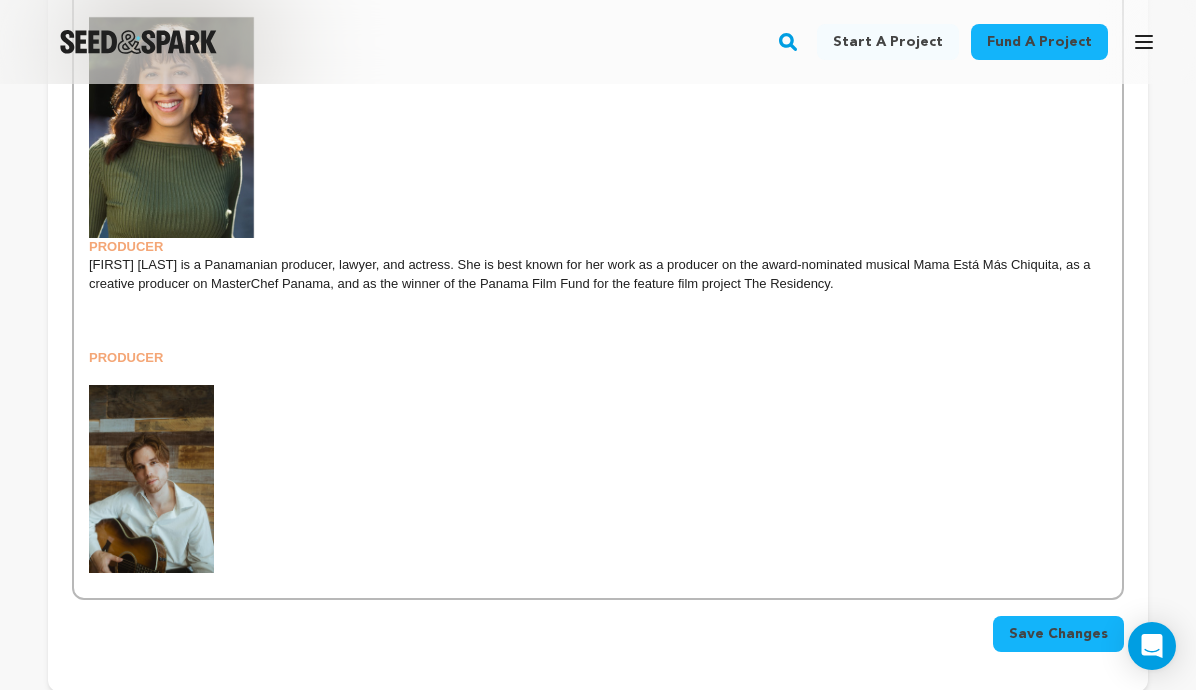 click on "DIRECTOR & WRITER [FIRST] [LAST] is a writer, theatre director, and producer who tells stories about adventure, brown people, and cool spiritual things (he once lived in a monastery) with sunshine, humor, and a side of hiking. He’s survived 10 CTV productions and story edited at Crazy8s. Migraine is his film directorial debut, hopefully proving that headaches can be cinematic! PRODUCER [FIRST] [LAST] is a Panamanian producer, lawyer, and actress. She is best known for her work as a producer on the award-nominated musical Mama Está Más Chiquita, as a creative producer on MasterChef Panama, and as the winner of the Panama Film Fund for the feature film project The Residency. ﻿ PRODUCER [FIRST] [LAST] is a Panamanian producer, lawyer, and actress. She is best known for her work as a producer on the award-nominated musical Mama Está Más Chiquita, as a creative producer on MasterChef Panama, and as the winner of the Panama Film Fund for the feature film project The Residency." at bounding box center (598, 146) 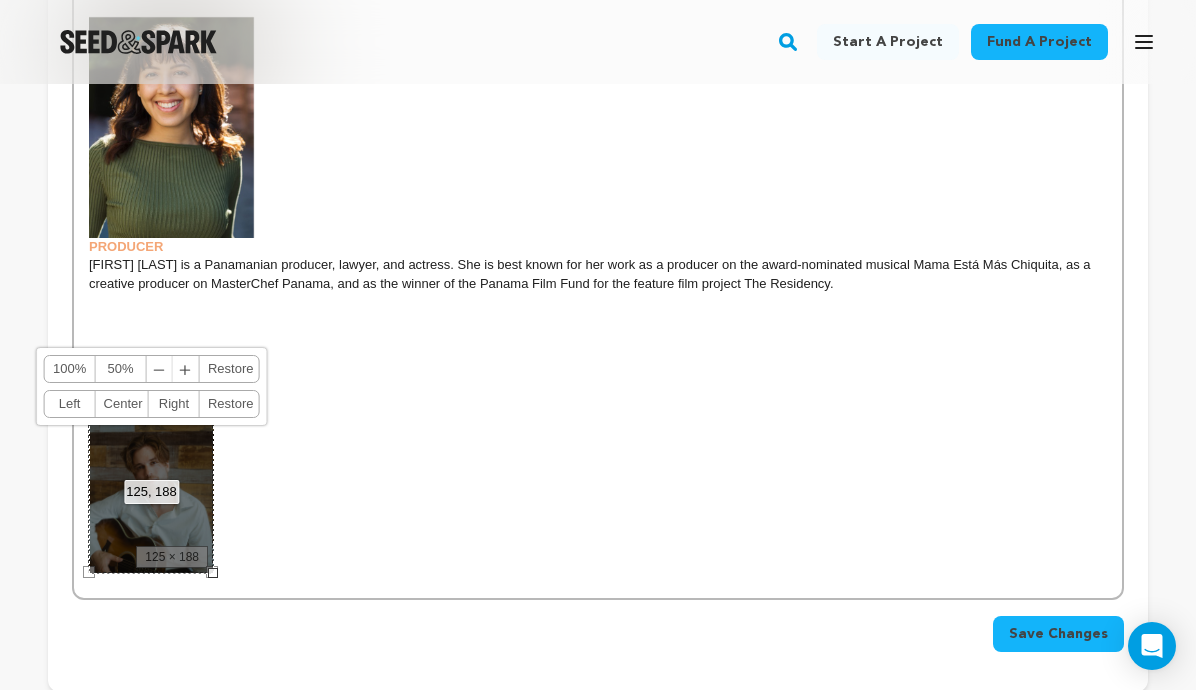 click on "Left" at bounding box center (70, 404) 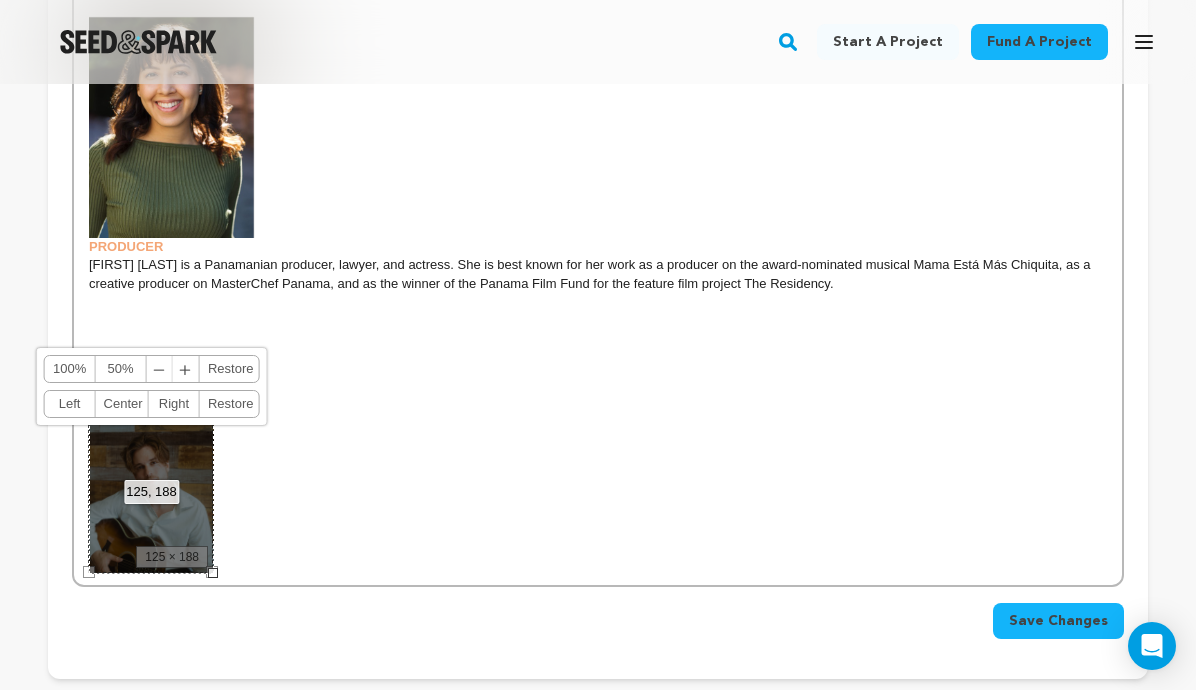 click on "DIRECTOR & WRITER [FIRST] [LAST] is a writer, theatre director, and producer who tells stories about adventure, brown people, and cool spiritual things (he once lived in a monastery) with sunshine, humor, and a side of hiking. He’s survived 10 CTV productions and story edited at Crazy8s. Migraine is his film directorial debut, hopefully proving that headaches can be cinematic! PRODUCER [FIRST] [LAST] is a Panamanian producer, lawyer, and actress. She is best known for her work as a producer on the award-nominated musical Mama Está Más Chiquita, as a creative producer on MasterChef Panama, and as the winner of the Panama Film Fund for the feature film project The Residency. PRODUCER [FIRST] [LAST] is a Panamanian producer, lawyer, and actress. She is best known for her work as a producer on the award-nominated musical Mama Está Más Chiquita, as a creative producer on MasterChef Panama, and as the winner of the Panama Film Fund for the feature film project The Residency." at bounding box center [598, 139] 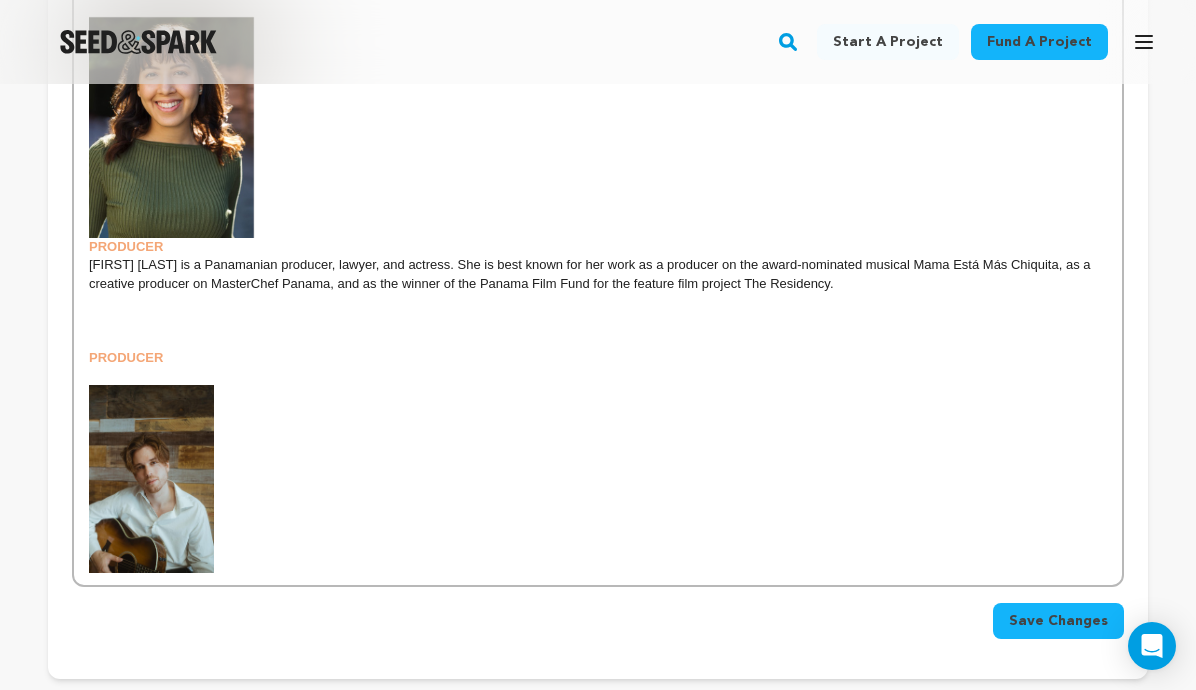 click at bounding box center (151, 479) 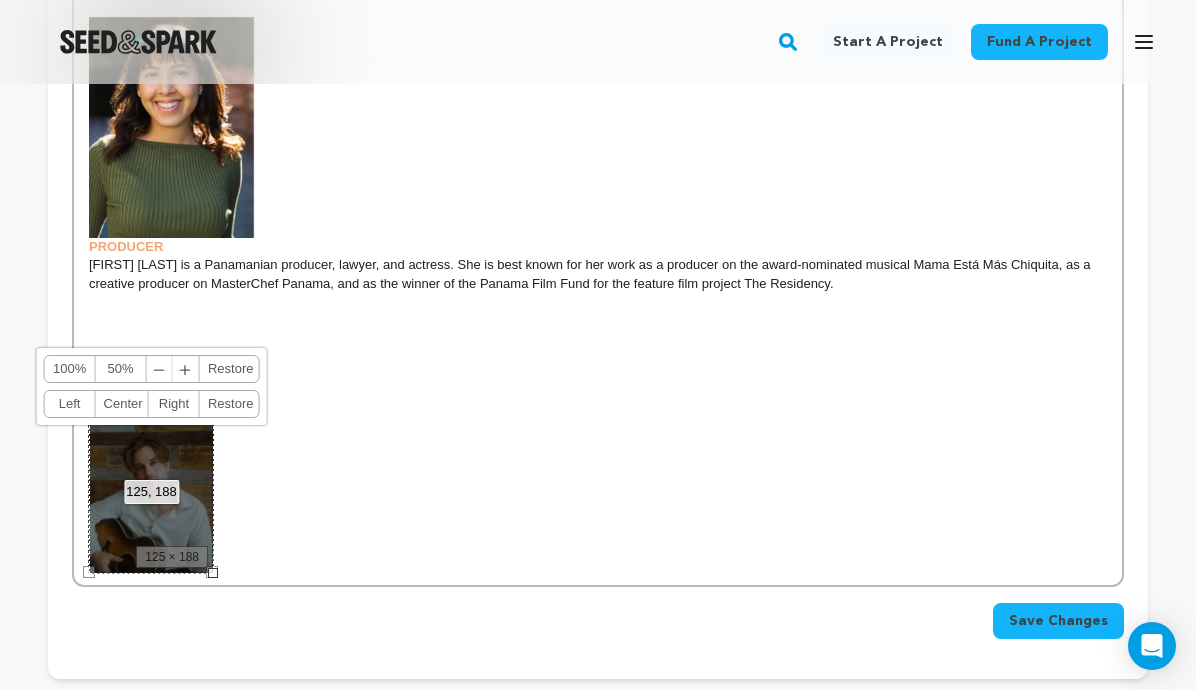 click on "125, 188
100%
50%
﹣
﹢
Restore
Left
Center
Right
Restore" at bounding box center (151, 480) 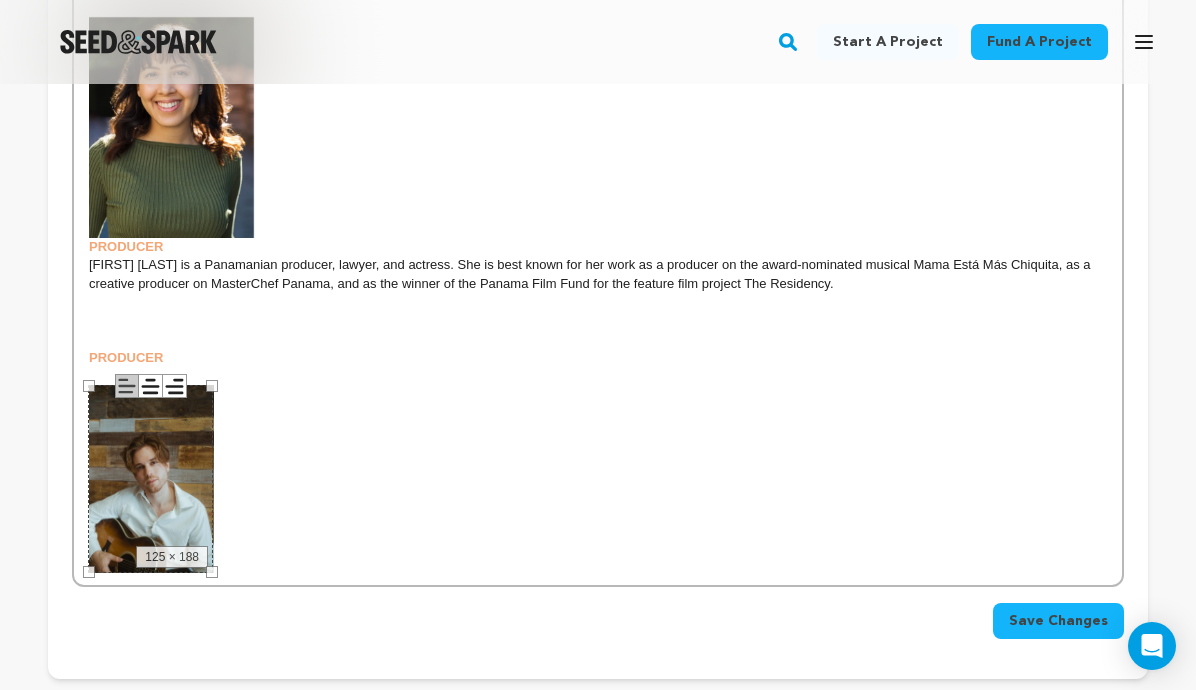 click on "[FIRST] [LAST] is a Panamanian producer, lawyer, and actress. She is best known for her work as a producer on the award-nominated musical Mama Está Más Chiquita, as a creative producer on MasterChef Panama, and as the winner of the Panama Film Fund for the feature film project The Residency." at bounding box center [591, 384] 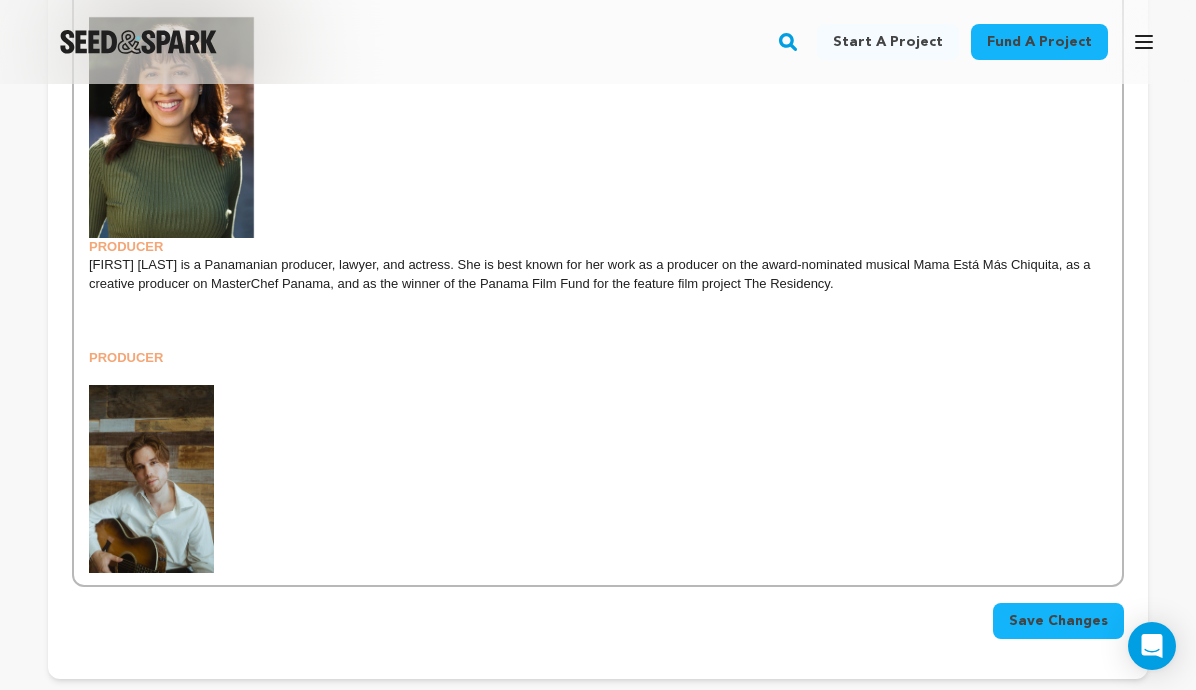 click at bounding box center (151, 479) 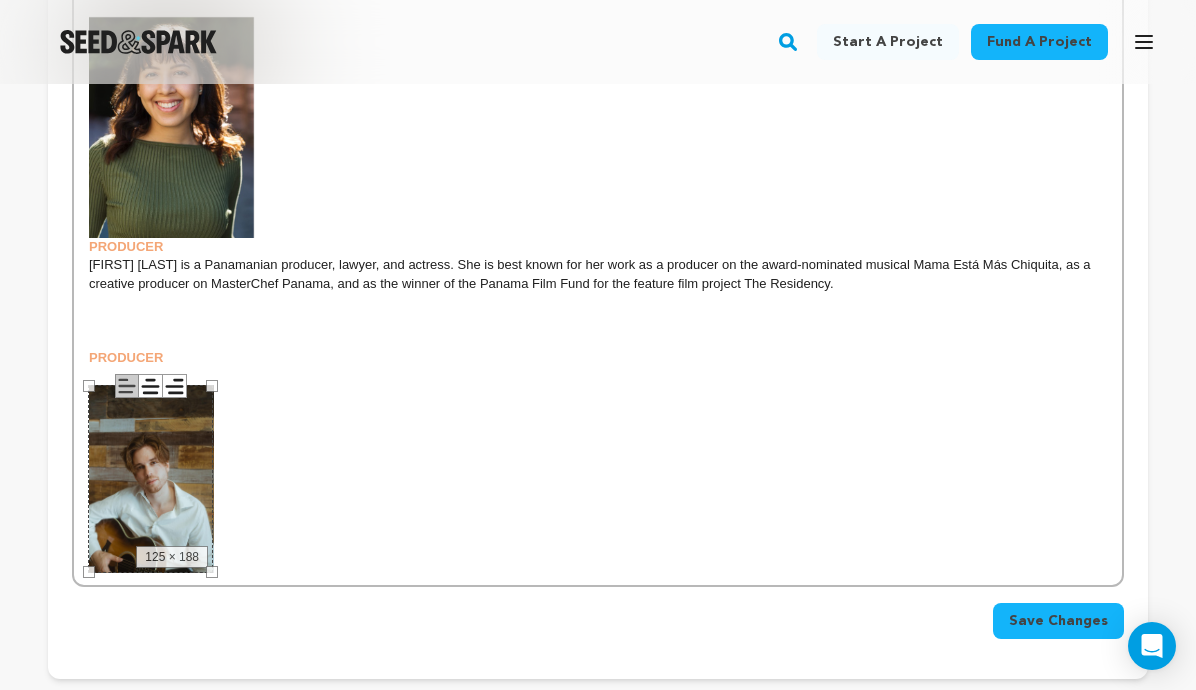 click on "DIRECTOR & WRITER [FIRST] [LAST] is a writer, theatre director, and producer who tells stories about adventure, brown people, and cool spiritual things (he once lived in a monastery) with sunshine, humor, and a side of hiking. He’s survived 10 CTV productions and story edited at Crazy8s. Migraine is his film directorial debut, hopefully proving that headaches can be cinematic! PRODUCER [FIRST] [LAST] is a Panamanian producer, lawyer, and actress. She is best known for her work as a producer on the award-nominated musical Mama Está Más Chiquita, as a creative producer on MasterChef Panama, and as the winner of the Panama Film Fund for the feature film project The Residency. PRODUCER [FIRST] [LAST] is a Panamanian producer, lawyer, and actress. She is best known for her work as a producer on the award-nominated musical Mama Está Más Chiquita, as a creative producer on MasterChef Panama, and as the winner of the Panama Film Fund for the feature film project The Residency." at bounding box center [598, 139] 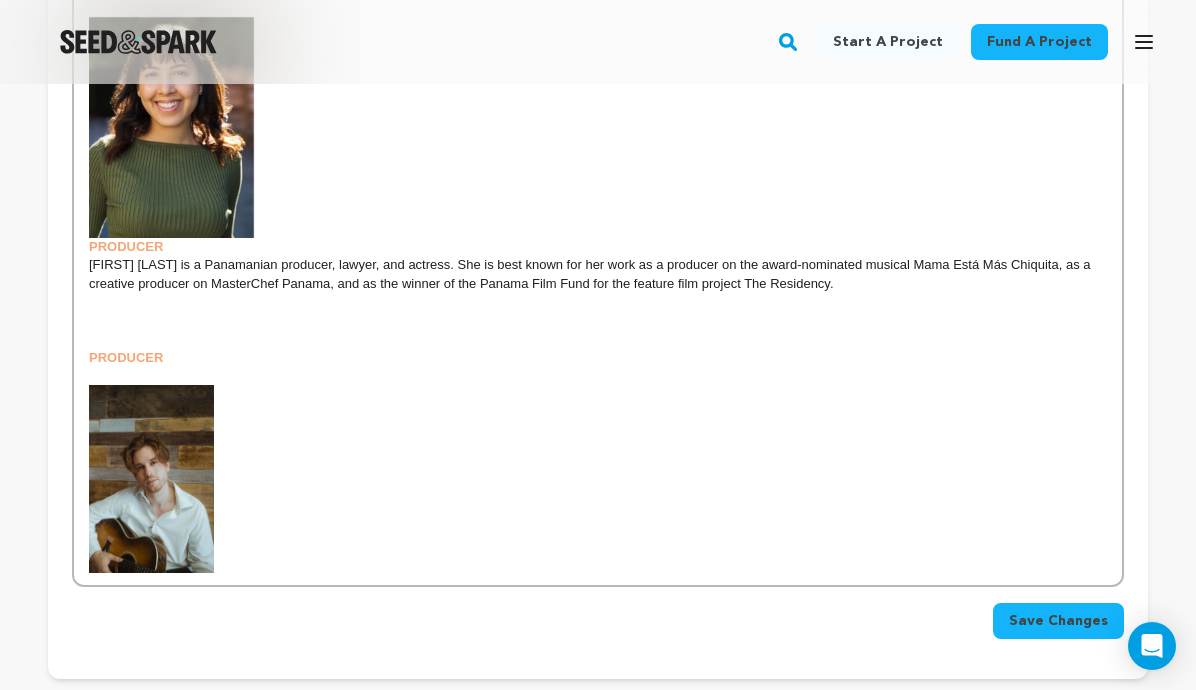click on "[FIRST] [LAST] is a Panamanian producer, lawyer, and actress. She is best known for her work as a producer on the award-nominated musical Mama Está Más Chiquita, as a creative producer on MasterChef Panama, and as the winner of the Panama Film Fund for the feature film project The Residency." at bounding box center (591, 384) 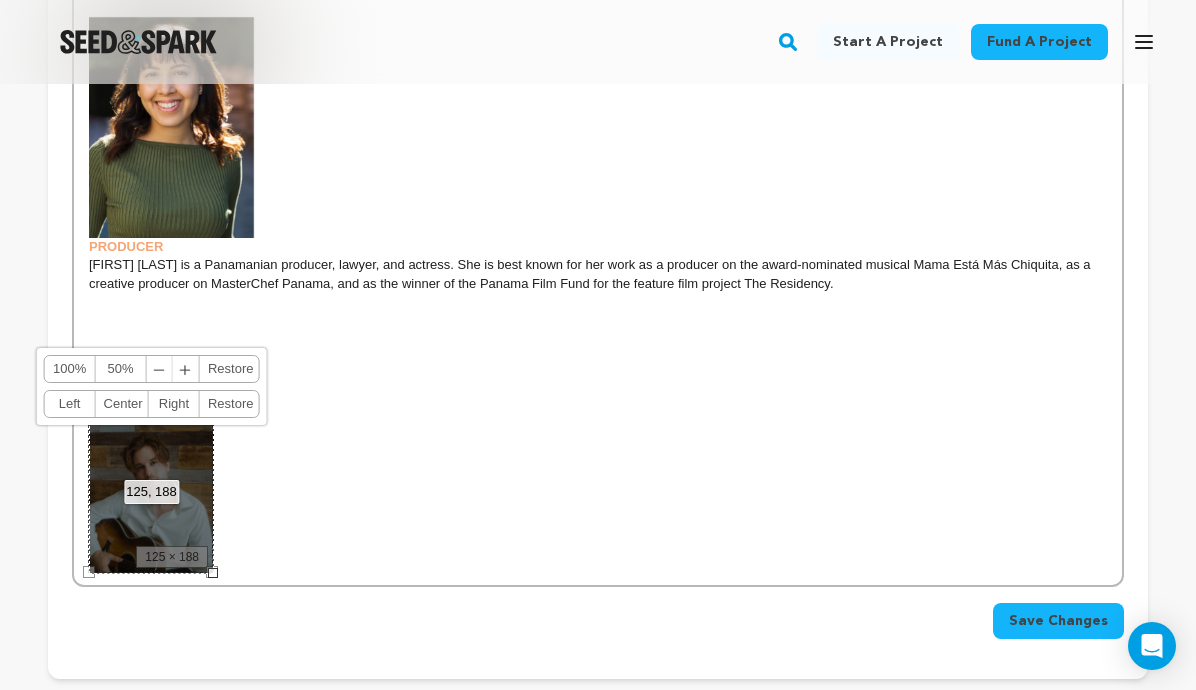 click on "DIRECTOR & WRITER [FIRST] [LAST] is a writer, theatre director, and producer who tells stories about adventure, brown people, and cool spiritual things (he once lived in a monastery) with sunshine, humor, and a side of hiking. He’s survived 10 CTV productions and story edited at Crazy8s. Migraine is his film directorial debut, hopefully proving that headaches can be cinematic! PRODUCER [FIRST] [LAST] is a Panamanian producer, lawyer, and actress. She is best known for her work as a producer on the award-nominated musical Mama Está Más Chiquita, as a creative producer on MasterChef Panama, and as the winner of the Panama Film Fund for the feature film project The Residency. PRODUCER [FIRST] [LAST] is a Panamanian producer, lawyer, and actress. She is best known for her work as a producer on the award-nominated musical Mama Está Más Chiquita, as a creative producer on MasterChef Panama, and as the winner of the Panama Film Fund for the feature film project The Residency." at bounding box center [598, 139] 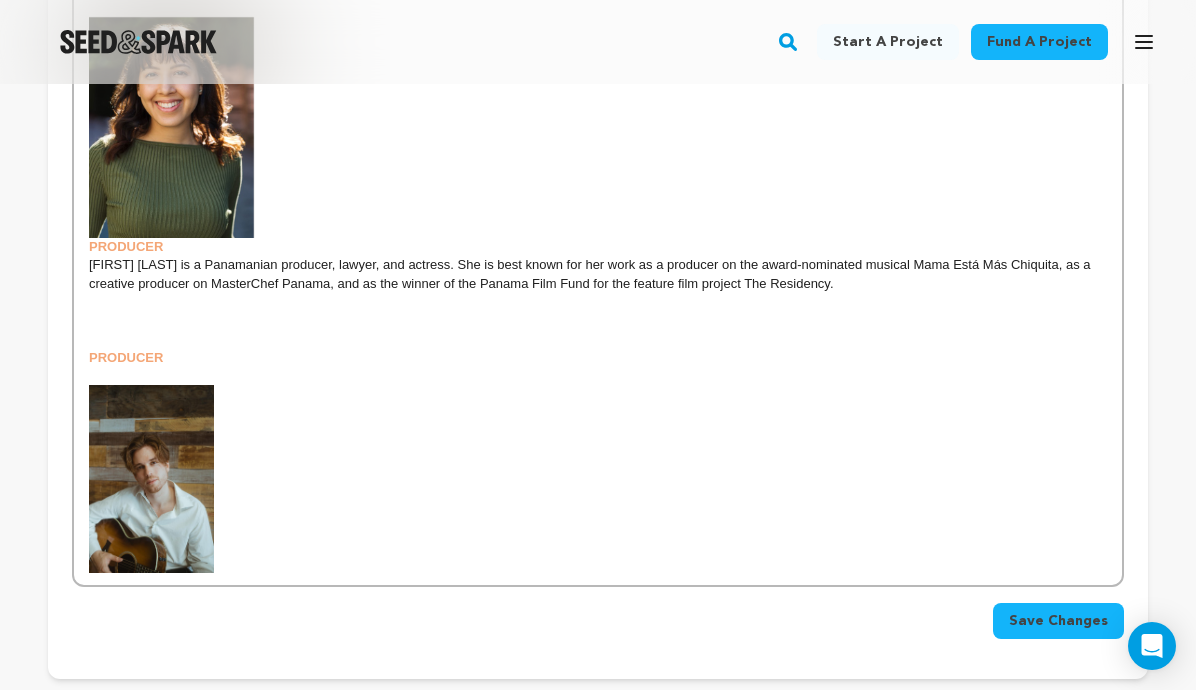 click at bounding box center [151, 479] 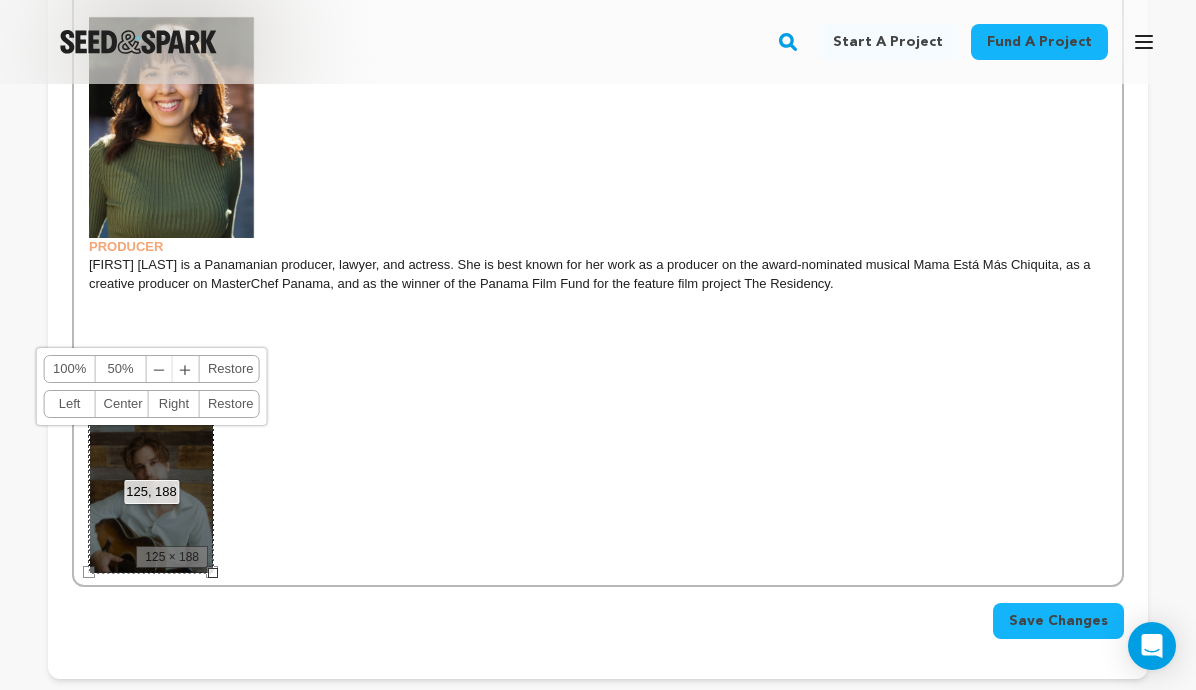 drag, startPoint x: 170, startPoint y: 440, endPoint x: 187, endPoint y: 429, distance: 20.248457 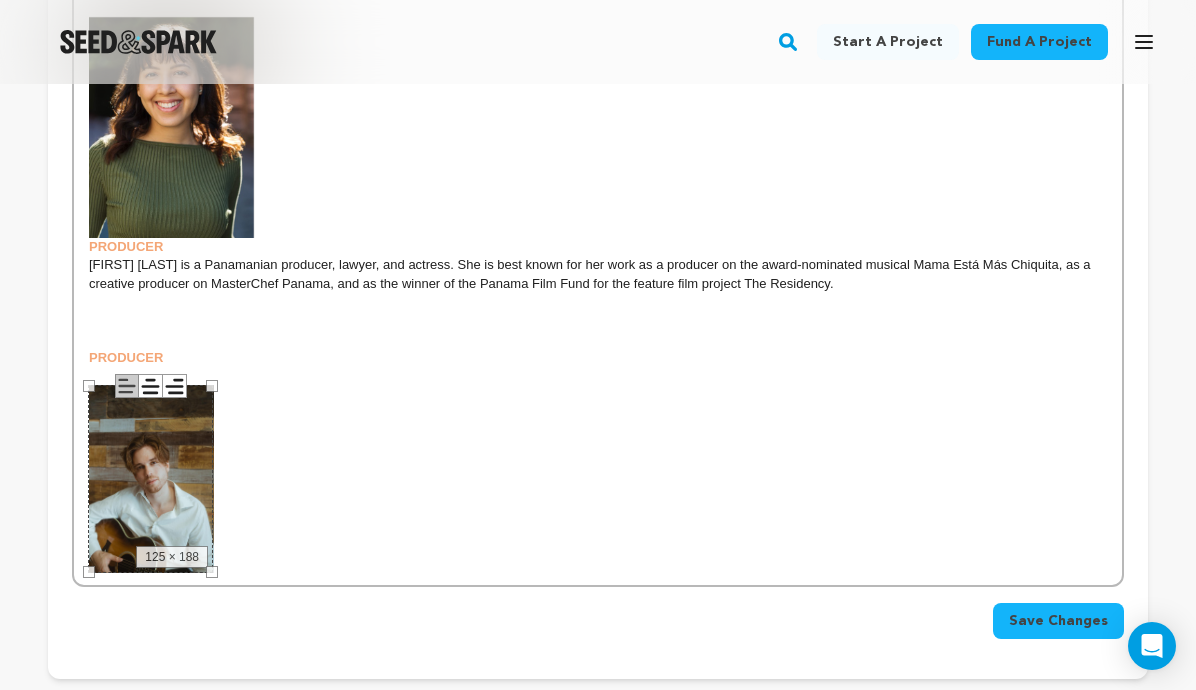 click on "[FIRST] [LAST] is a Panamanian producer, lawyer, and actress. She is best known for her work as a producer on the award-nominated musical Mama Está Más Chiquita, as a creative producer on MasterChef Panama, and as the winner of the Panama Film Fund for the feature film project The Residency." at bounding box center (598, 274) 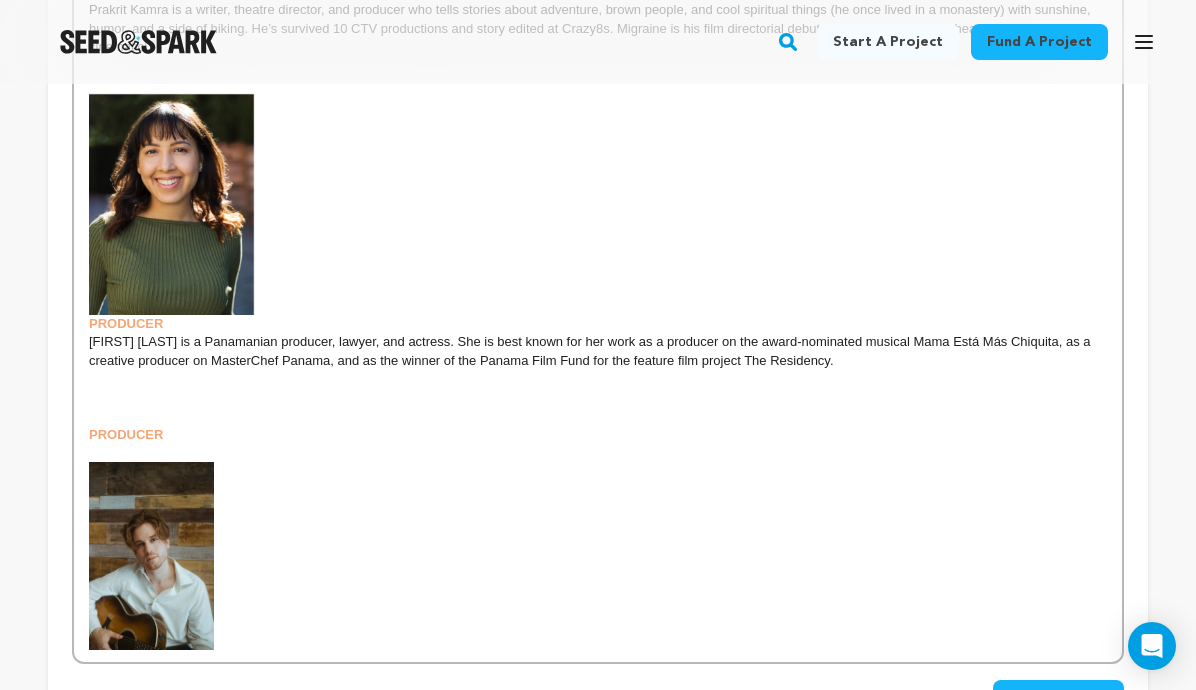 scroll, scrollTop: 977, scrollLeft: 0, axis: vertical 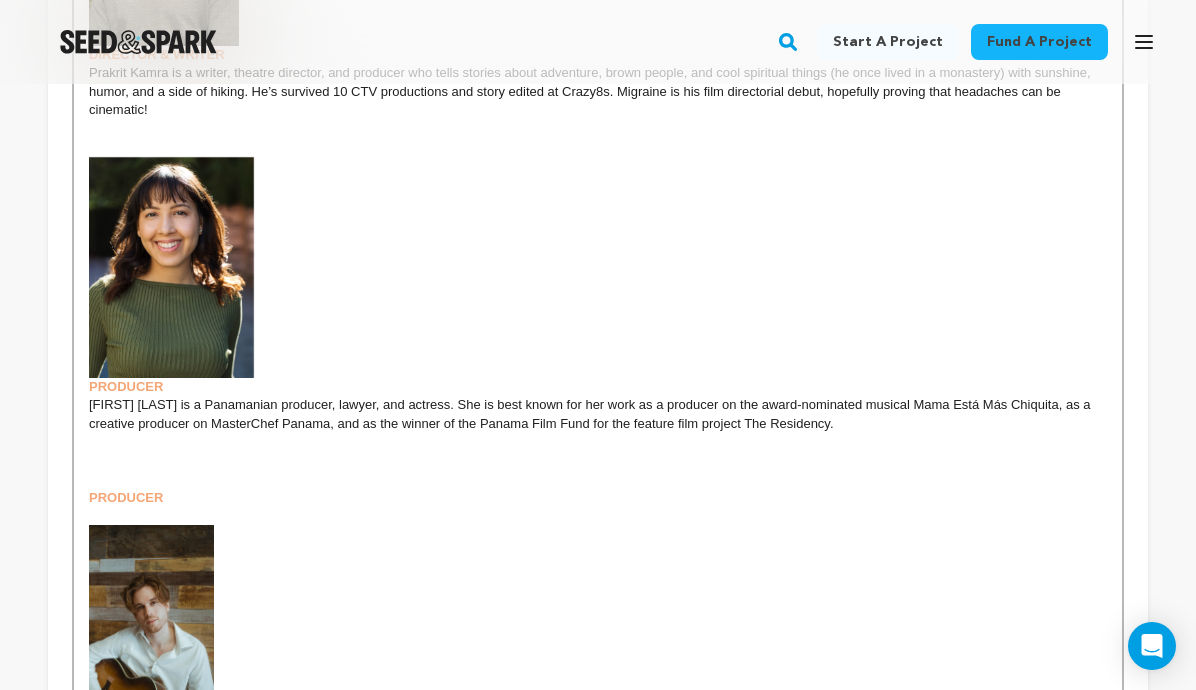 click at bounding box center [172, 266] 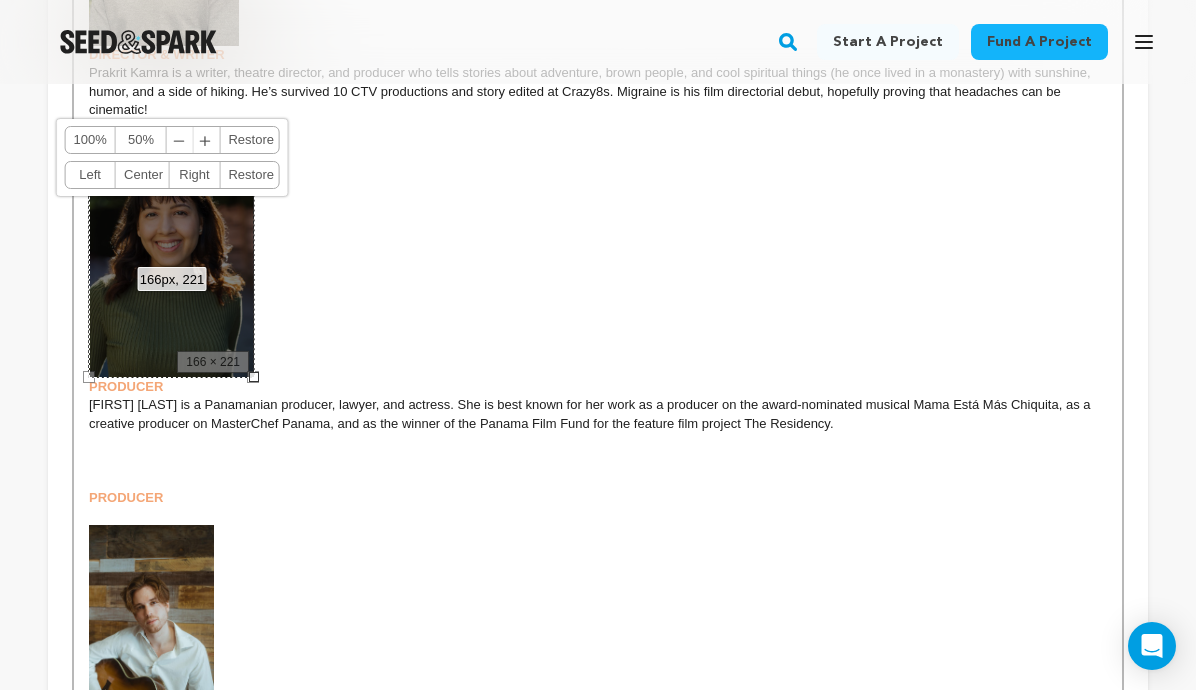 click on "Left" at bounding box center [90, 175] 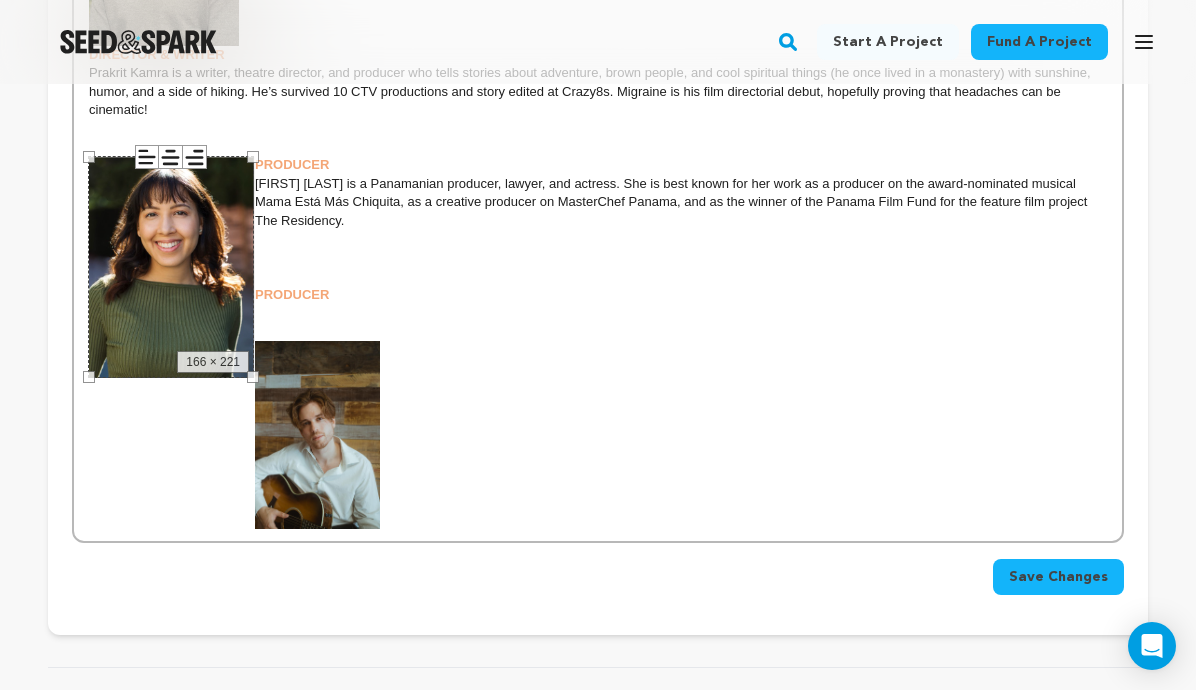 click on "[FIRST] [LAST] is a Panamanian producer, lawyer, and actress. She is best known for her work as a producer on the award-nominated musical Mama Está Más Chiquita, as a creative producer on MasterChef Panama, and as the winner of the Panama Film Fund for the feature film project The Residency." at bounding box center [673, 331] 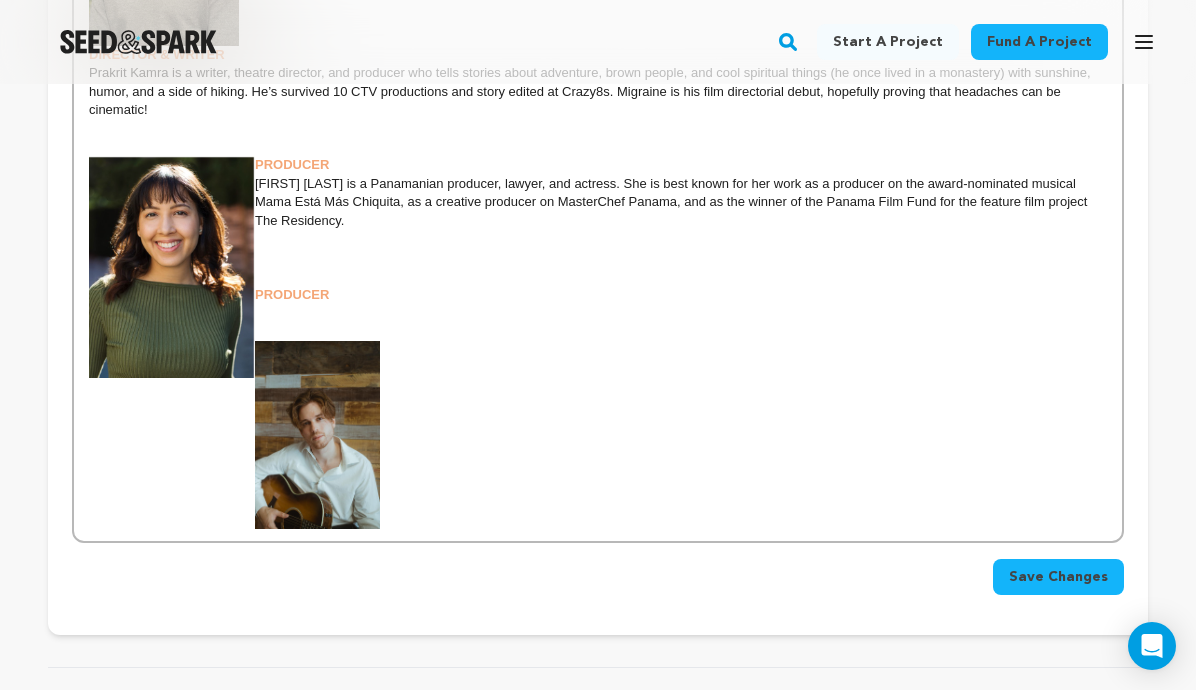 click at bounding box center [172, 266] 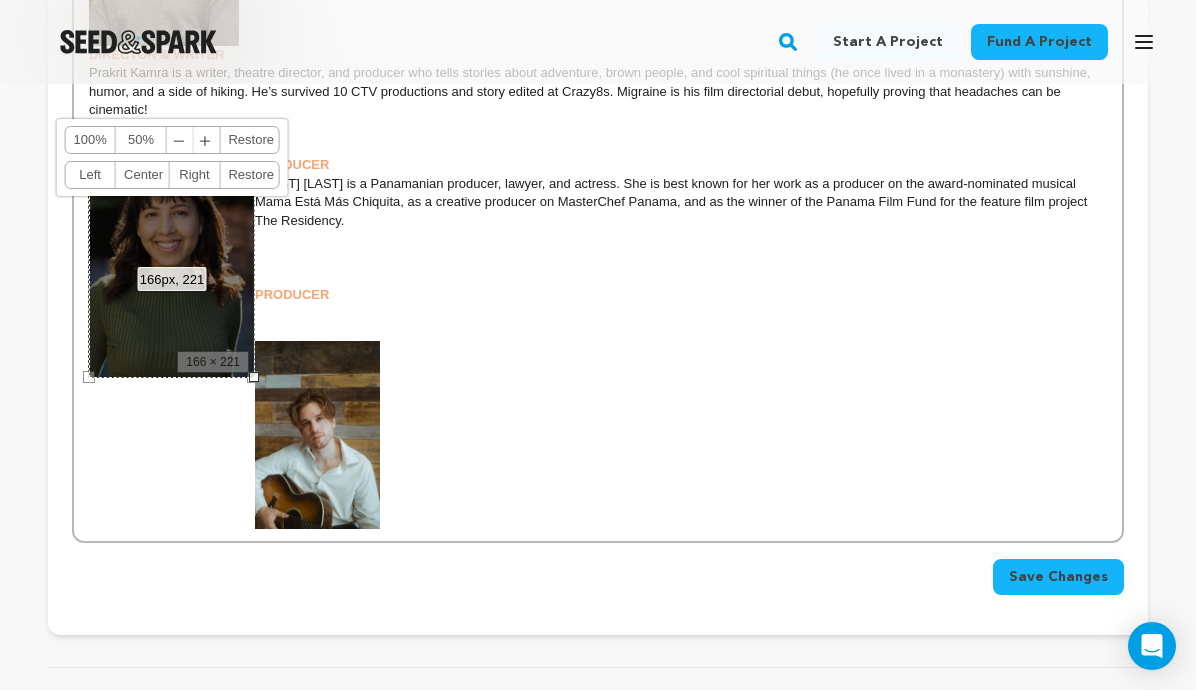 click at bounding box center [598, 239] 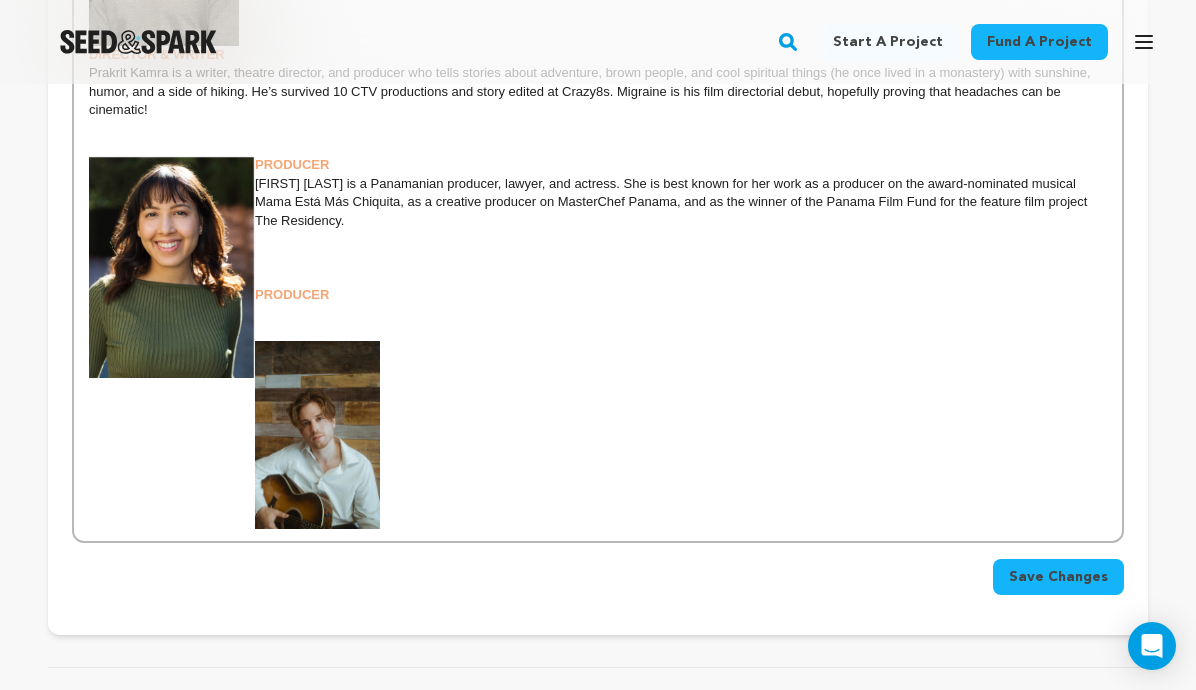 click at bounding box center [172, 266] 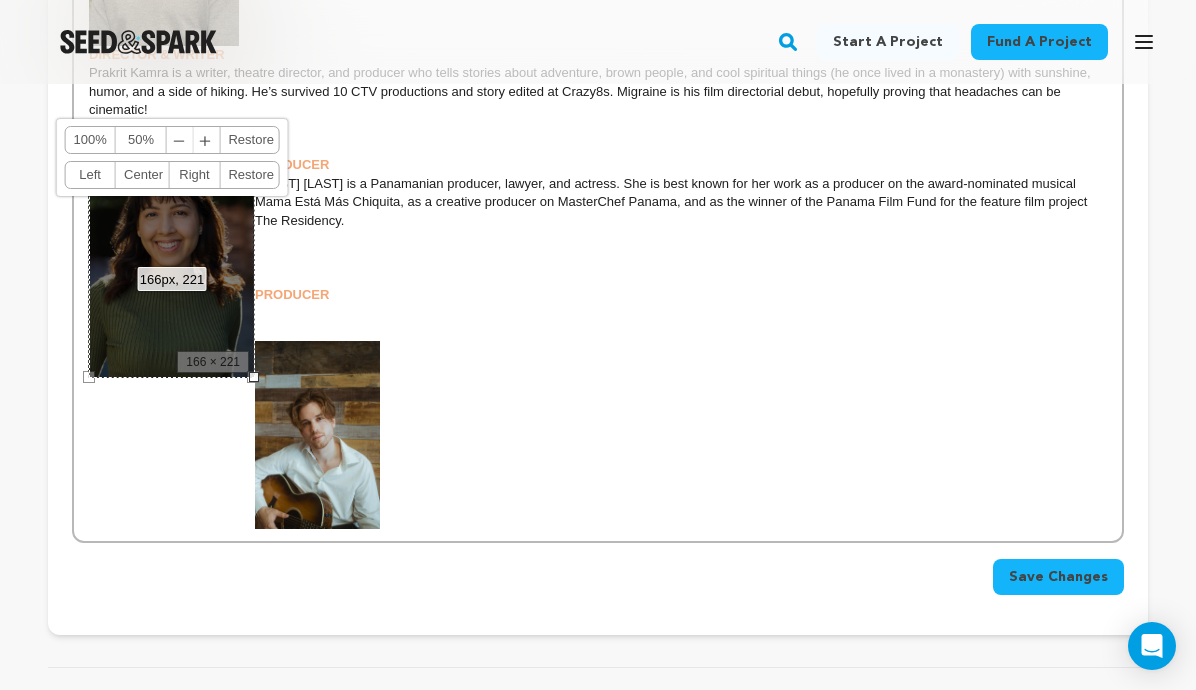 click on "PRODUCER" at bounding box center (292, 294) 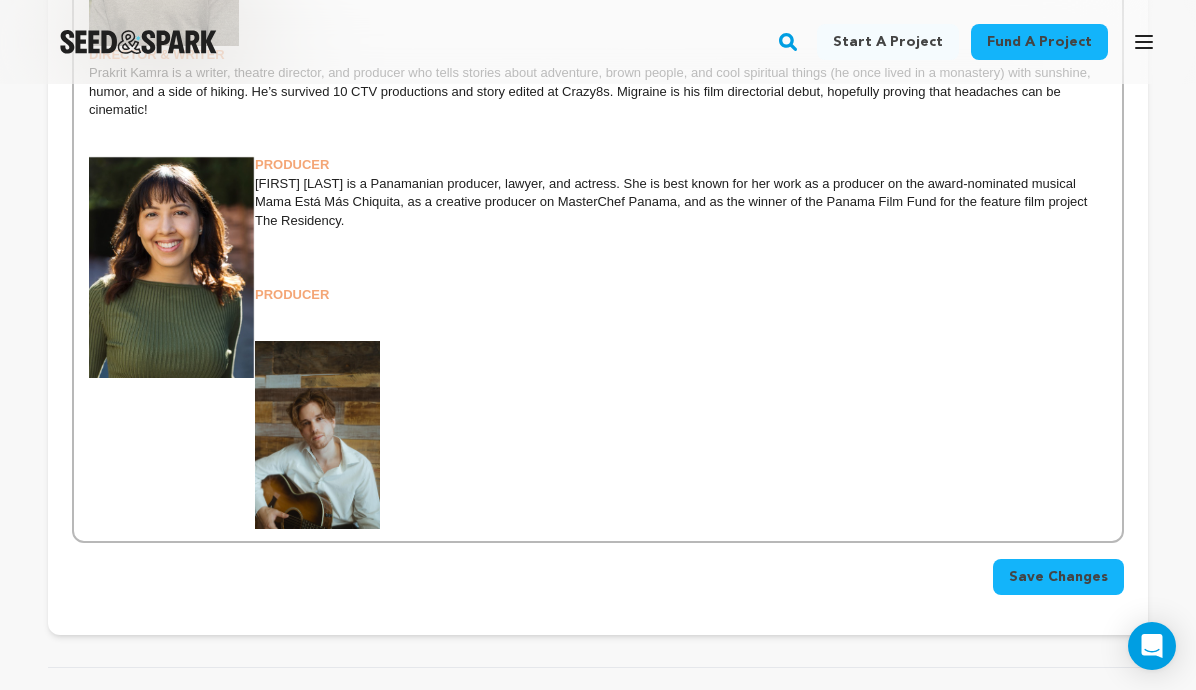click at bounding box center [172, 266] 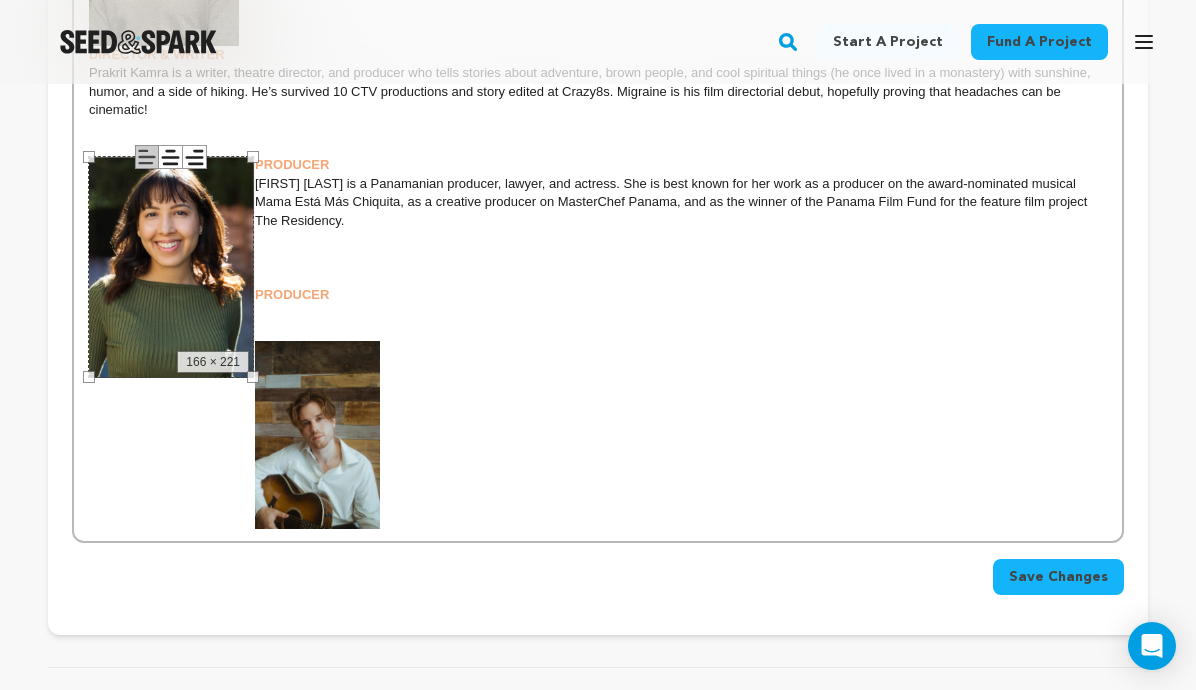 click on "PRODUCER" at bounding box center [292, 294] 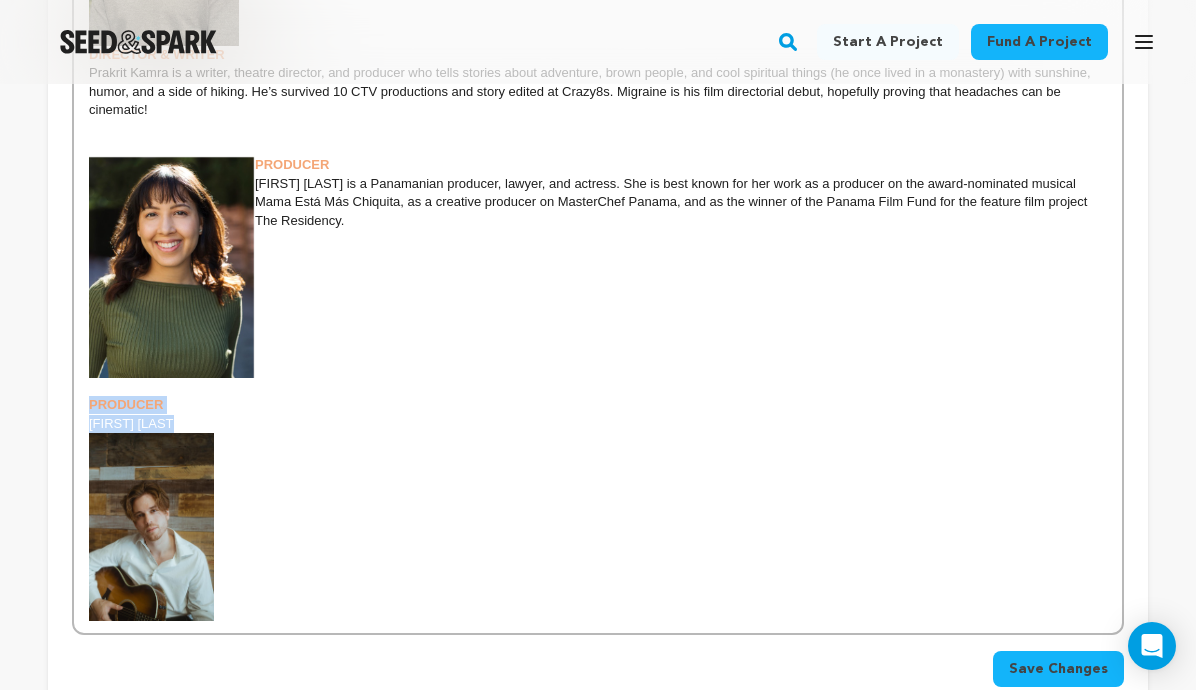 drag, startPoint x: 169, startPoint y: 418, endPoint x: 91, endPoint y: 403, distance: 79.429214 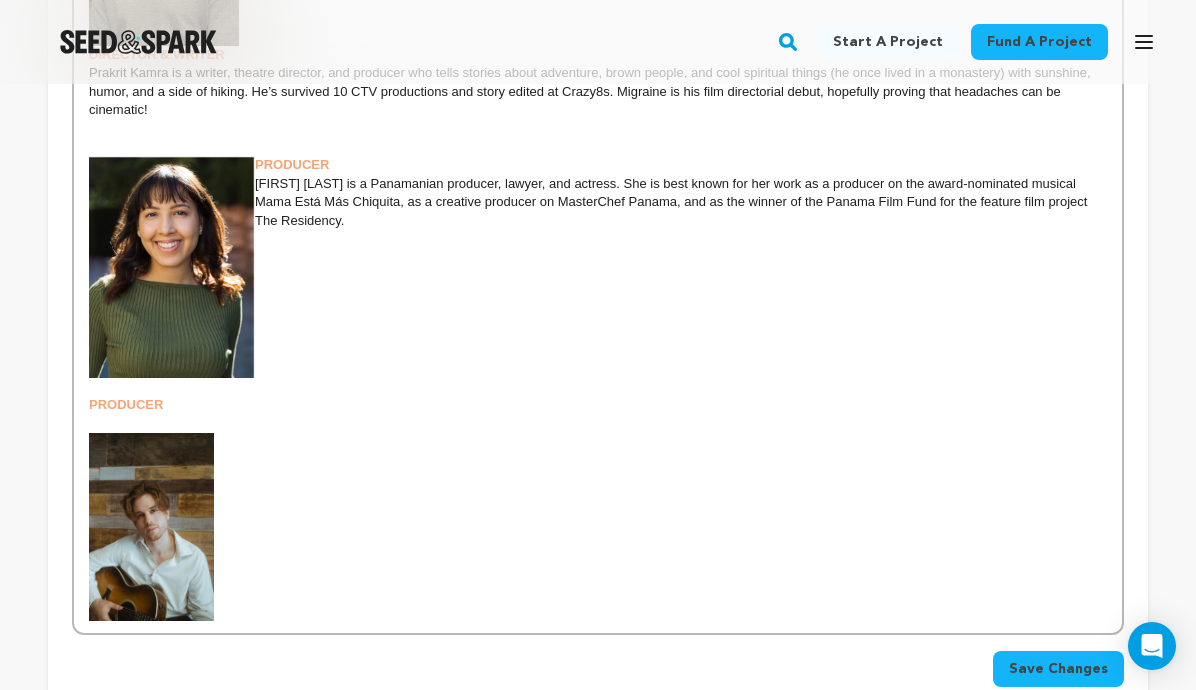 drag, startPoint x: 223, startPoint y: 426, endPoint x: 222, endPoint y: 438, distance: 12.0415945 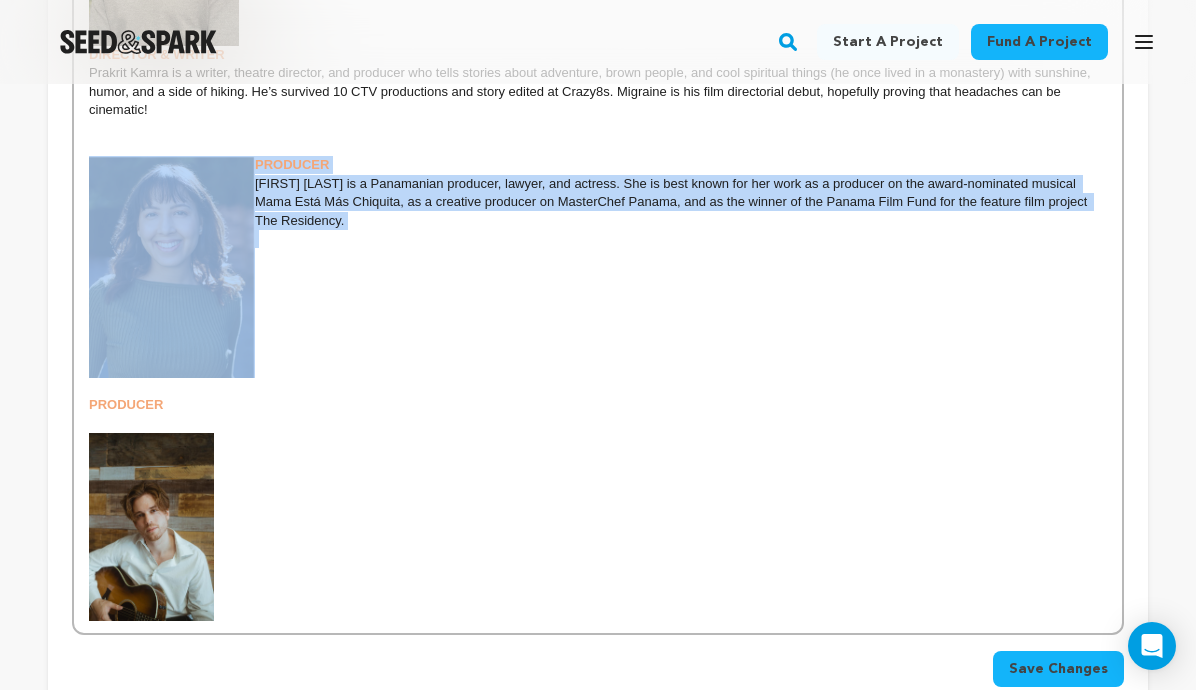 drag, startPoint x: 369, startPoint y: 233, endPoint x: 253, endPoint y: 168, distance: 132.96992 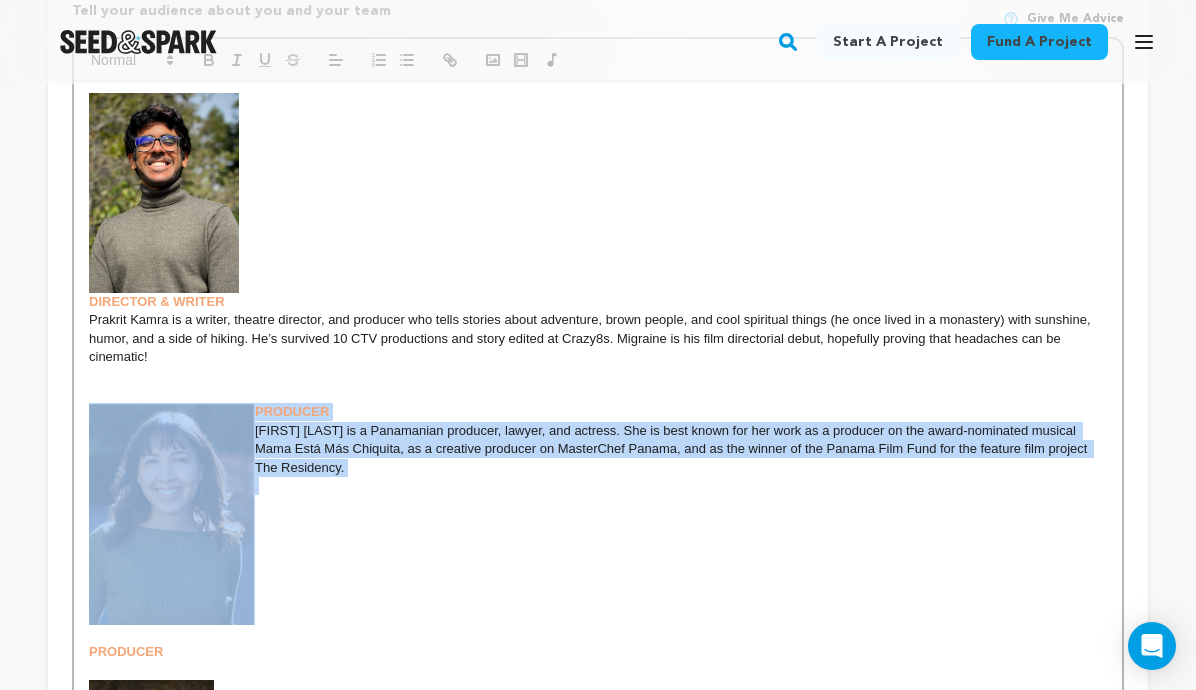 click at bounding box center (164, 193) 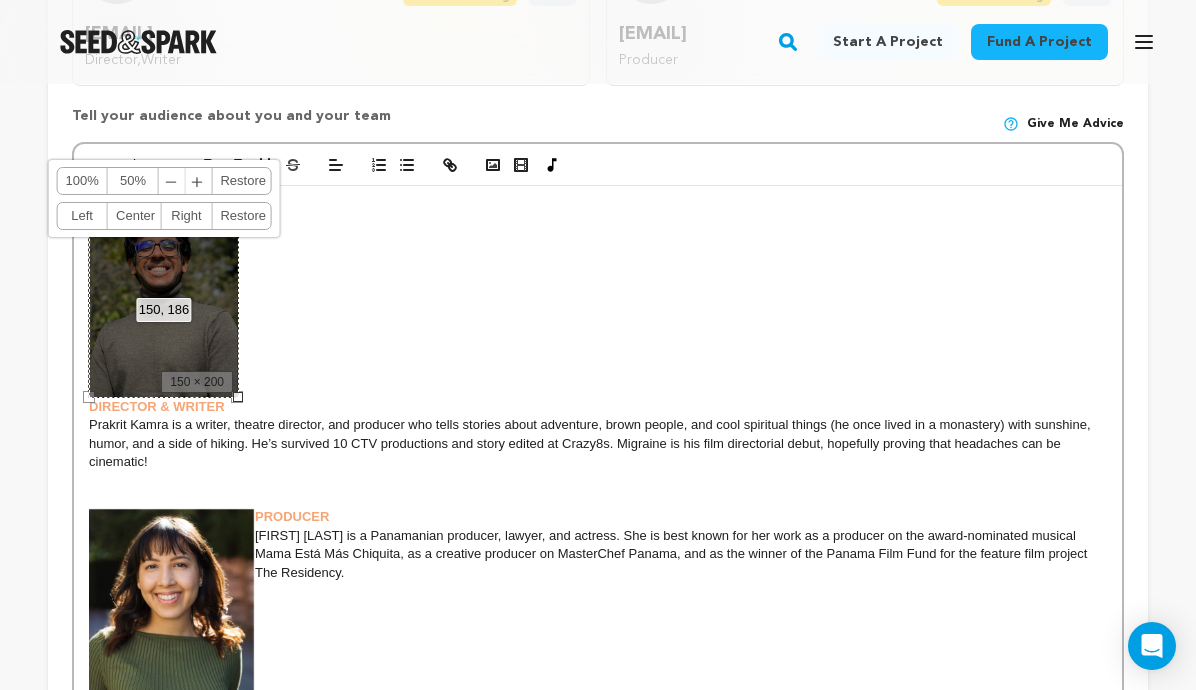 scroll, scrollTop: 622, scrollLeft: 0, axis: vertical 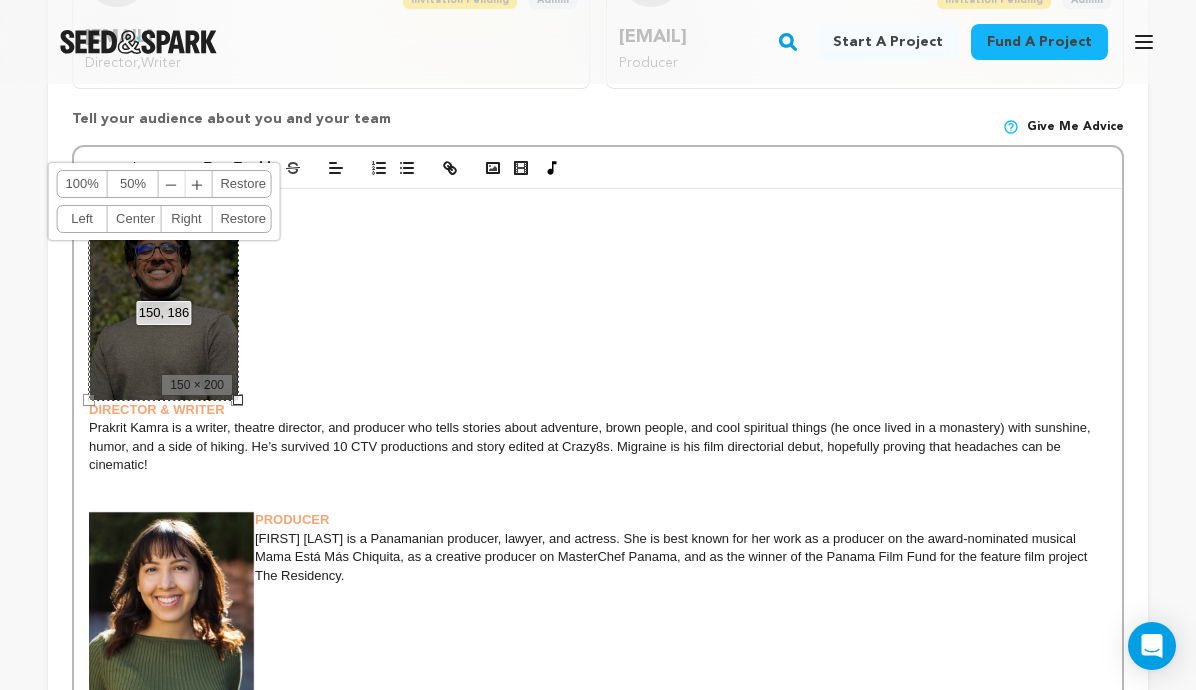 click on "Left" at bounding box center [82, 219] 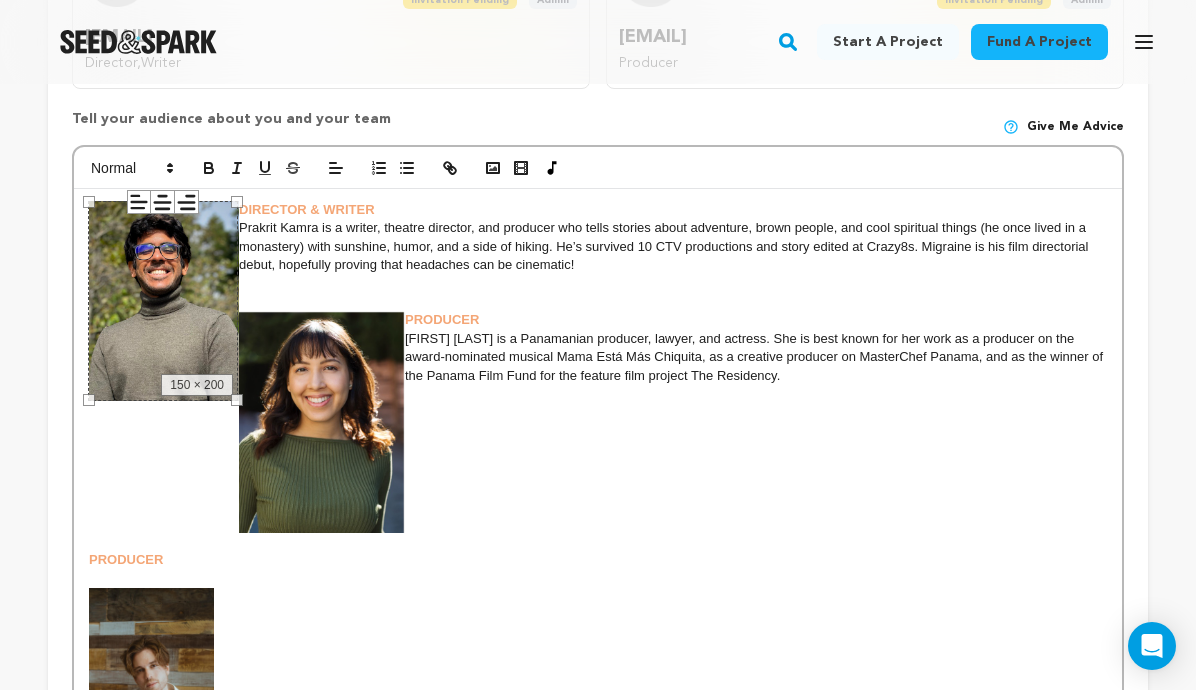 click at bounding box center [598, 302] 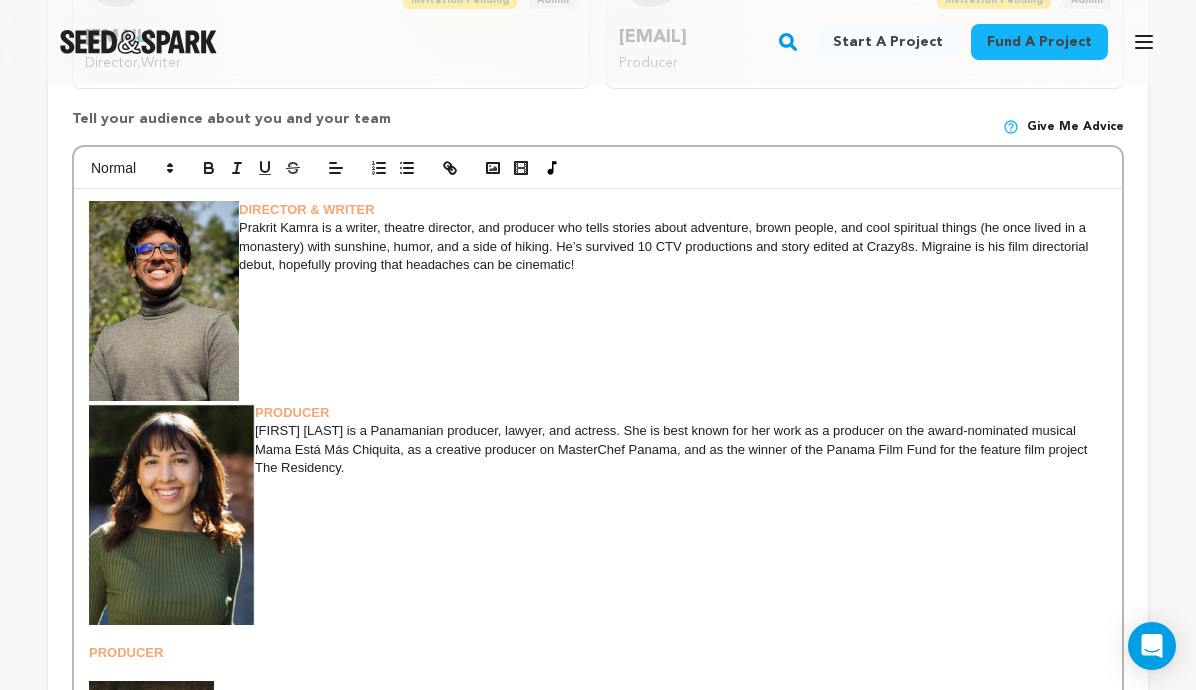 click at bounding box center (172, 514) 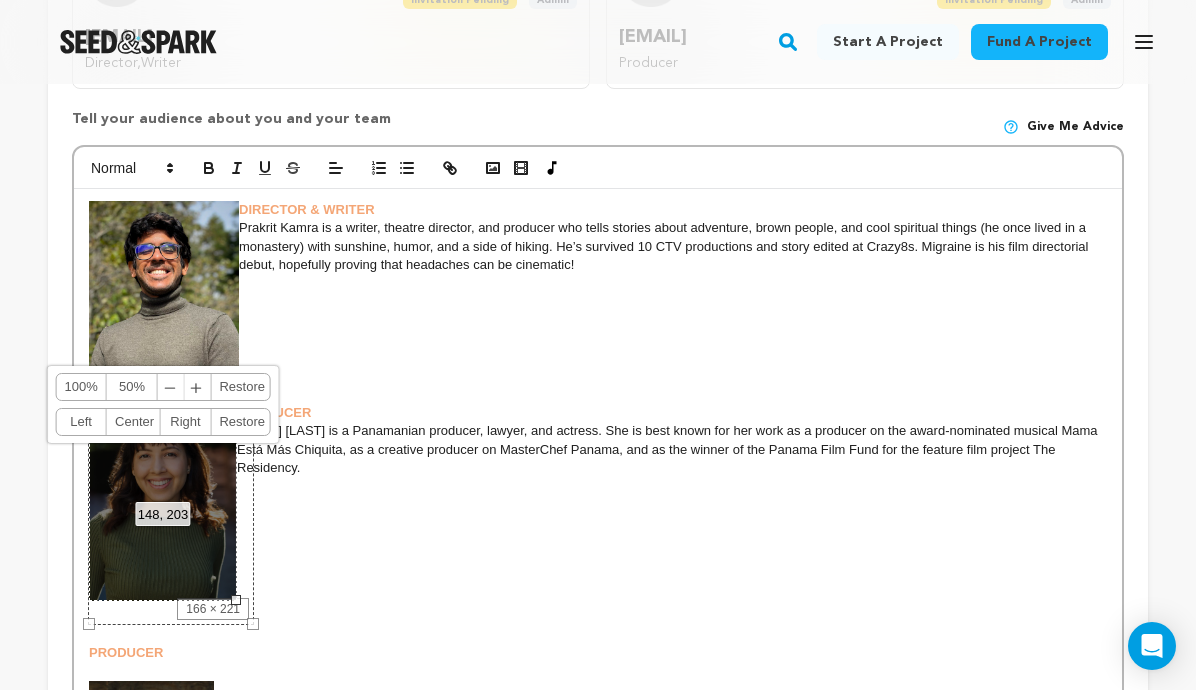 drag, startPoint x: 255, startPoint y: 618, endPoint x: 237, endPoint y: 600, distance: 25.455845 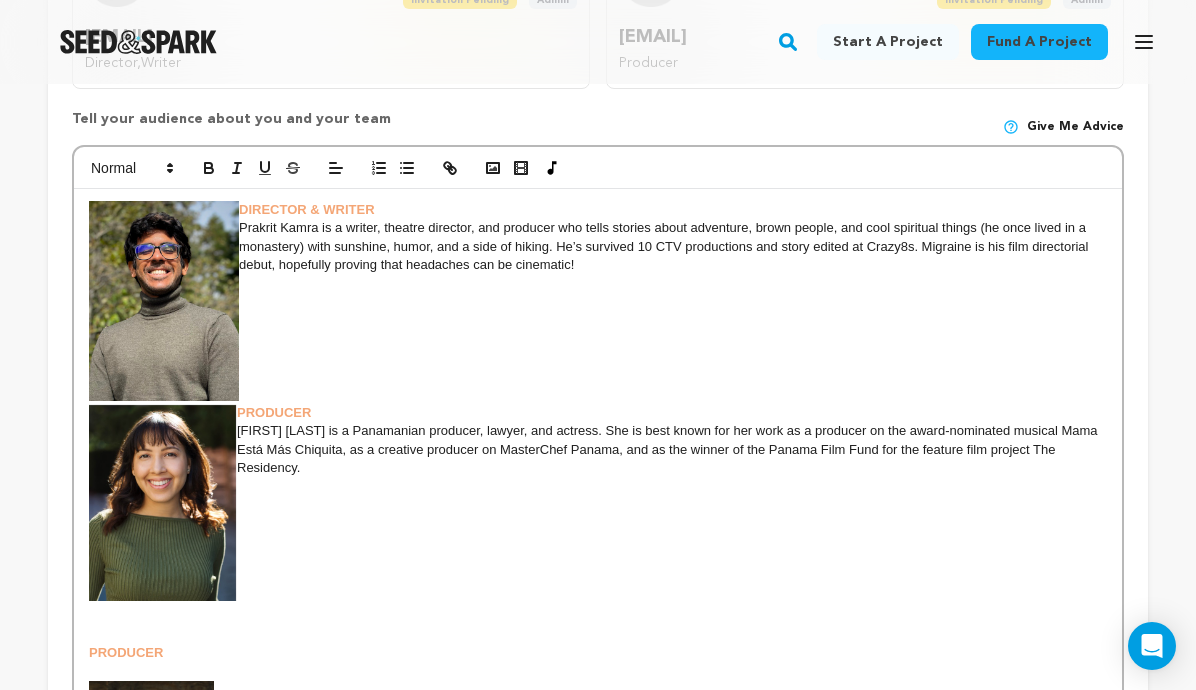 click at bounding box center [163, 502] 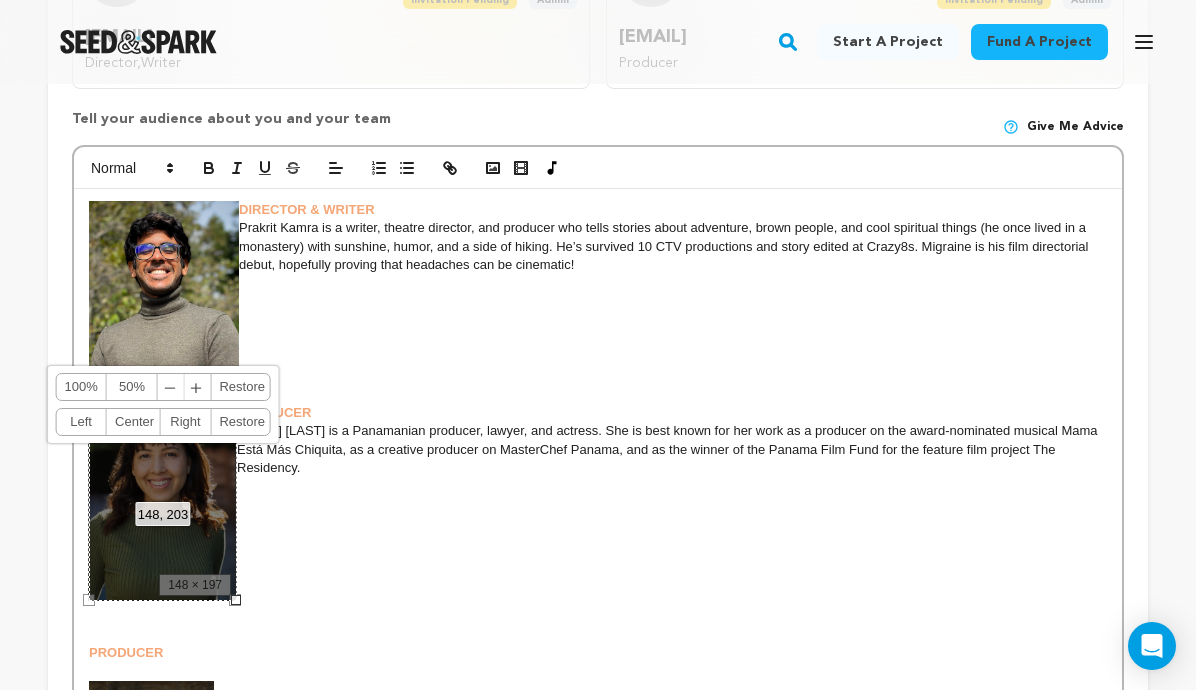 drag, startPoint x: 229, startPoint y: 600, endPoint x: 239, endPoint y: 595, distance: 11.18034 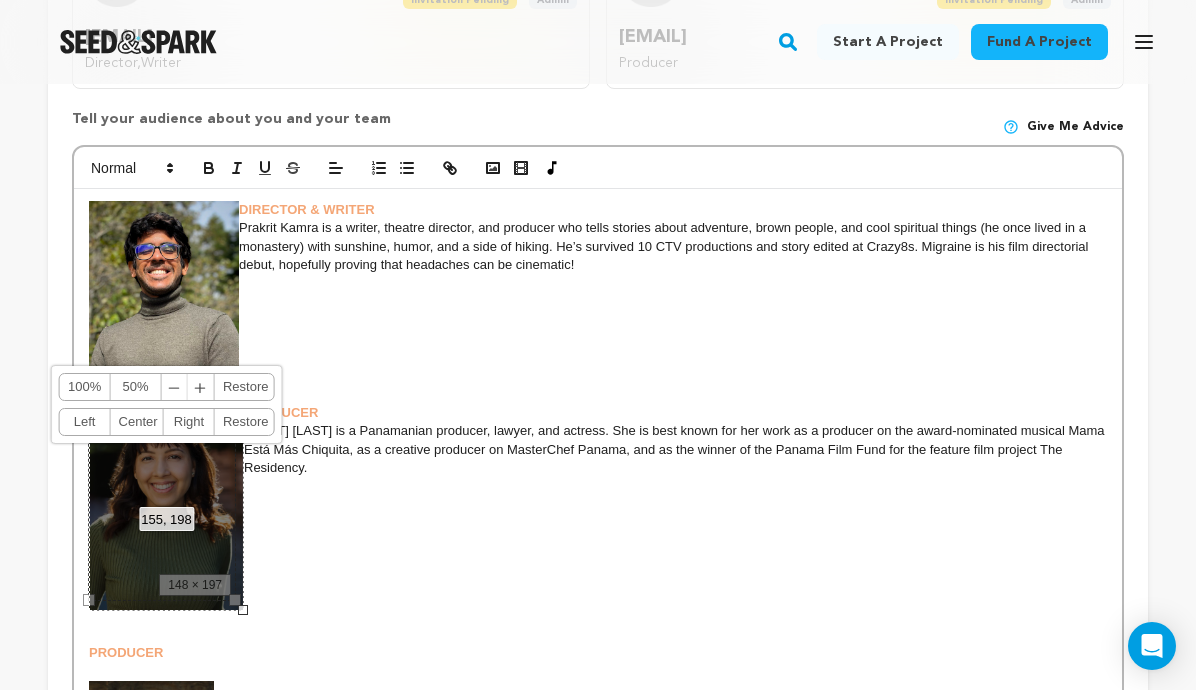 click at bounding box center (243, 610) 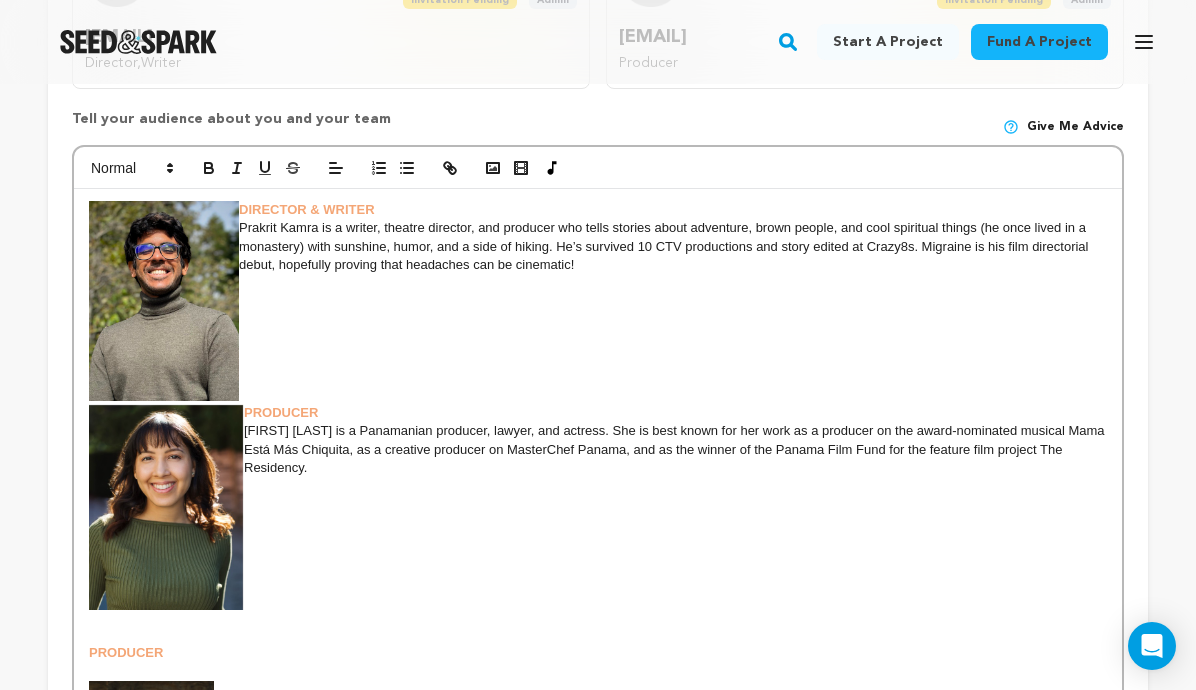 click at bounding box center [166, 507] 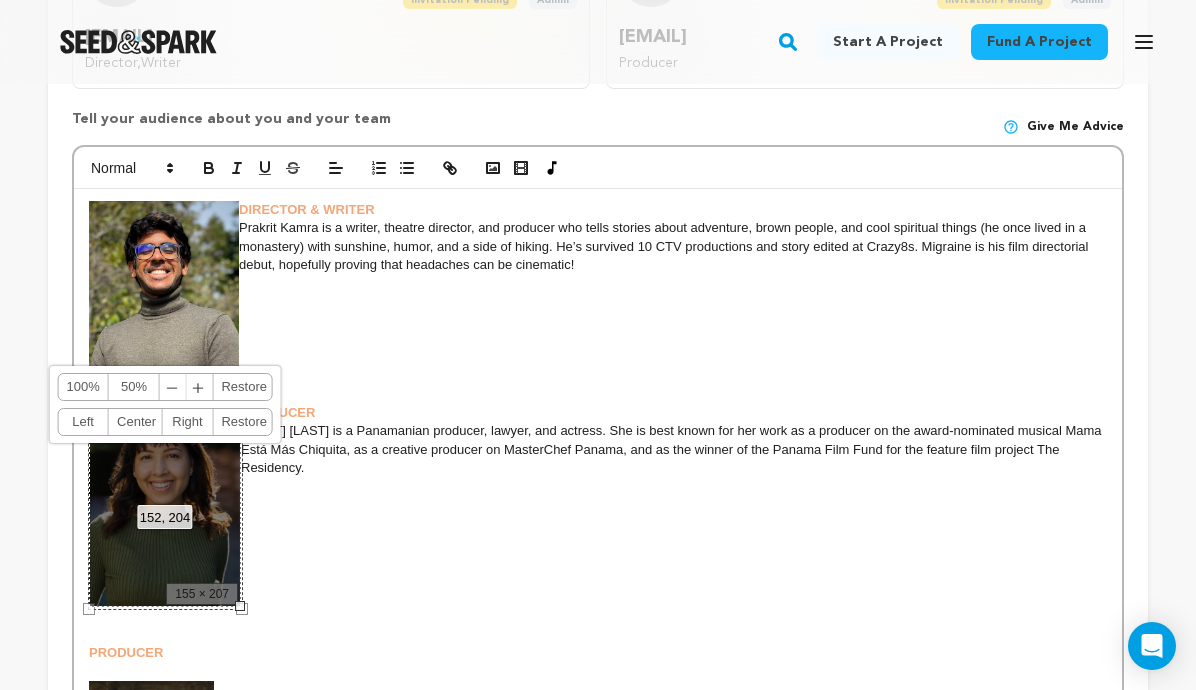 click at bounding box center [240, 606] 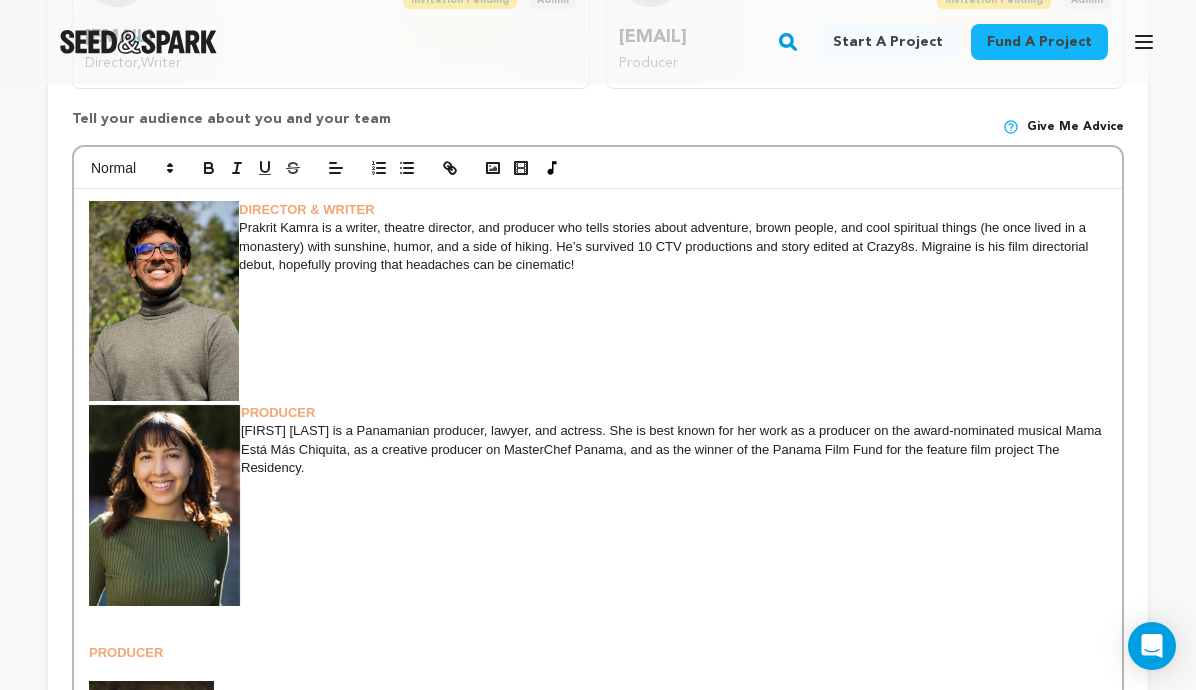 scroll, scrollTop: 690, scrollLeft: 0, axis: vertical 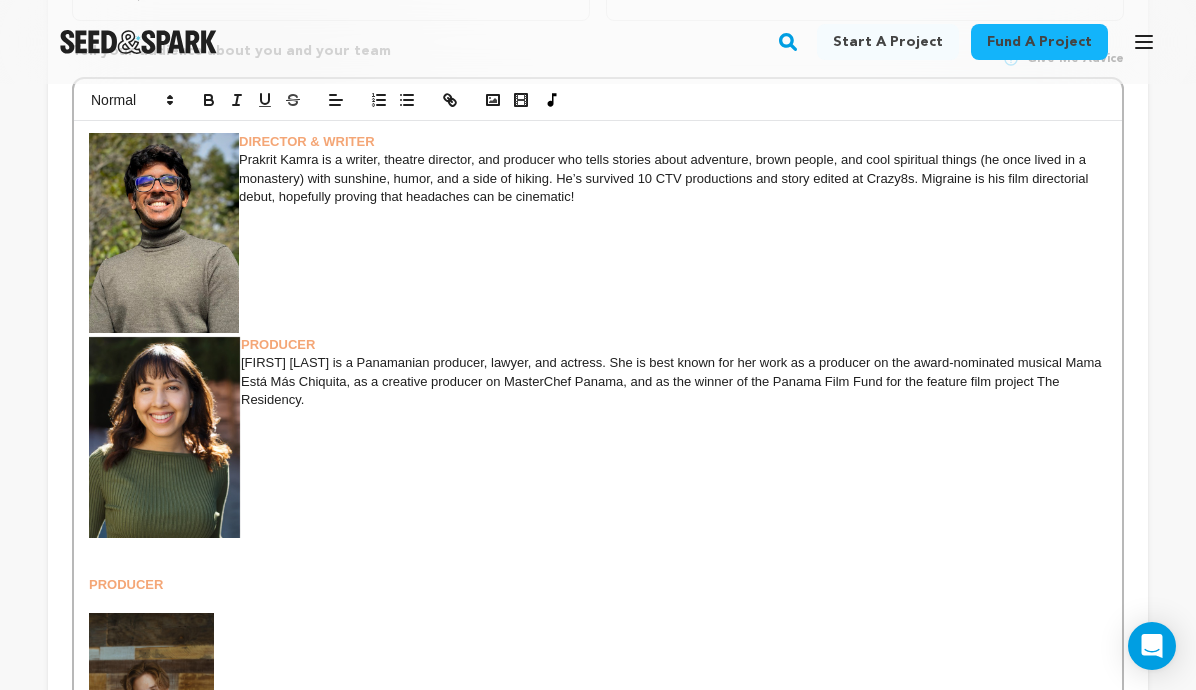 click at bounding box center [151, 707] 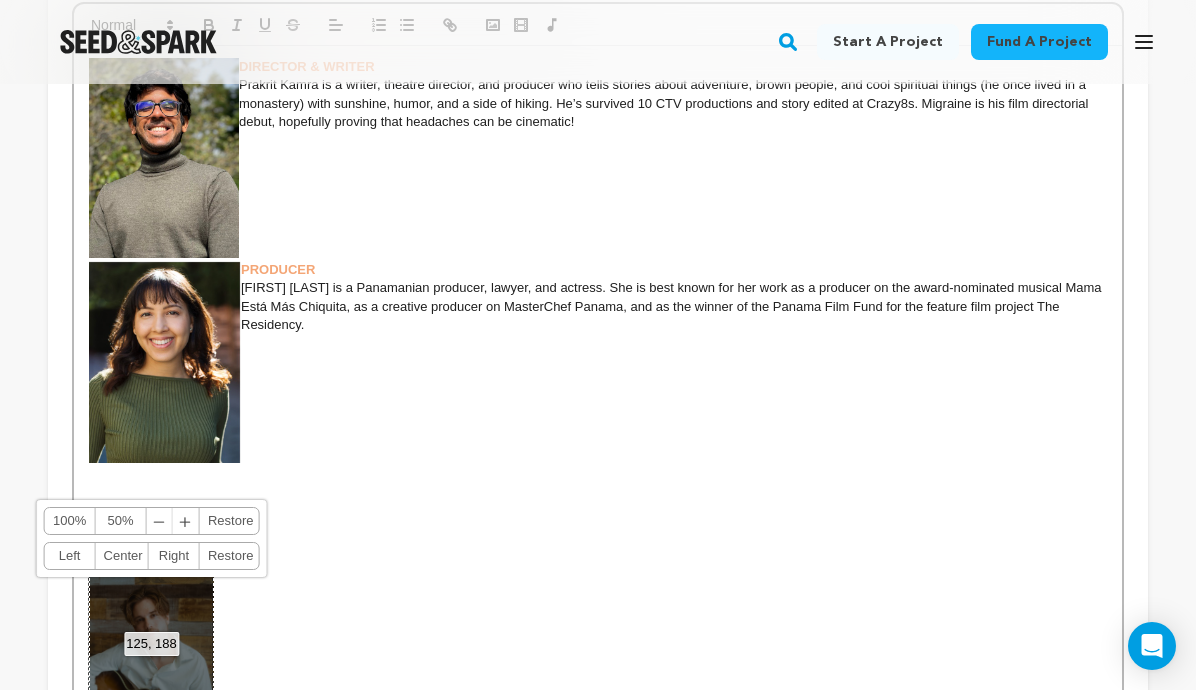 scroll, scrollTop: 783, scrollLeft: 0, axis: vertical 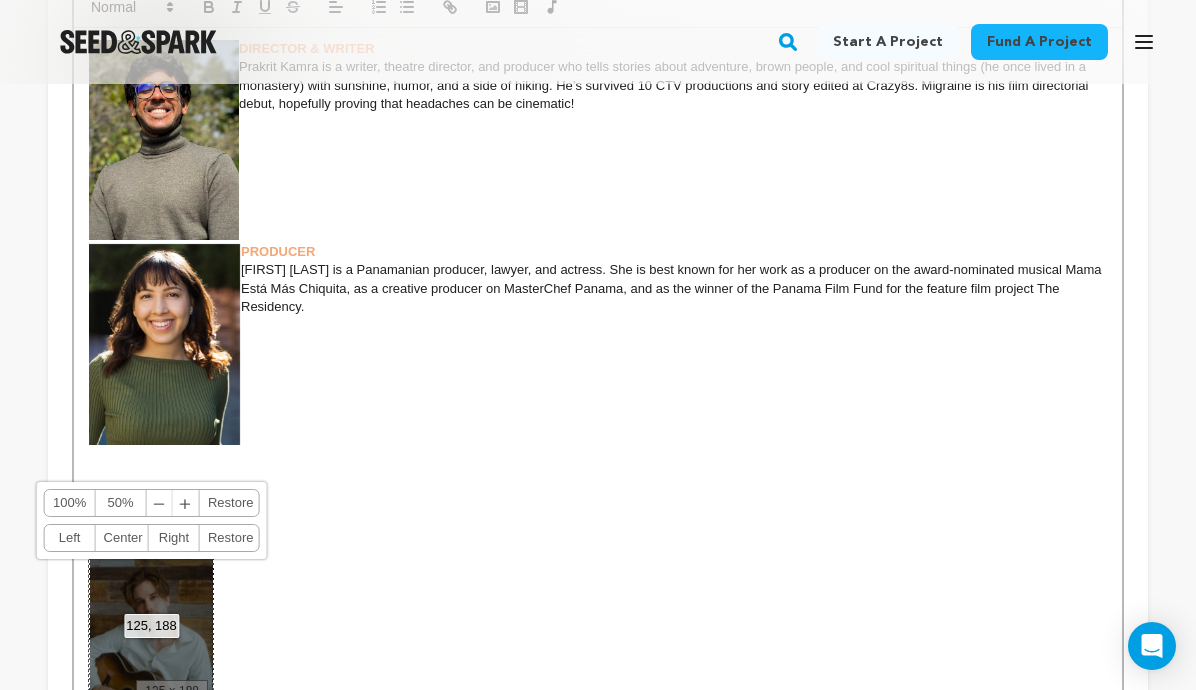 click on "DIRECTOR & WRITER [FIRST] [LAST] is a writer, theatre director, and producer who tells stories about adventure, brown people, and cool spiritual things (he once lived in a monastery) with sunshine, humor, and a side of hiking. He’s survived 10 CTV productions and story edited at Crazy8s. Migraine is his film directorial debut, hopefully proving that headaches can be cinematic! PRODUCER [FIRST] [LAST] is a Panamanian producer, lawyer, and actress. She is best known for her work as a producer on the award-nominated musical Mama Está Más Chiquita, as a creative producer on MasterChef Panama, and as the winner of the Panama Film Fund for the feature film project The Residency. PRODUCER [FIRST] [LAST] is a Panamanian producer, lawyer, and actress. She is best known for her work as a producer on the award-nominated musical Mama Está Más Chiquita, as a cmreative producer on MasterChef Panama, and as the winner of the Panama Film Fund for the feature film project The Residency." at bounding box center [598, 373] 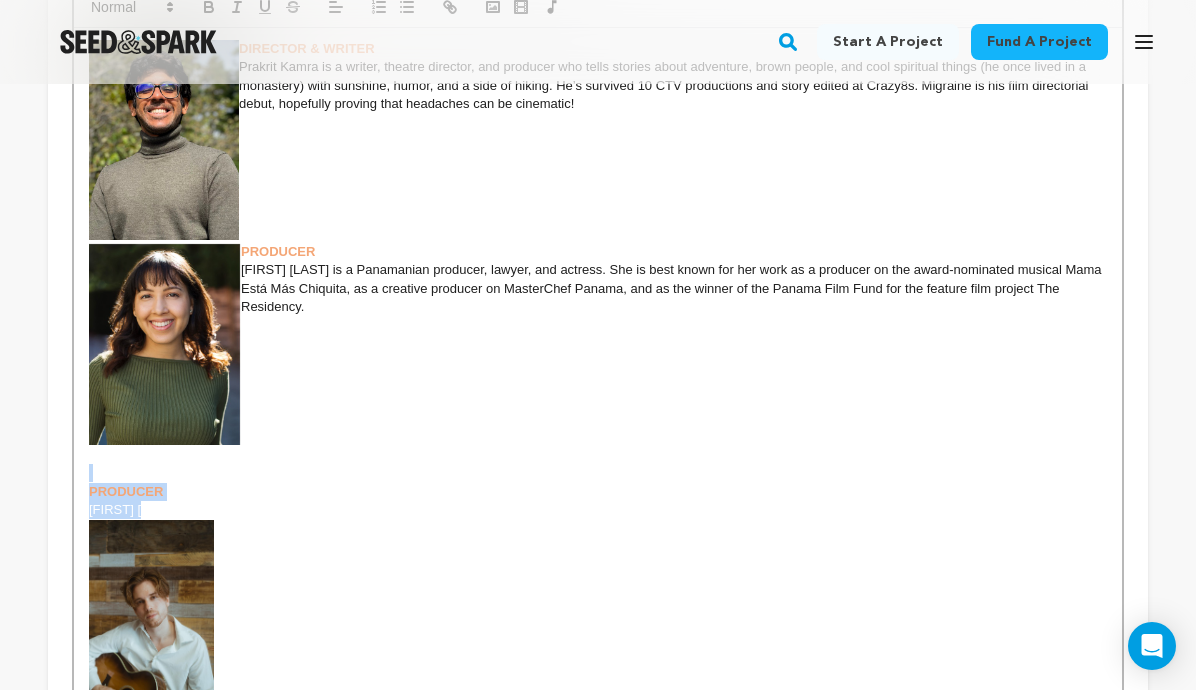 drag, startPoint x: 145, startPoint y: 505, endPoint x: 101, endPoint y: 462, distance: 61.522354 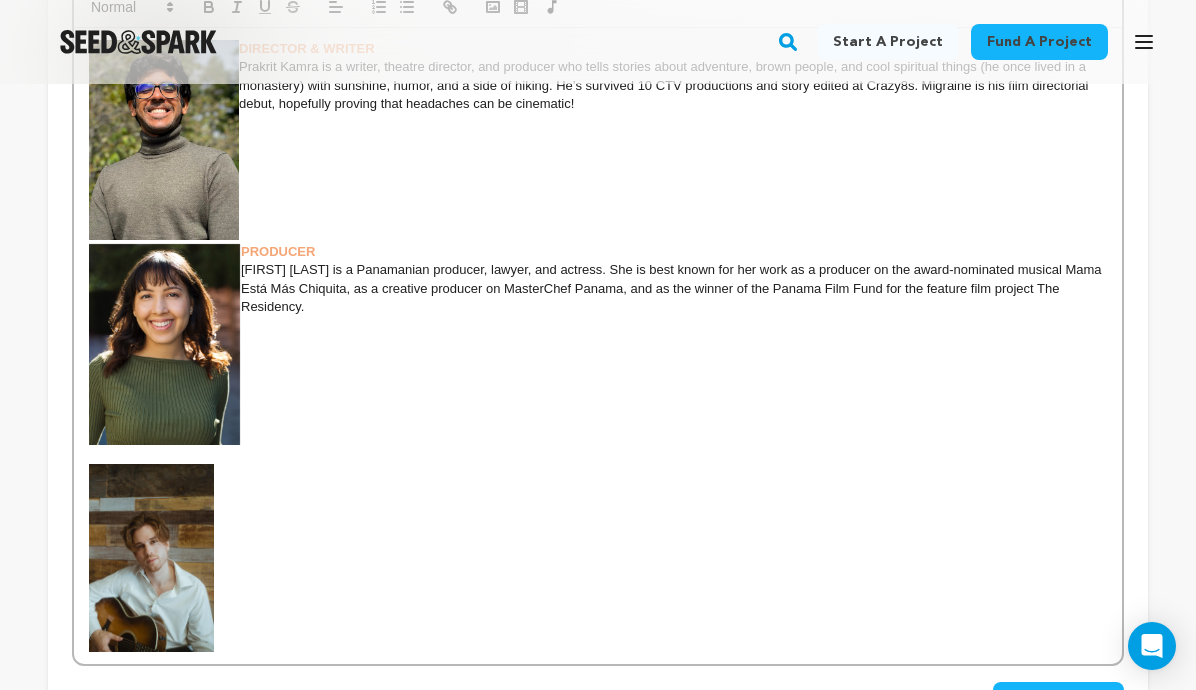 click at bounding box center [598, 233] 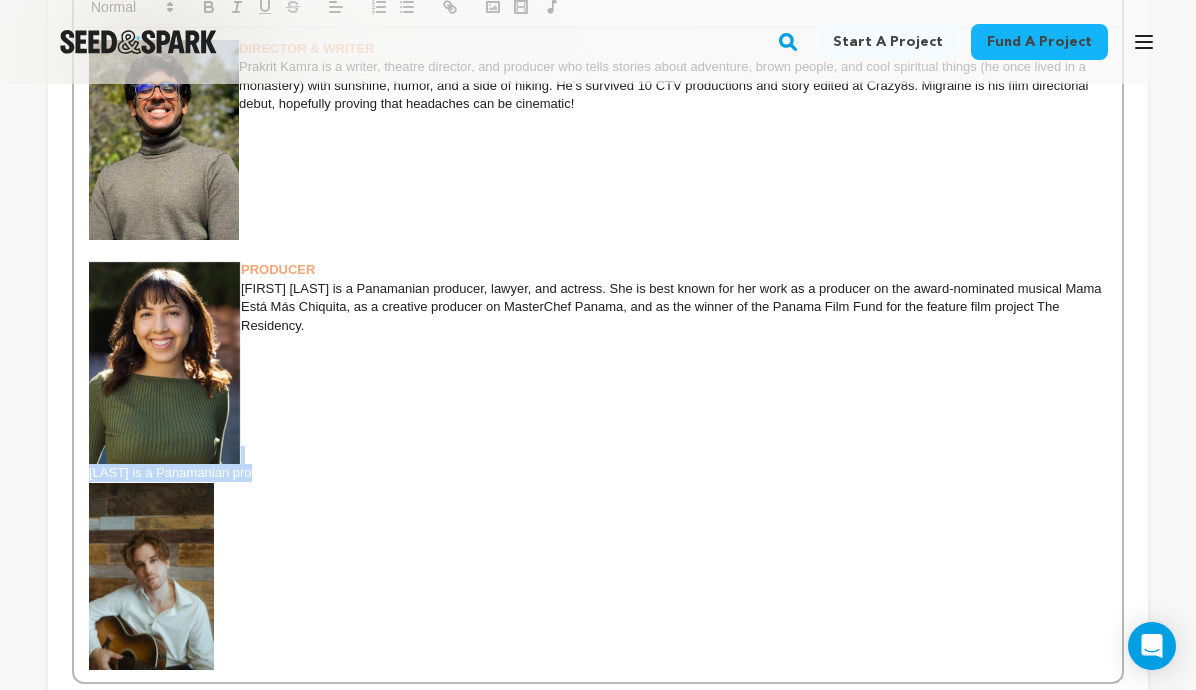 click on "DIRECTOR & WRITER [FIRST] [LAST] is a writer, theatre director, and producer who tells stories about adventure, brown people, and cool spiritual things (he once lived in a monastery) with sunshine, humor, and a side of hiking. He’s survived 10 CTV productions and story edited at Crazy8s. Migraine is his film directorial debut, hopefully proving that headaches can be cinematic! PRODUCER [FIRST] [LAST] is a Panamanian producer, lawyer, and actress. She is best known for her work as a producer on the award-nominated musical Mama Está Más Chiquita, as a cmreative producer on MasterChef Panama, and as the winner of the Panama Film Fund for the feature film project The Residency." at bounding box center [598, 355] 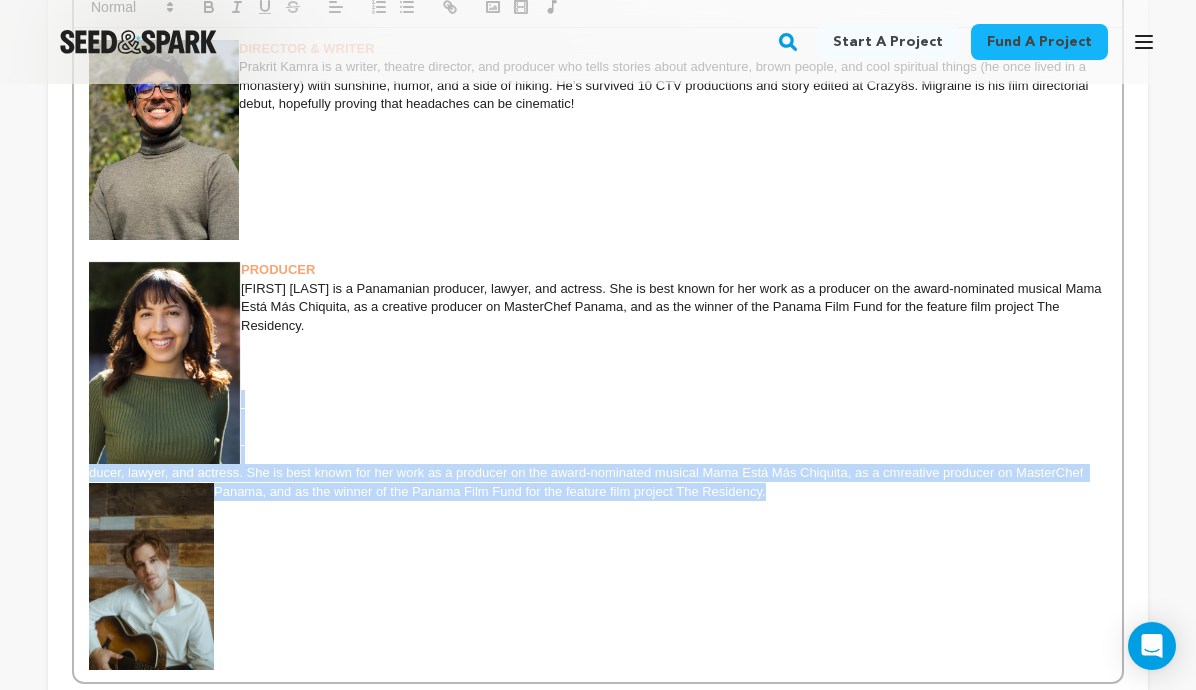 drag, startPoint x: 262, startPoint y: 400, endPoint x: 679, endPoint y: 600, distance: 462.48135 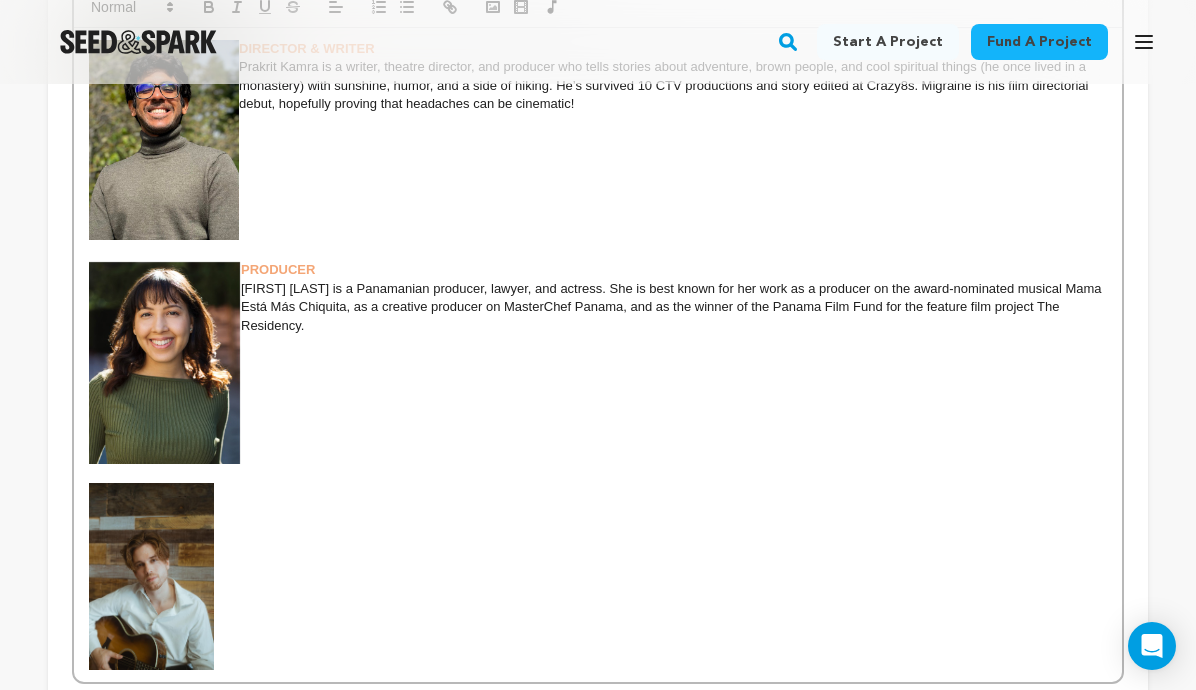 click at bounding box center (151, 577) 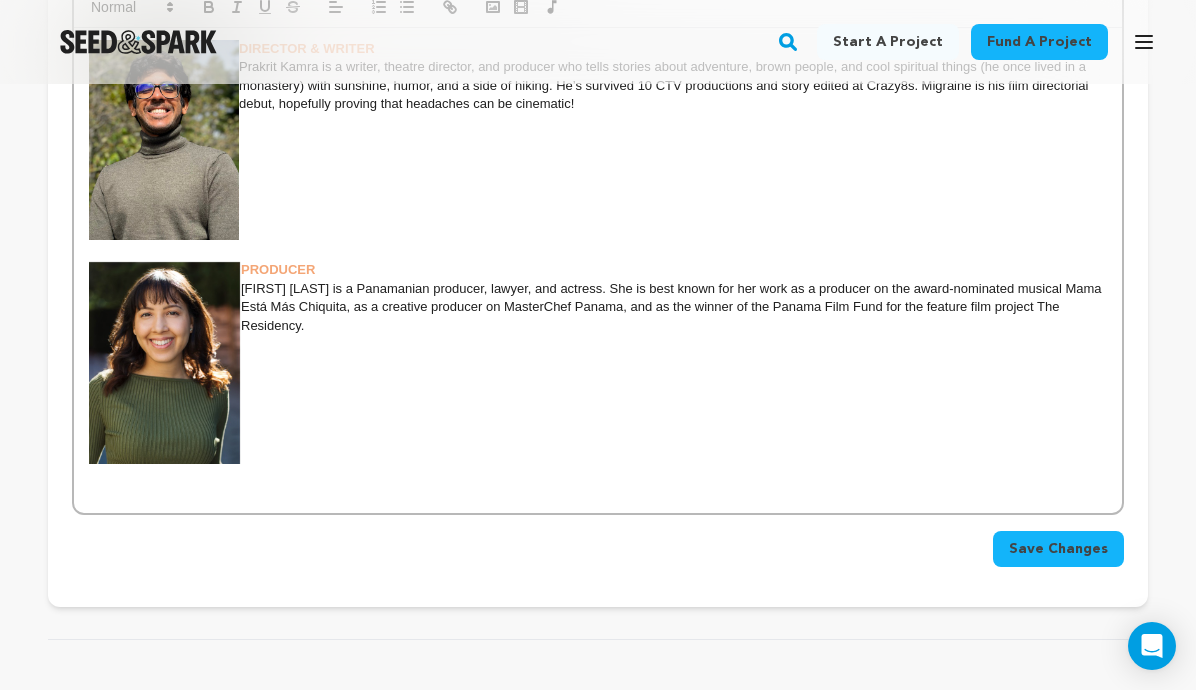 click on "Back to Project Dashboard
Edit Project
Submit For feedback
Submit For feedback
project
story" at bounding box center [598, 82] 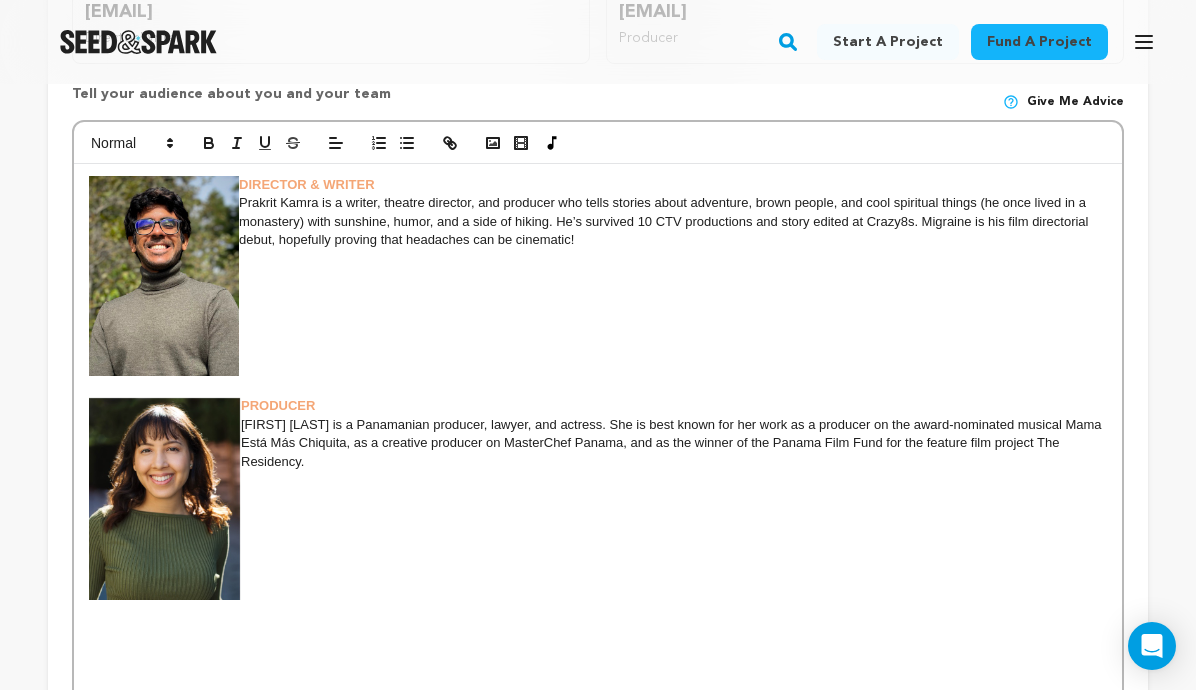 scroll, scrollTop: 648, scrollLeft: 0, axis: vertical 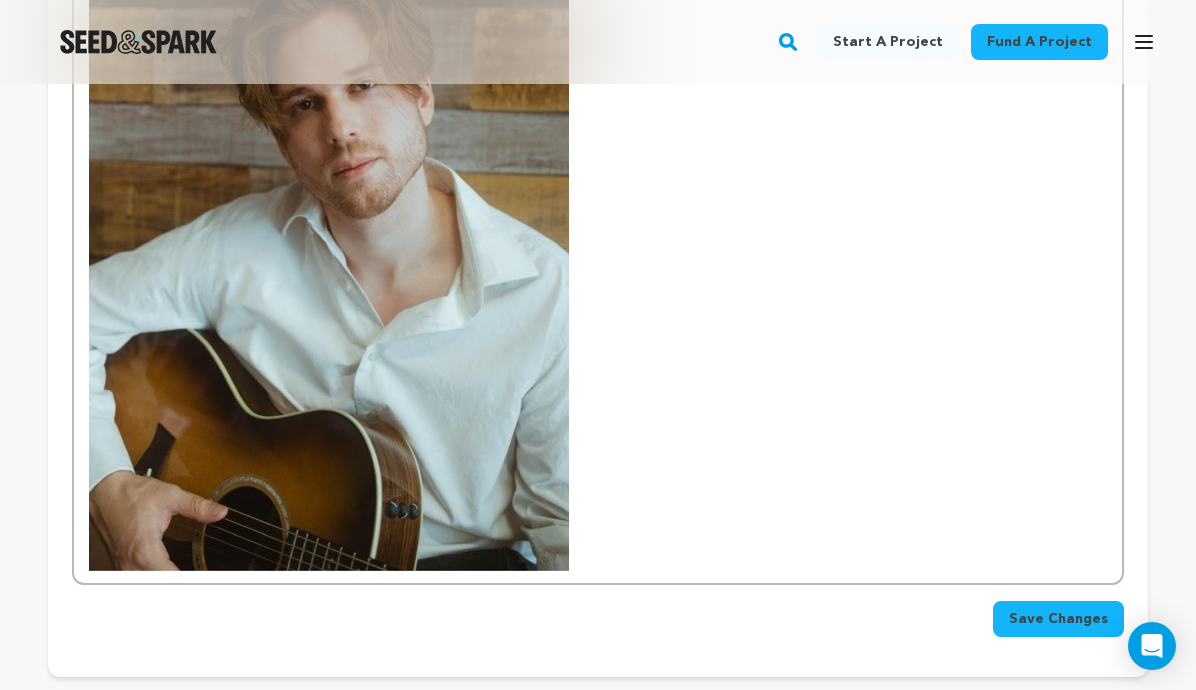 click at bounding box center (329, 251) 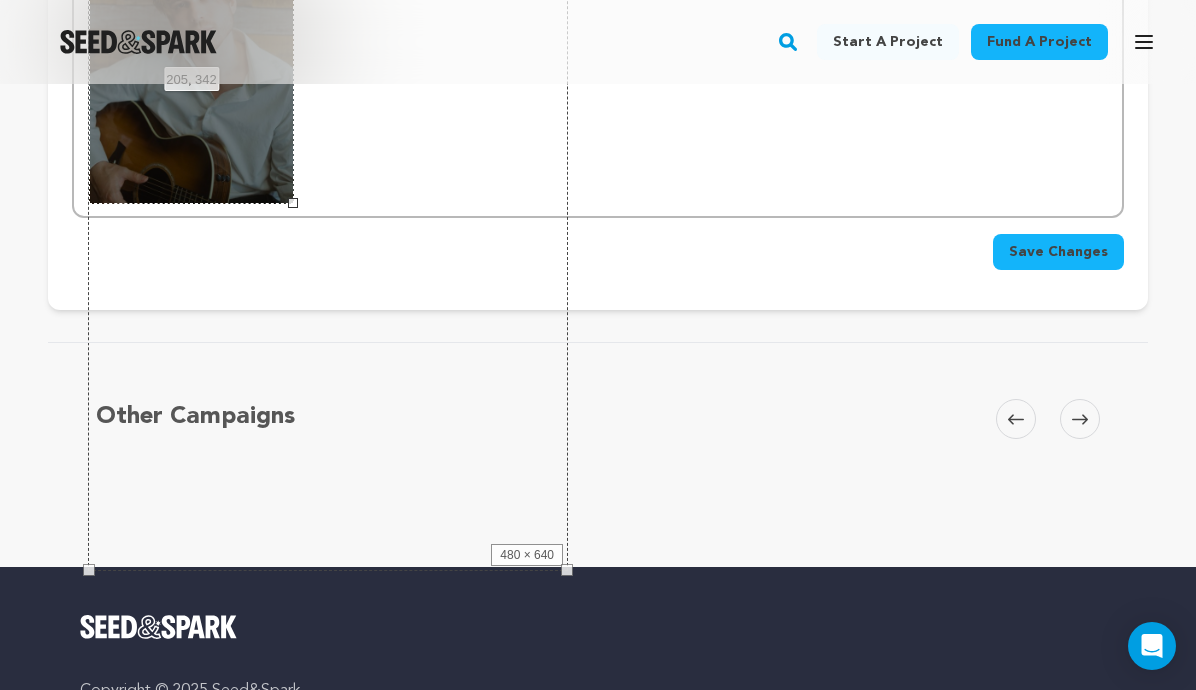 drag, startPoint x: 568, startPoint y: 574, endPoint x: 292, endPoint y: 277, distance: 405.4442 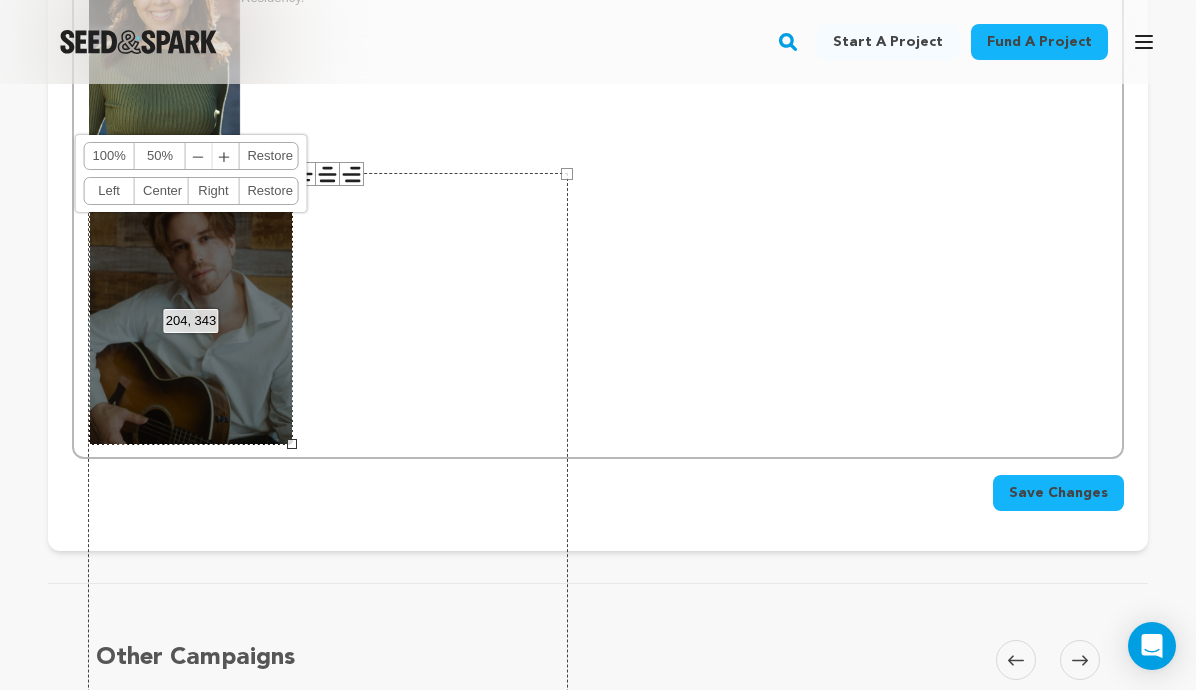 scroll, scrollTop: 1101, scrollLeft: 0, axis: vertical 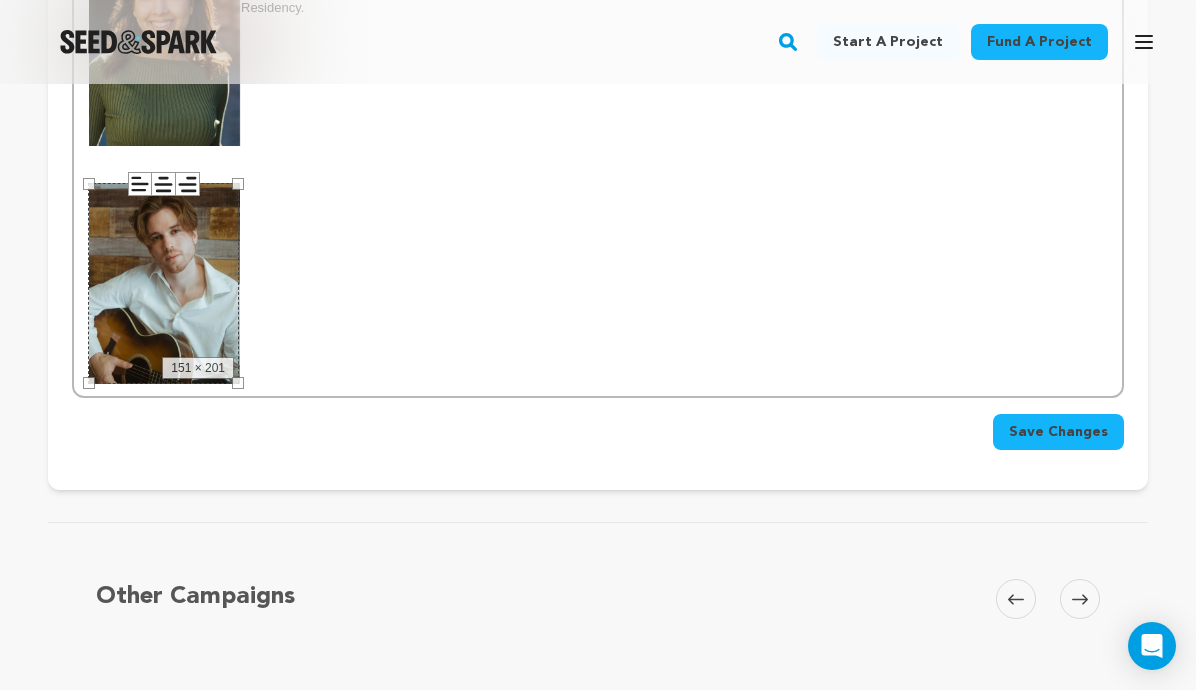 drag, startPoint x: 570, startPoint y: 184, endPoint x: 517, endPoint y: 249, distance: 83.86894 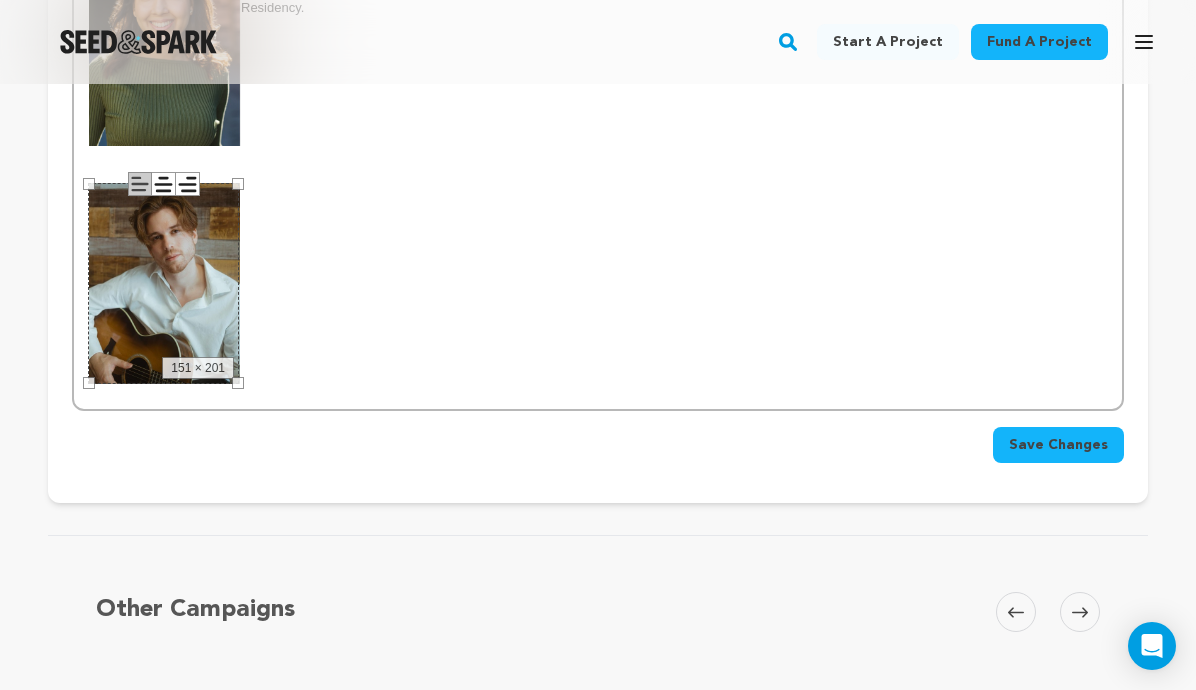 click on "DIRECTOR & WRITER [FIRST] [LAST] is a writer, theatre director, and producer who tells stories about adventure, brown people, and cool spiritual things (he once lived in a monastery) with sunshine, humor, and a side of hiking. He’s survived 10 CTV productions and story edited at Crazy8s. Migraine is his film directorial debut, hopefully proving that headaches can be cinematic! PRODUCER [FIRST] [LAST] is a Panamanian producer, lawyer, and actress. She is best known for her work as a producer on the award-nominated musical Mama Está Más Chiquita, as a creative producer on MasterChef Panama, and as the winner of the Panama Film Fund for the feature film project The Residency." at bounding box center (598, 60) 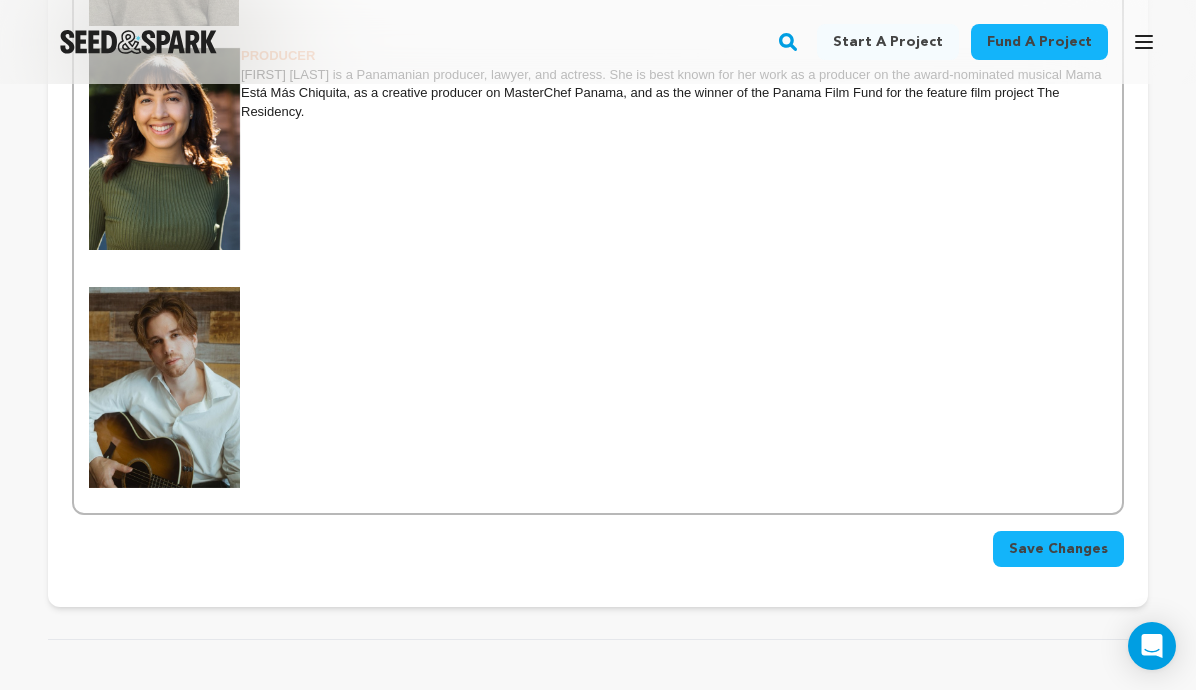 scroll, scrollTop: 972, scrollLeft: 0, axis: vertical 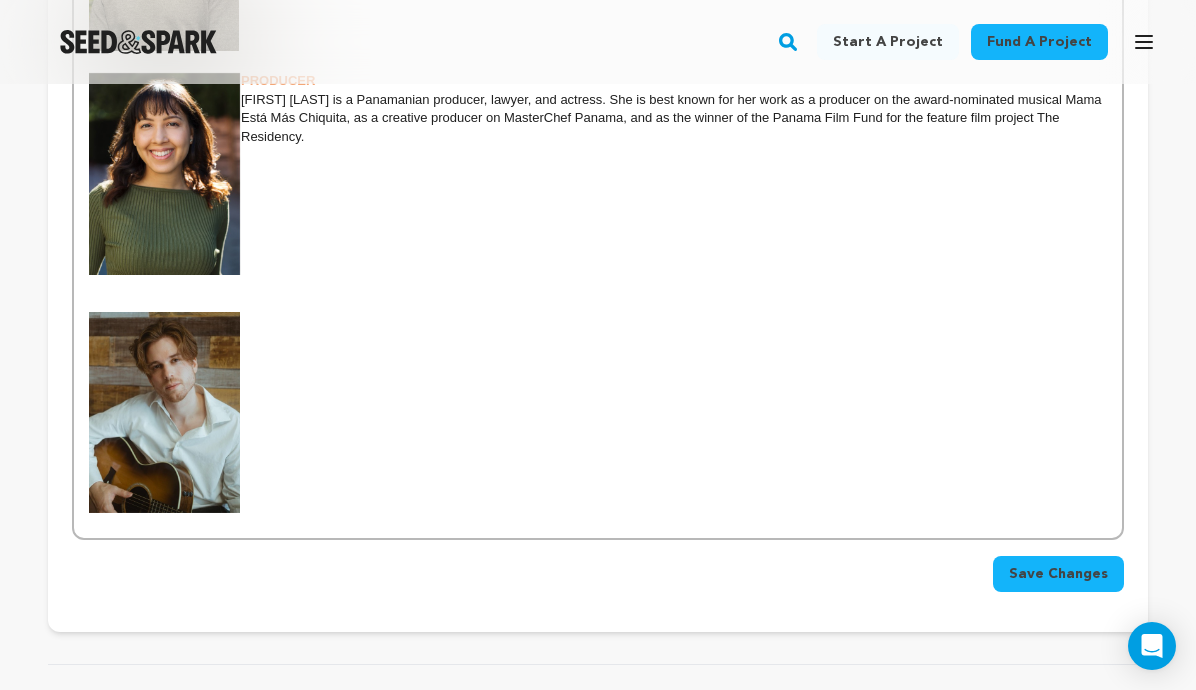 click on "DIRECTOR & WRITER [FIRST] [LAST] is a writer, theatre director, and producer who tells stories about adventure, brown people, and cool spiritual things (he once lived in a monastery) with sunshine, humor, and a side of hiking. He’s survived 10 CTV productions and story edited at Crazy8s. Migraine is his film directorial debut, hopefully proving that headaches can be cinematic! PRODUCER [FIRST] [LAST] is a Panamanian producer, lawyer, and actress. She is best known for her work as a producer on the award-nominated musical Mama Está Más Chiquita, as a creative producer on MasterChef Panama, and as the winner of the Panama Film Fund for the feature film project The Residency." at bounding box center [598, 189] 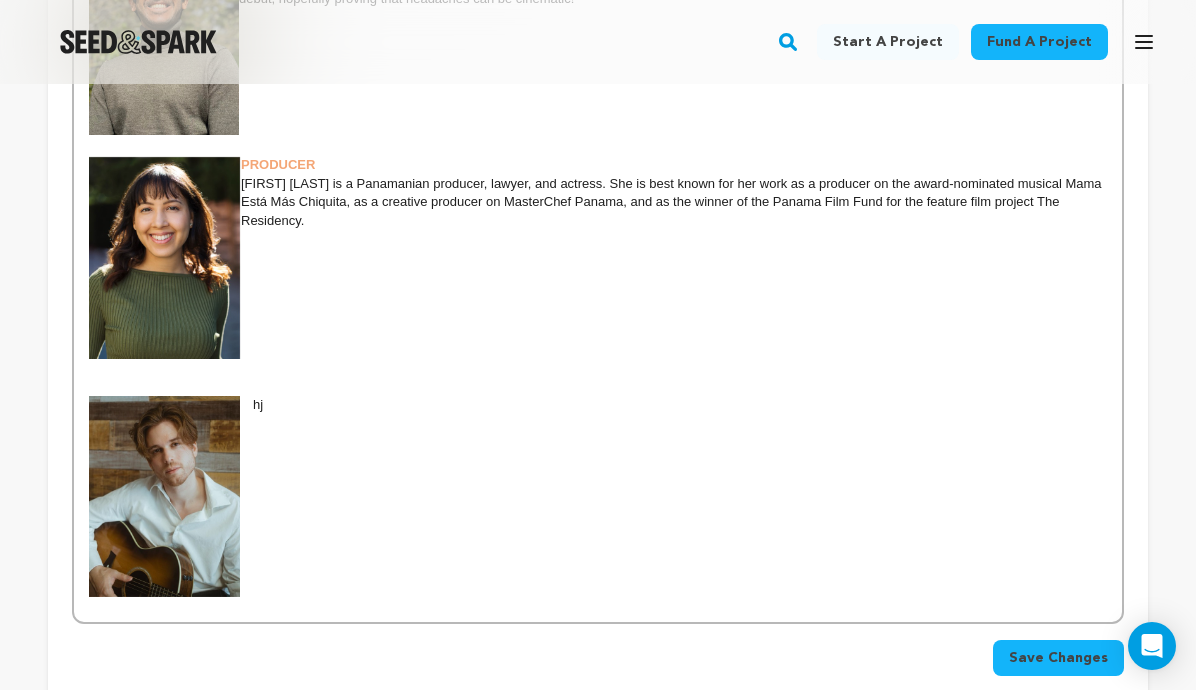 scroll, scrollTop: 874, scrollLeft: 0, axis: vertical 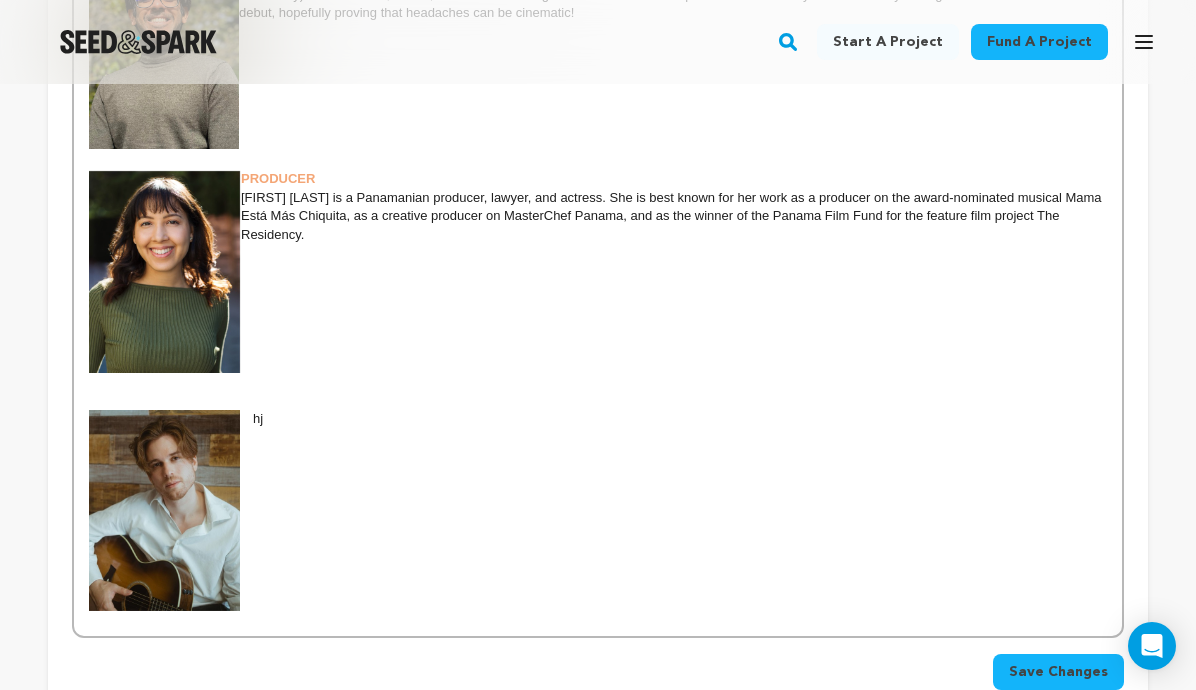 click at bounding box center (165, 271) 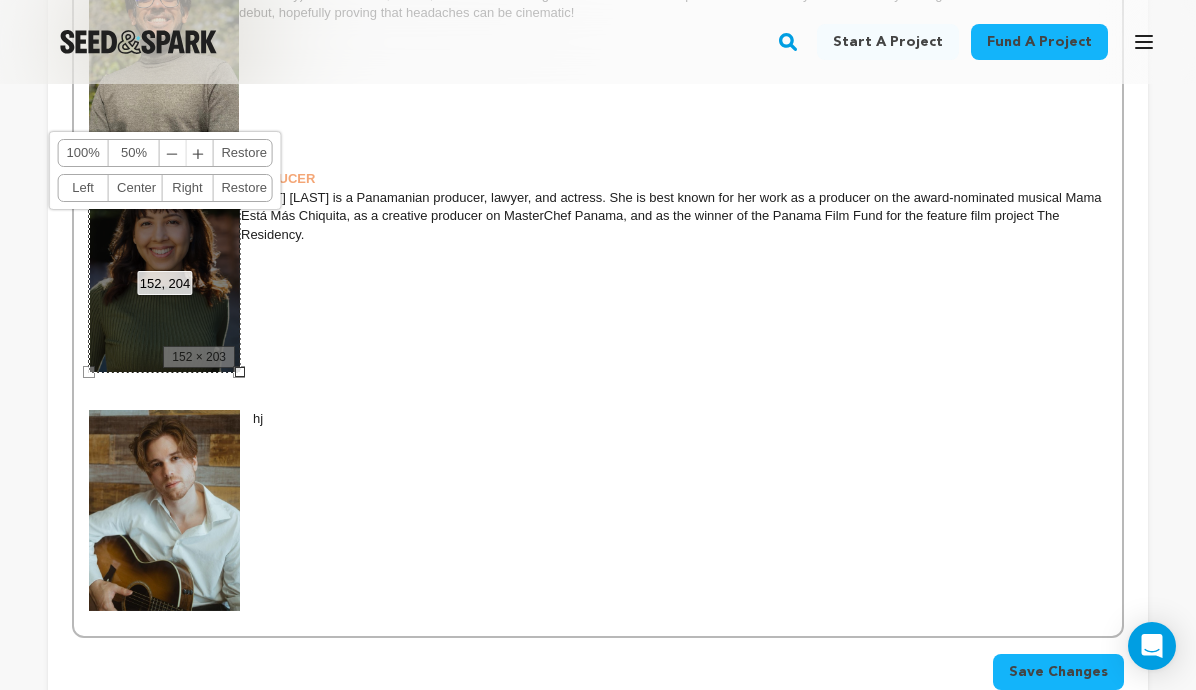 click at bounding box center (598, 308) 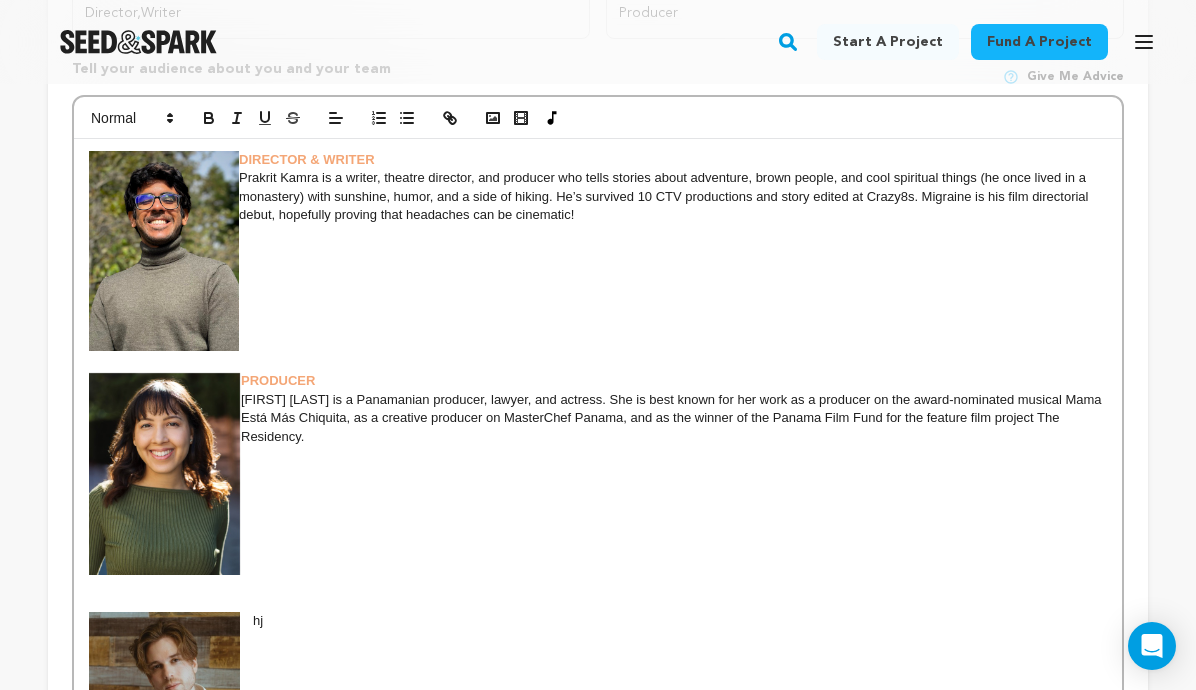 scroll, scrollTop: 667, scrollLeft: 0, axis: vertical 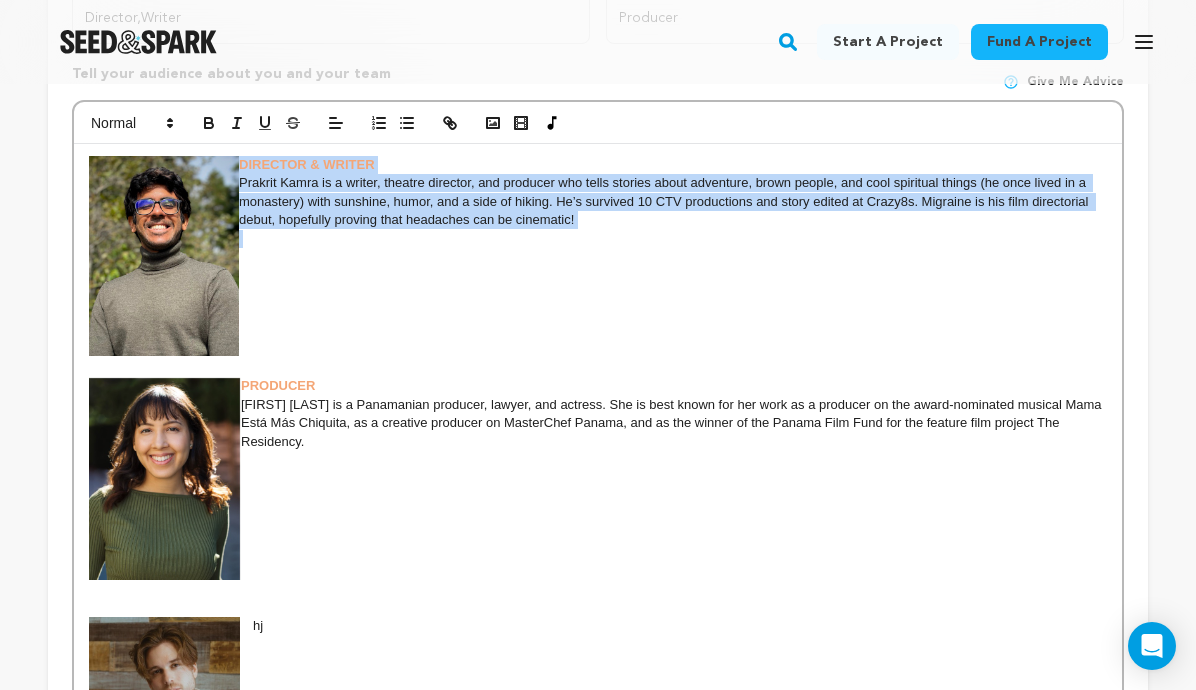 drag, startPoint x: 241, startPoint y: 160, endPoint x: 583, endPoint y: 245, distance: 352.4046 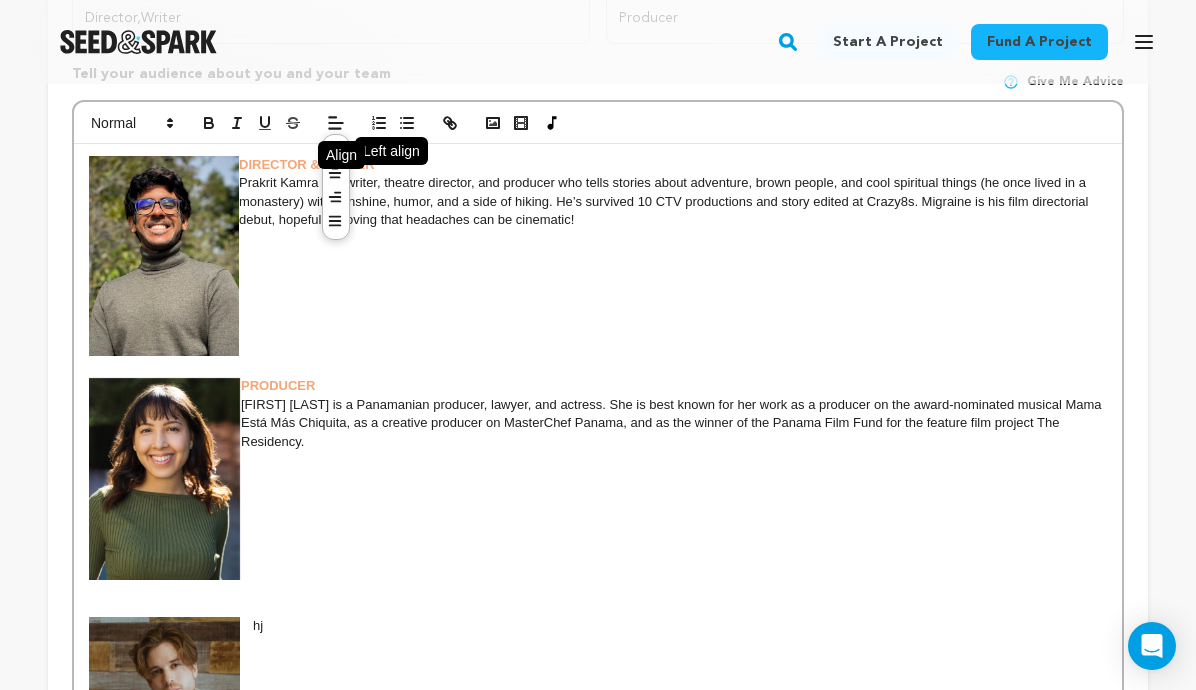 click 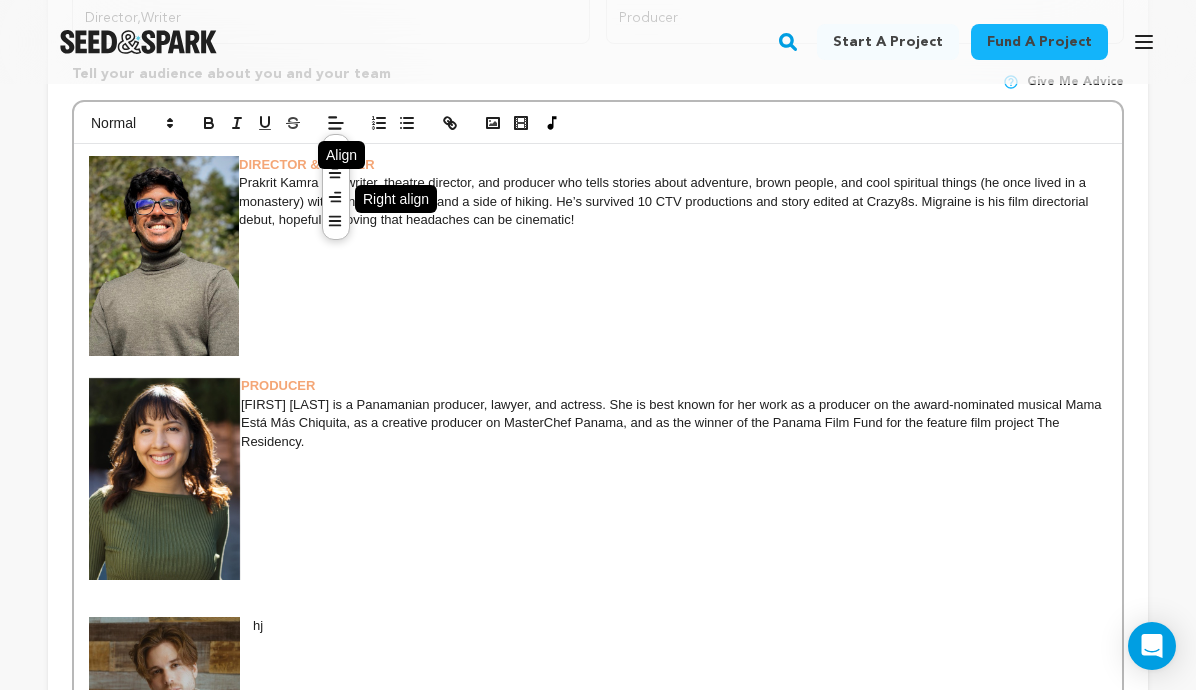 click 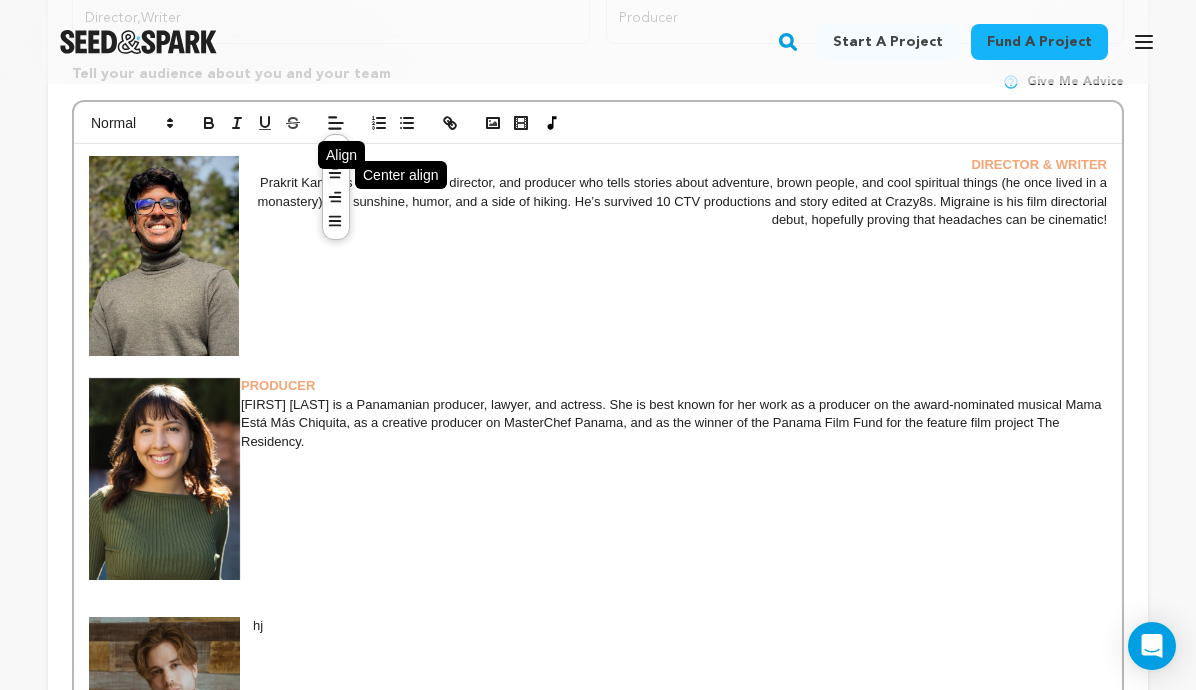 click 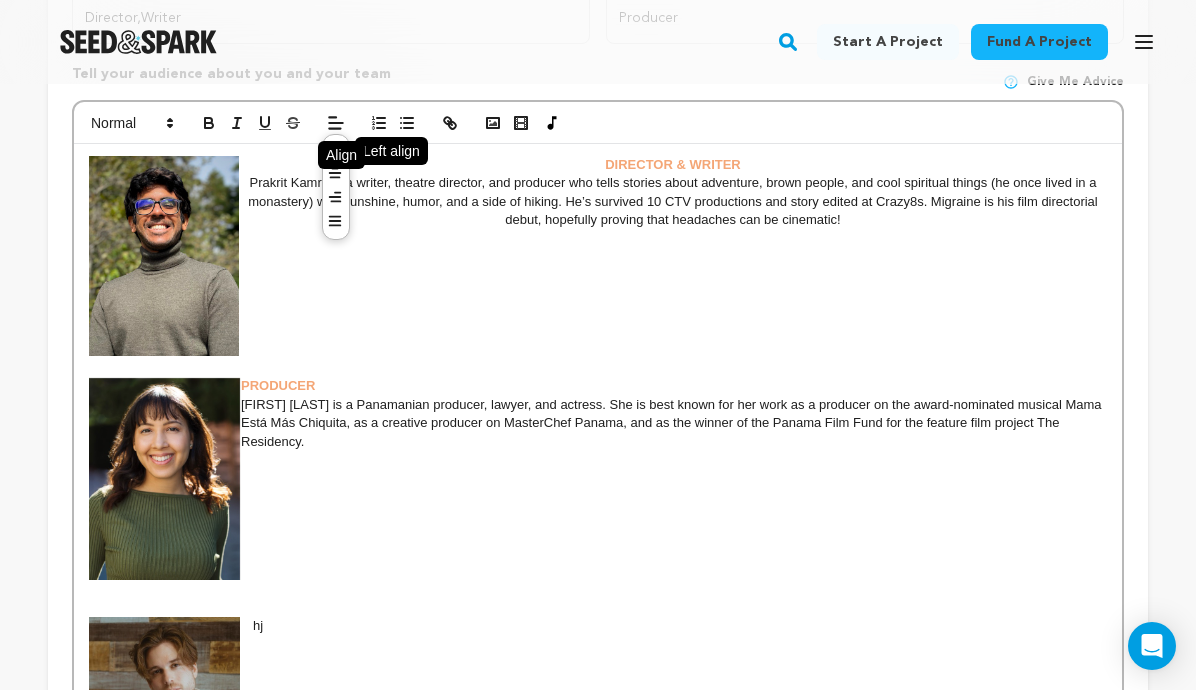 click 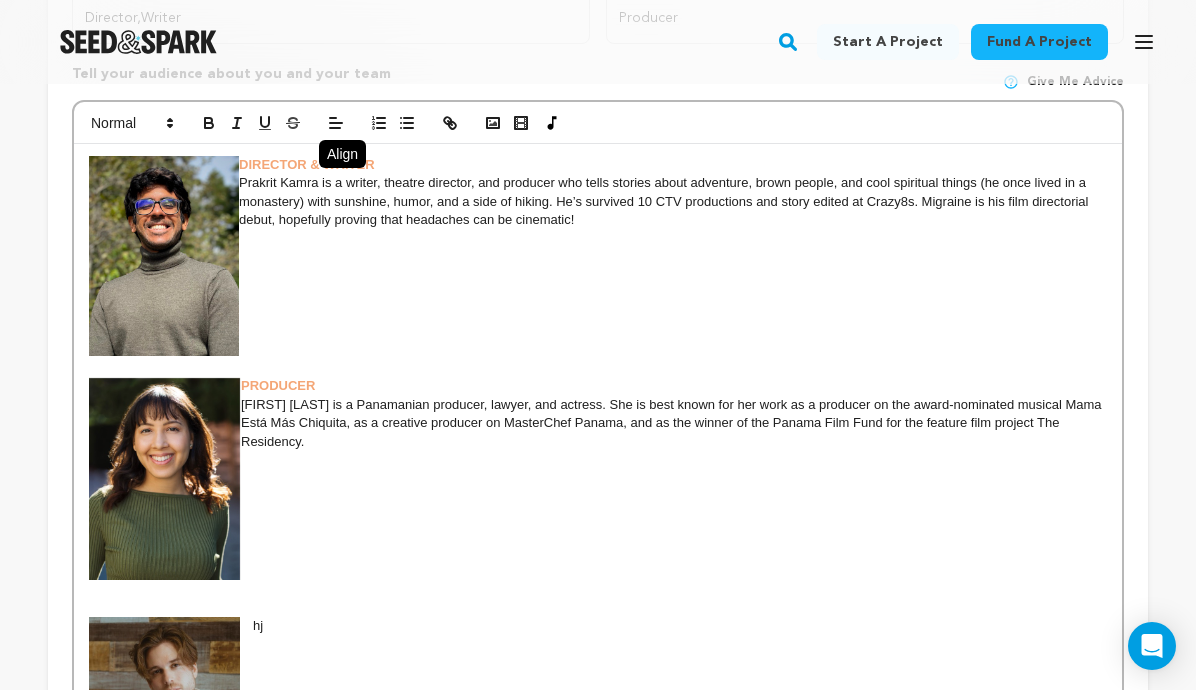 drag, startPoint x: 312, startPoint y: 444, endPoint x: 244, endPoint y: 388, distance: 88.09086 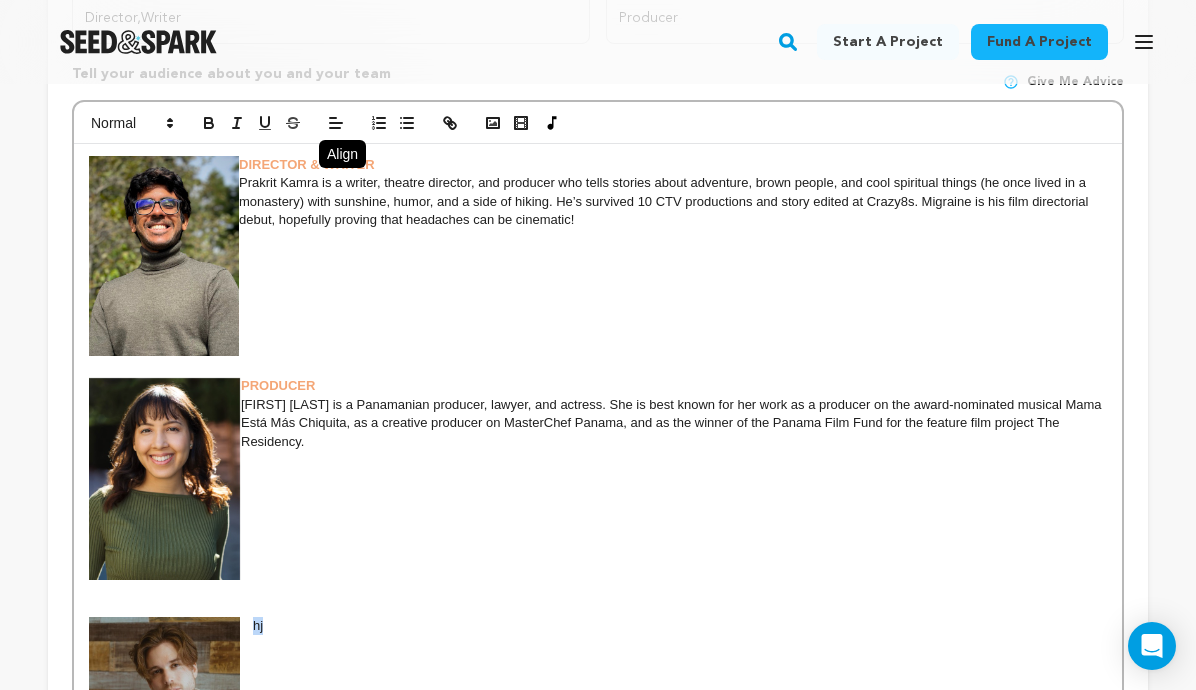 click on "hj" at bounding box center (598, 626) 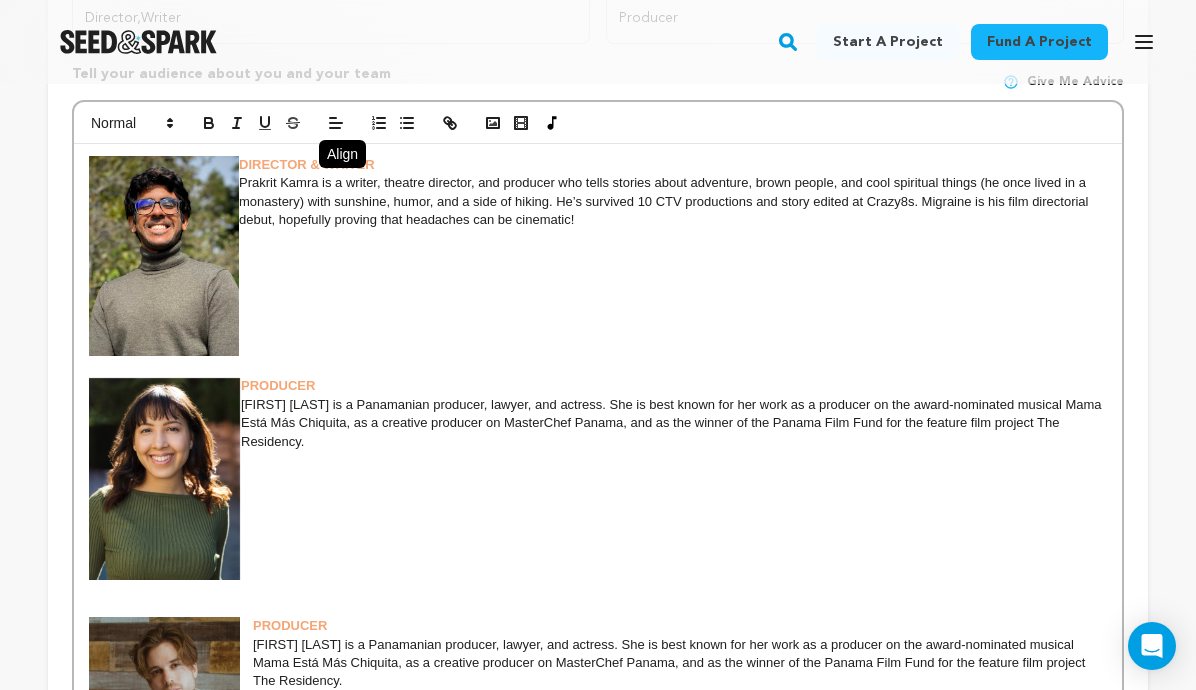 scroll, scrollTop: 0, scrollLeft: 0, axis: both 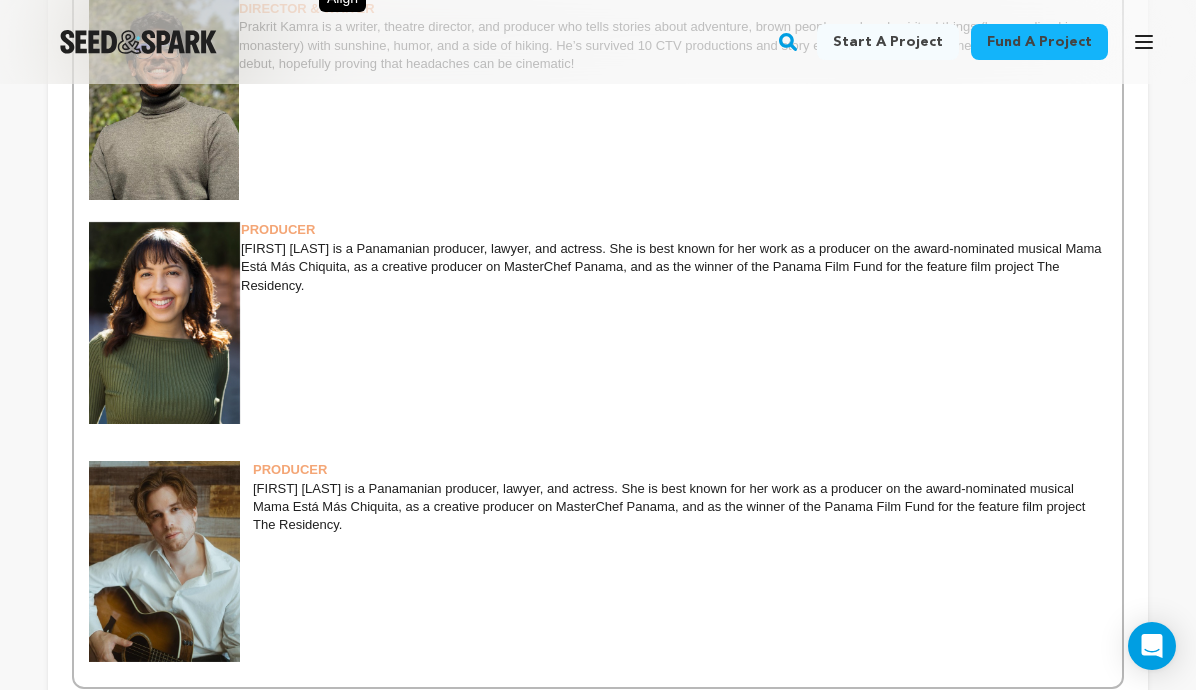 click on "PRODUCER" at bounding box center [278, 229] 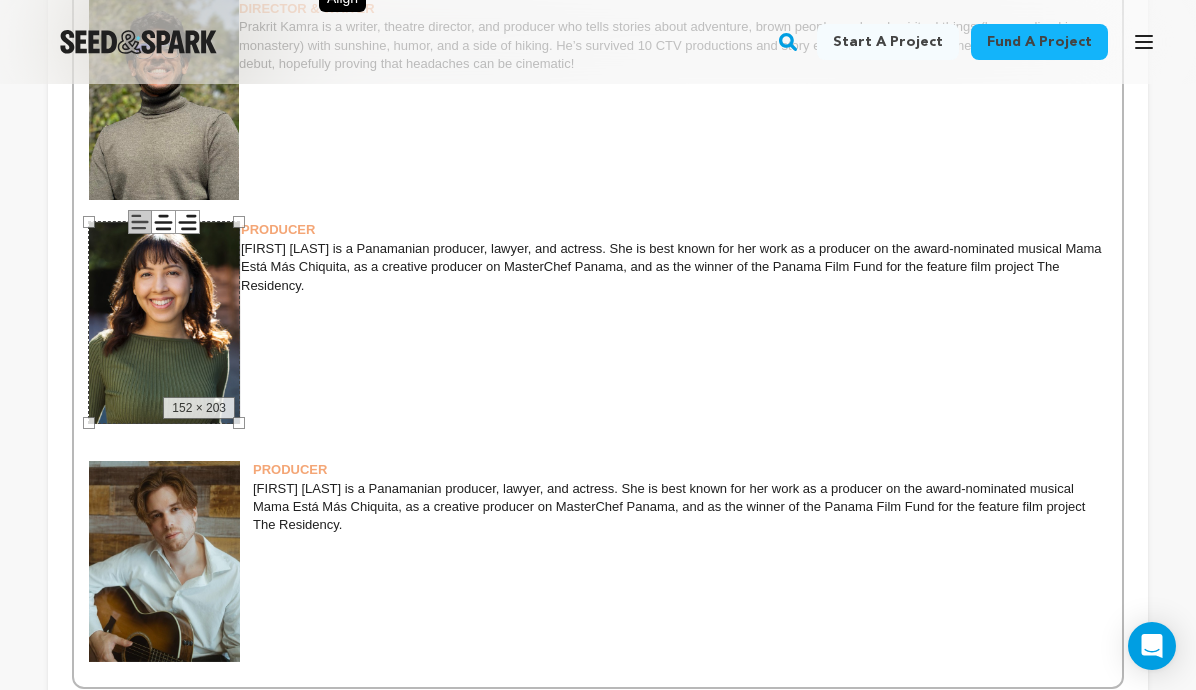 click on "[FIRST] [LAST] is a Panamanian producer, lawyer, and actress. She is best known for her work as a producer on the award-nominated musical Mama Está Más Chiquita, as a creative producer on MasterChef Panama, and as the winner of the Panama Film Fund for the feature film project The Residency." at bounding box center [598, 267] 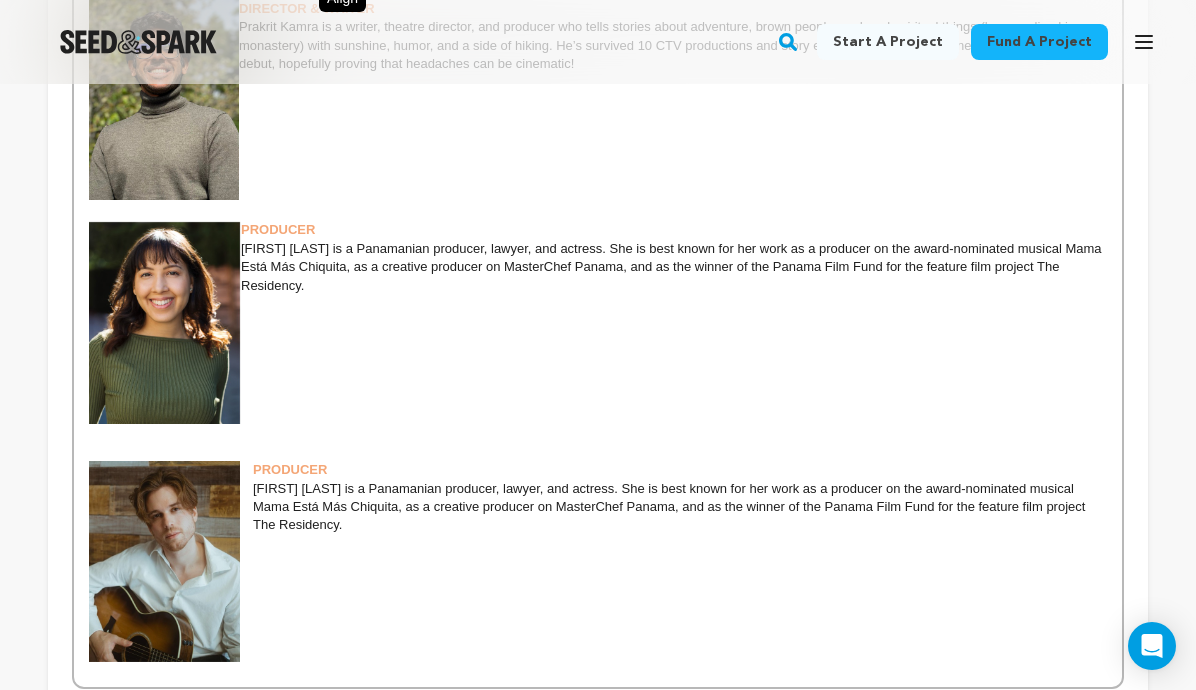drag, startPoint x: 244, startPoint y: 231, endPoint x: 304, endPoint y: 294, distance: 87 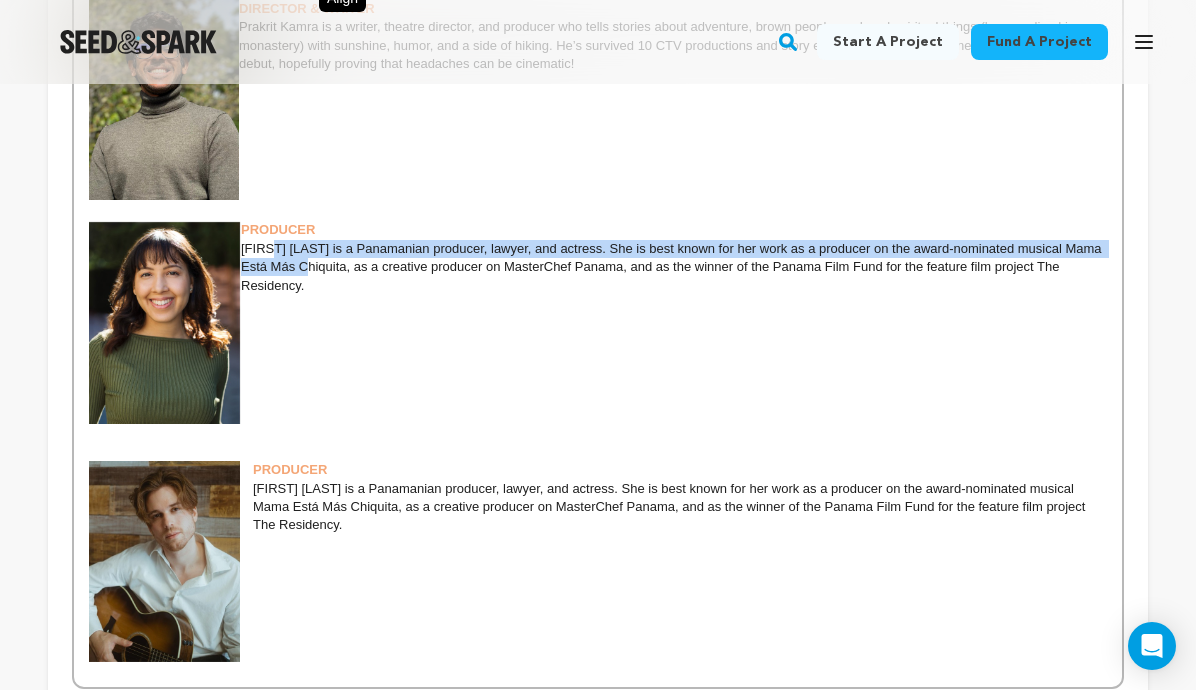 drag, startPoint x: 273, startPoint y: 249, endPoint x: 297, endPoint y: 268, distance: 30.610456 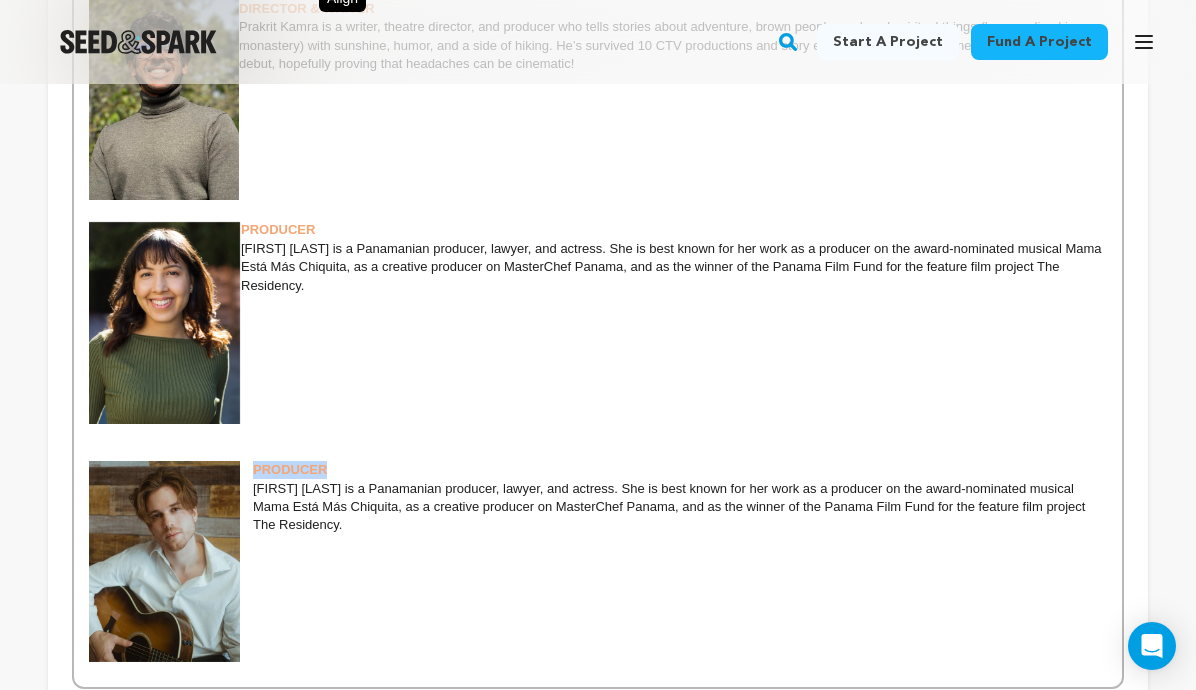 drag, startPoint x: 327, startPoint y: 472, endPoint x: 254, endPoint y: 470, distance: 73.02739 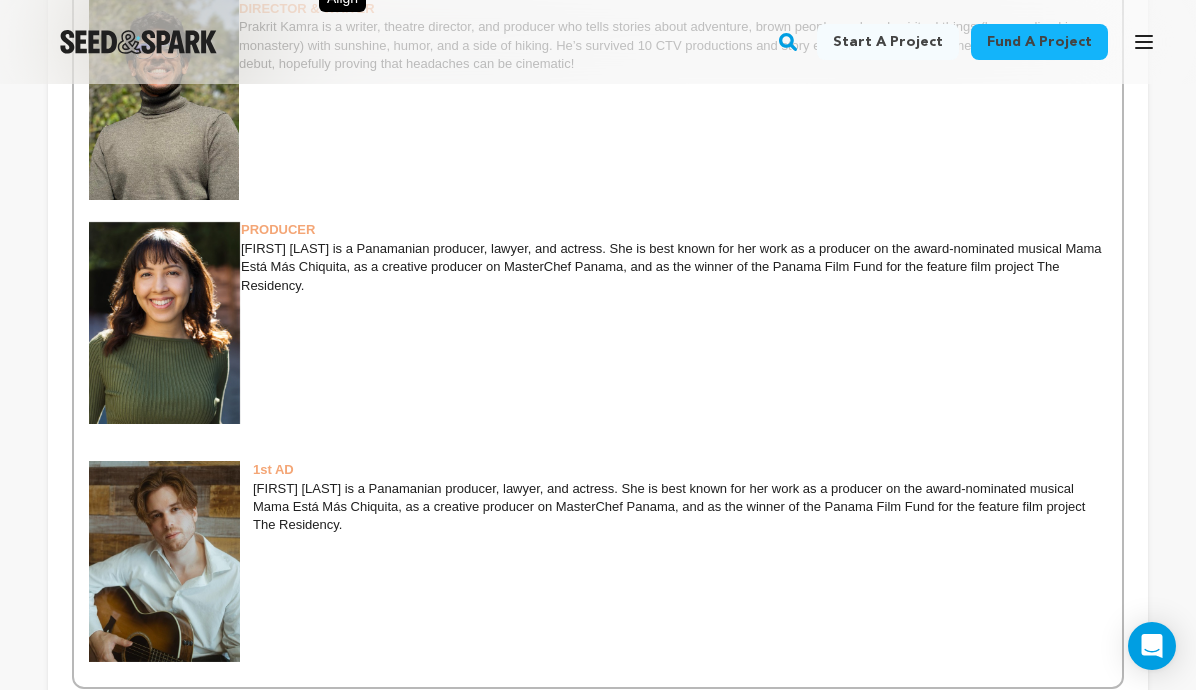 click on "[FIRST] [LAST] is a Panamanian producer, lawyer, and actress. She is best known for her work as a producer on the award-nominated musical Mama Está Más Chiquita, as a creative producer on MasterChef Panama, and as the winner of the Panama Film Fund for the feature film project The Residency." at bounding box center [598, 507] 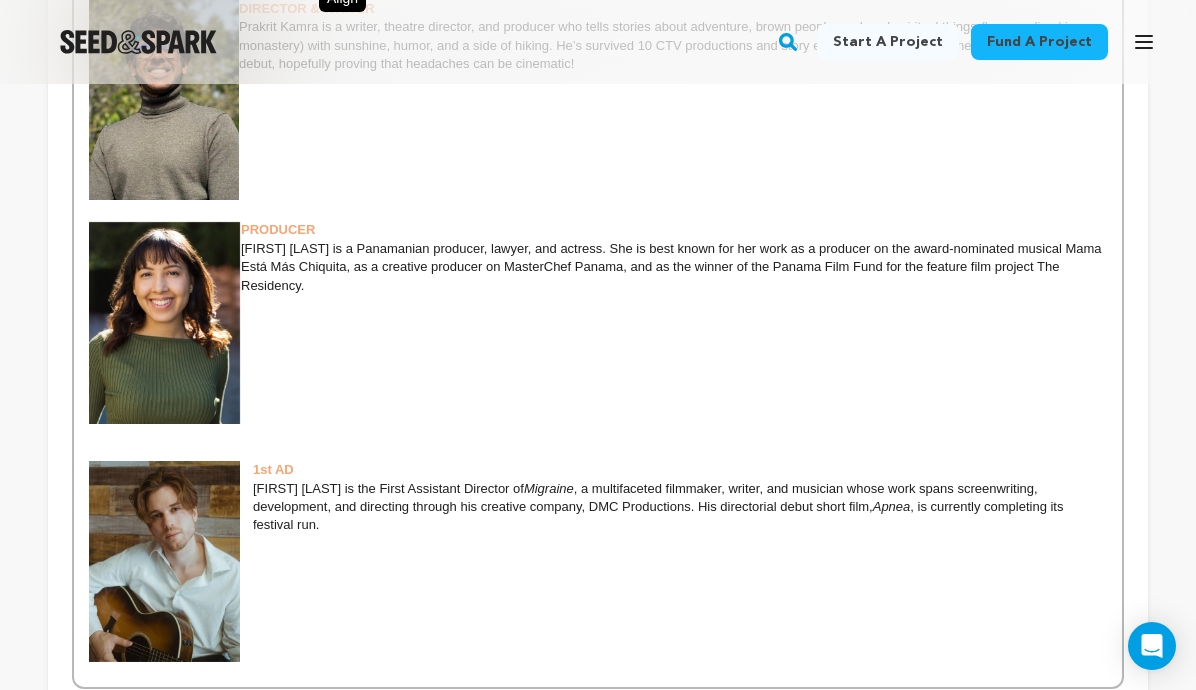 click on "[FIRST] [LAST] is the First Assistant Director of Migraine , a multifaceted filmmaker, writer, and musician whose work spans screenwriting, development, and directing through his creative company, DMC Productions. His directorial debut short film, Apnea , is currently completing its festival run." at bounding box center (598, 507) 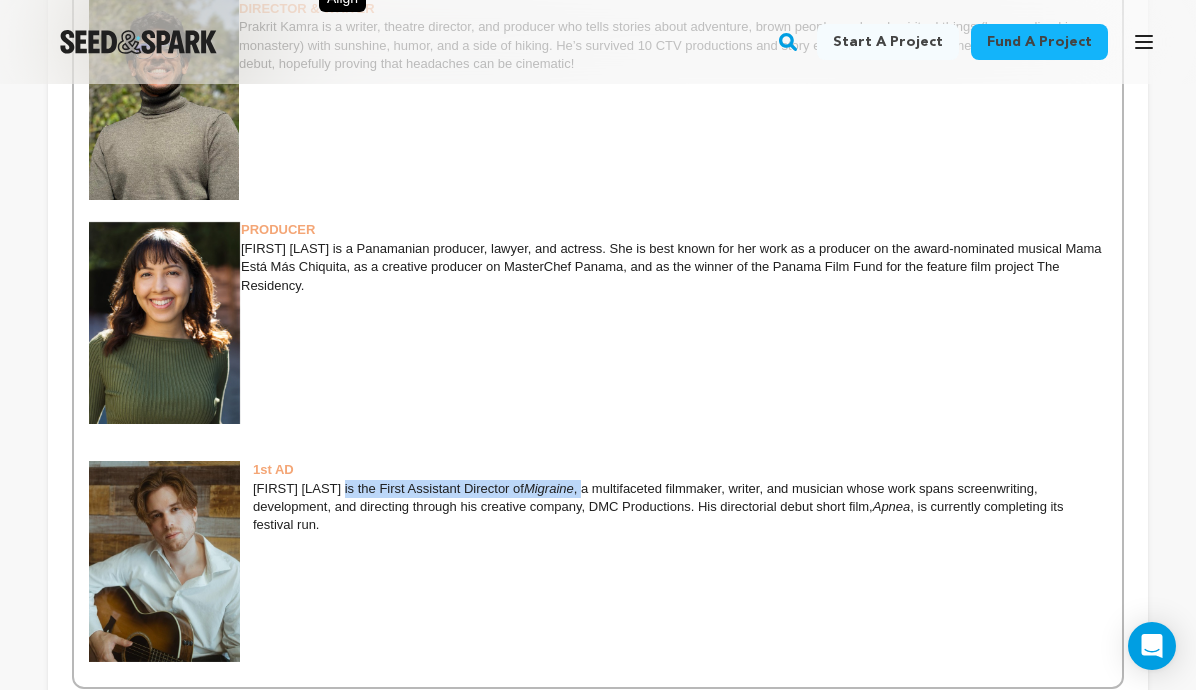 drag, startPoint x: 574, startPoint y: 491, endPoint x: 355, endPoint y: 484, distance: 219.11185 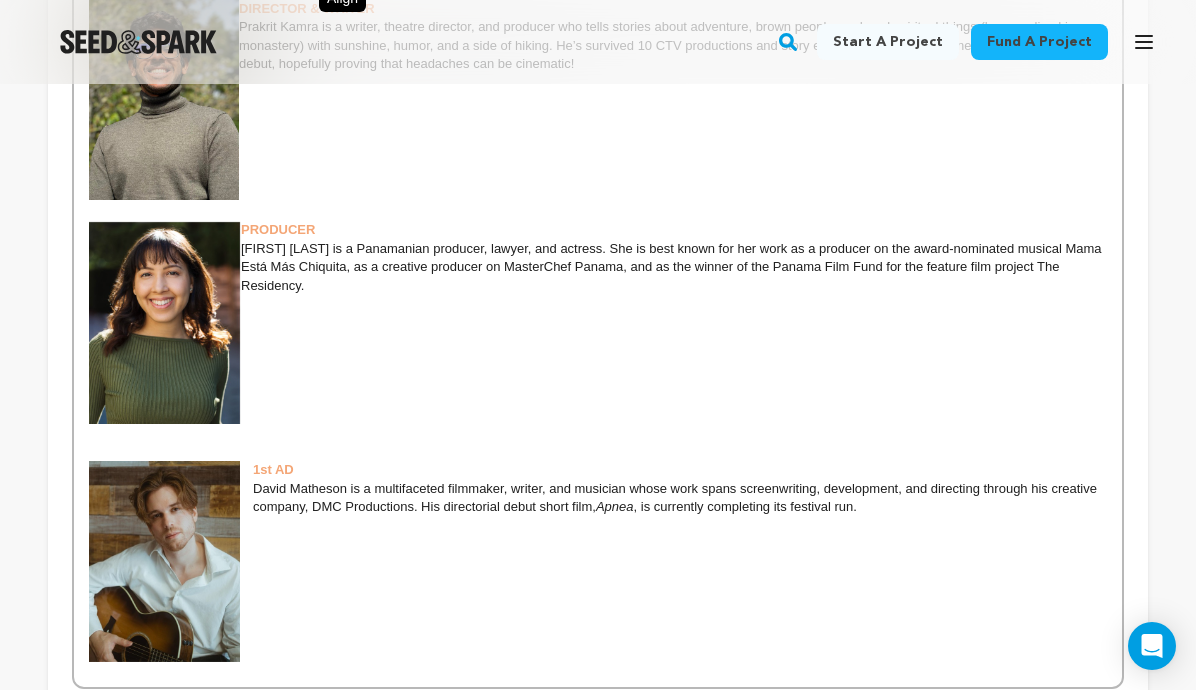 click on "[FIRST] [LAST] is a multifaceted filmmaker, writer, and musician whose work spans screenwriting, development, and directing through his creative company, DMC Productions. His directorial debut short film, Apnea , is currently completing its festival run." at bounding box center (598, 498) 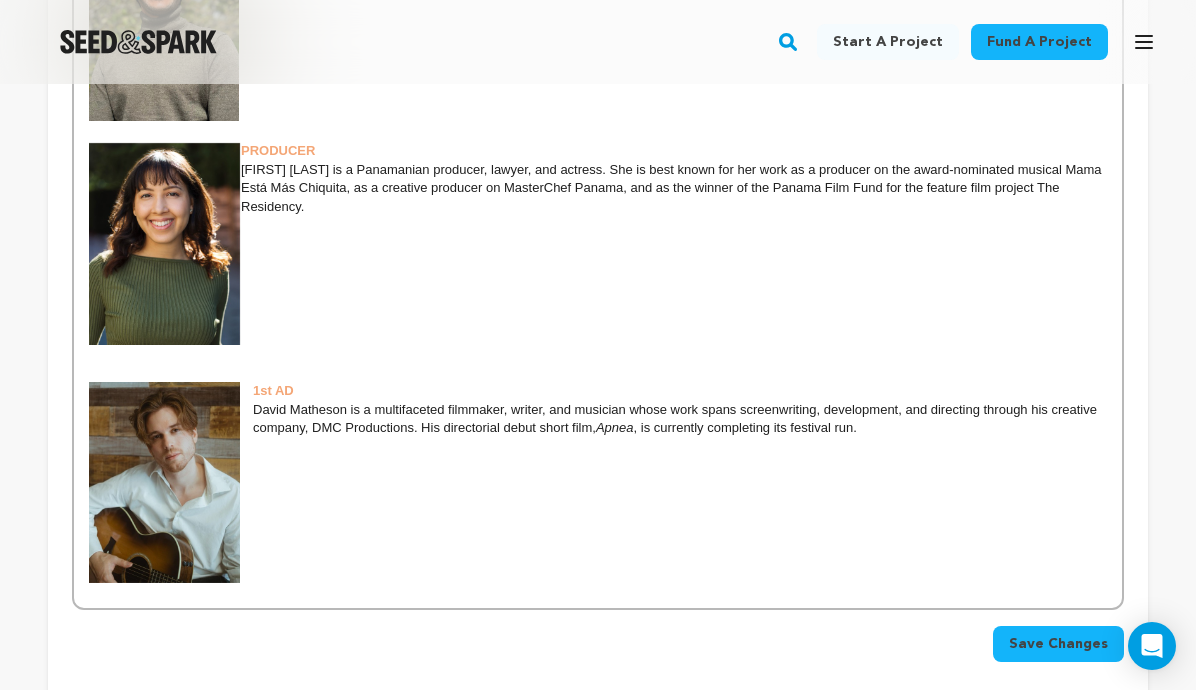 scroll, scrollTop: 909, scrollLeft: 0, axis: vertical 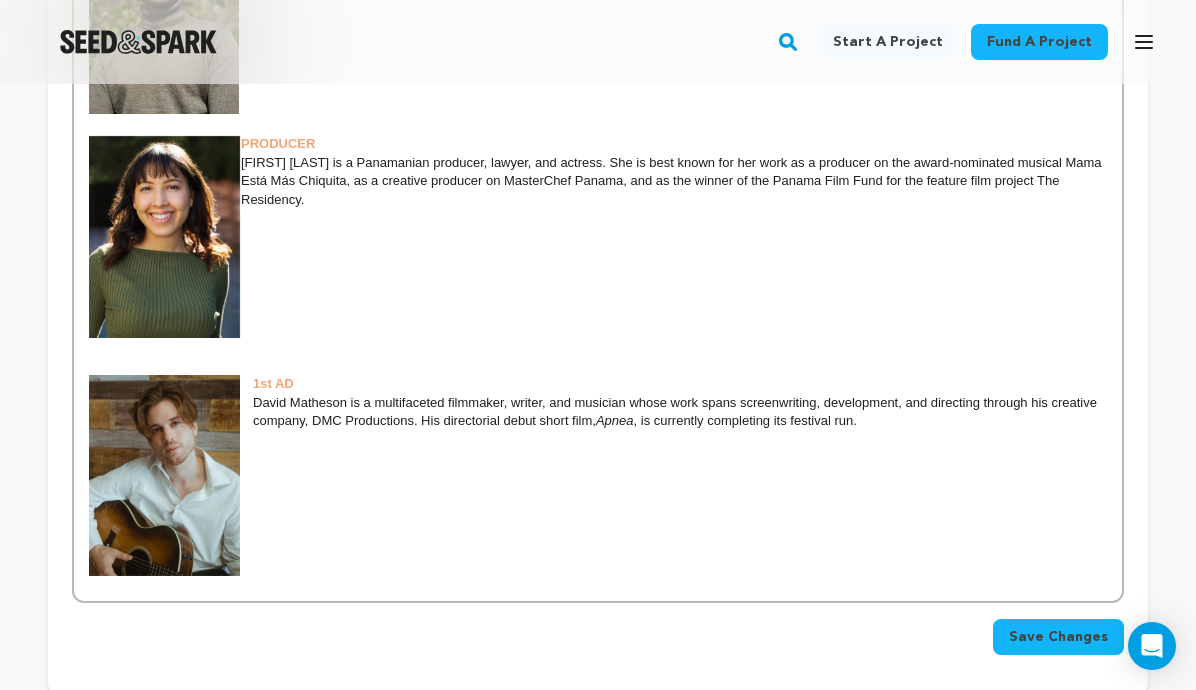 click at bounding box center [598, 439] 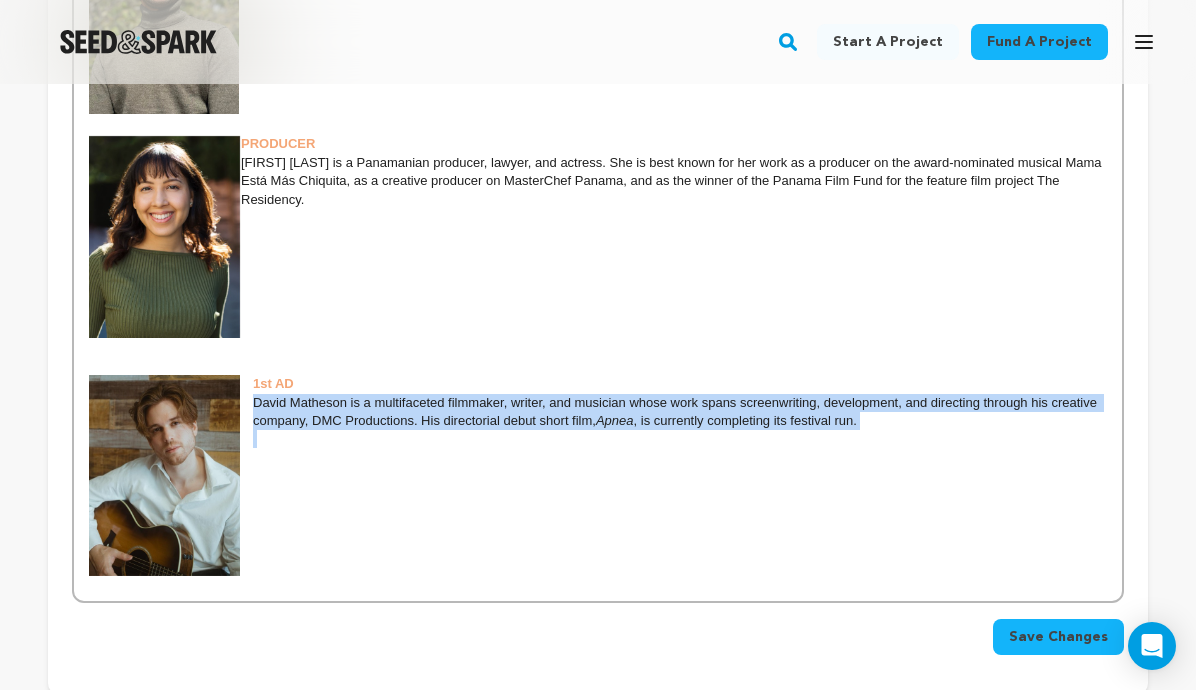 drag, startPoint x: 865, startPoint y: 421, endPoint x: 254, endPoint y: 401, distance: 611.3273 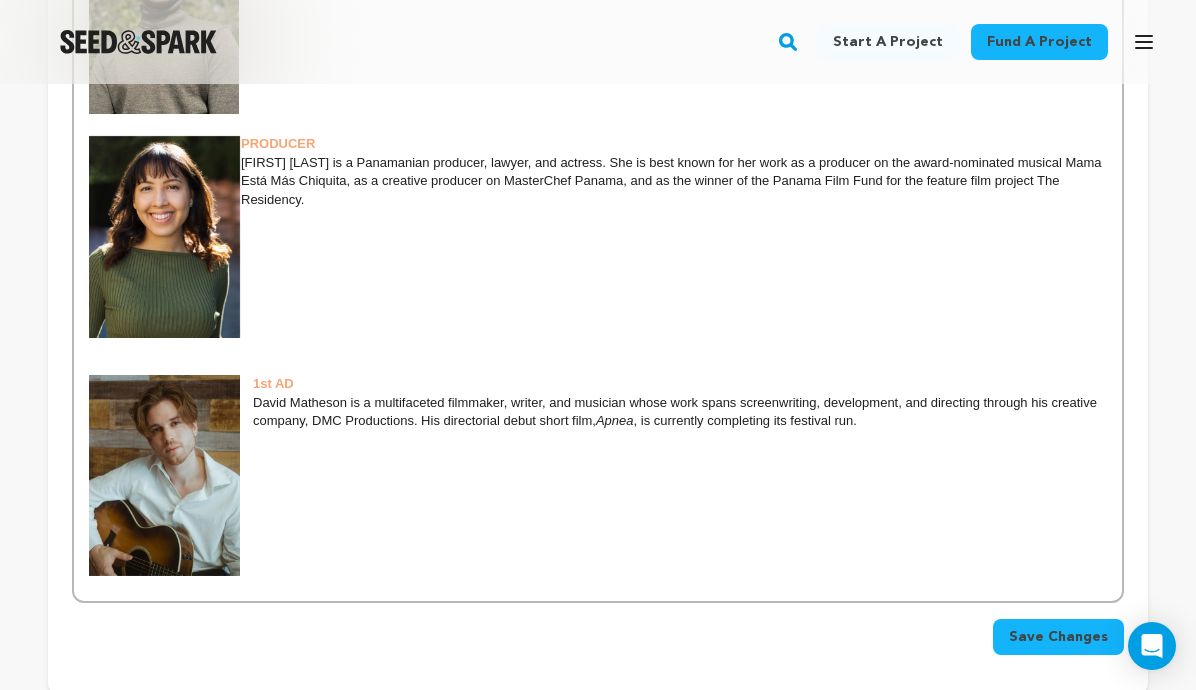 click on "[FIRST] [LAST] is a multifaceted filmmaker, writer, and musician whose work spans screenwriting, development, and directing through his creative company, DMC Productions. His directorial debut short film, Apnea , is currently completing its festival run." at bounding box center (598, 412) 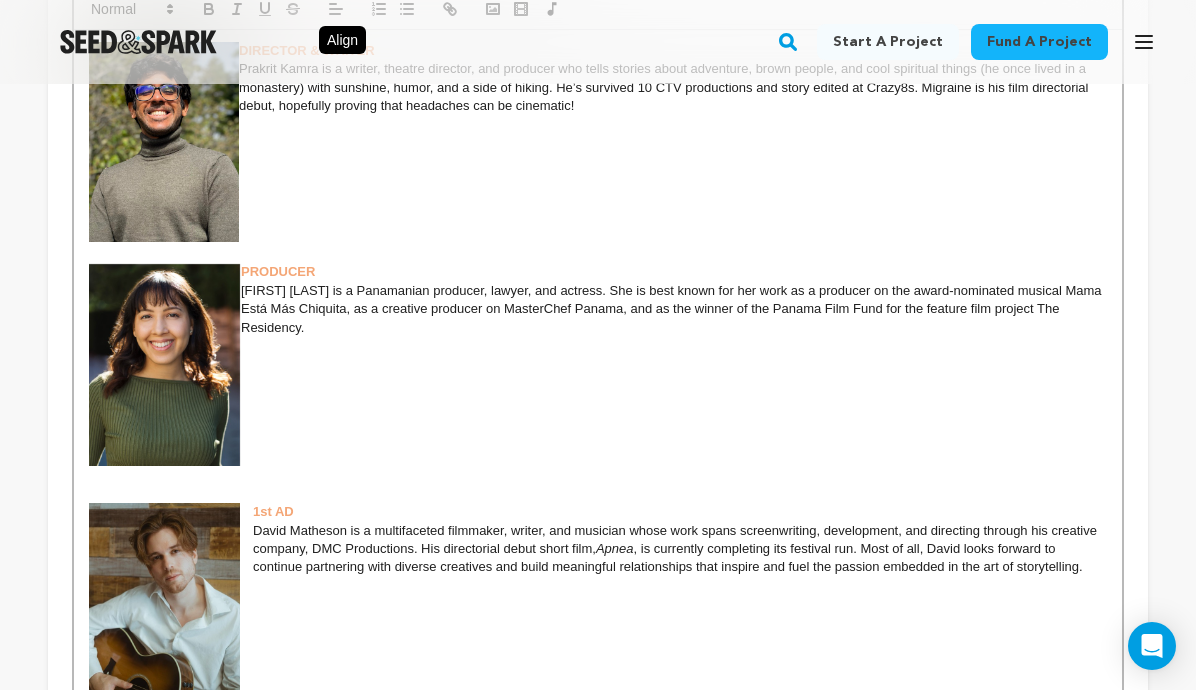 scroll, scrollTop: 739, scrollLeft: 0, axis: vertical 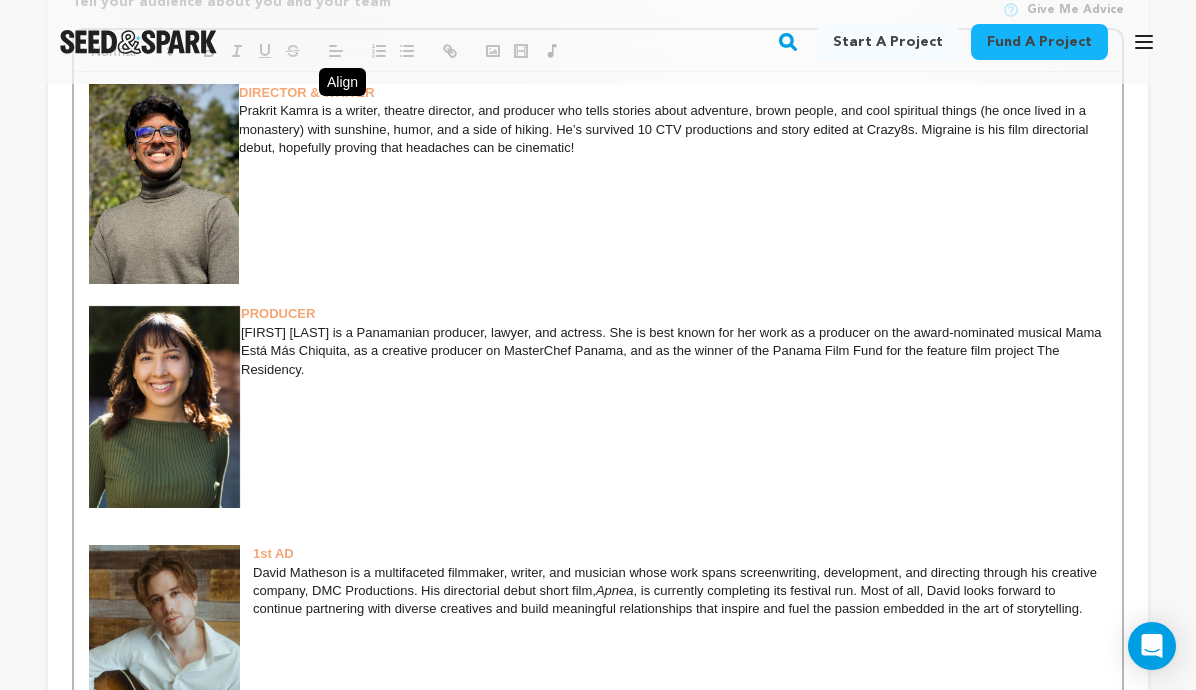 click on "[FIRST] [LAST] is a Panamanian producer, lawyer, and actress. She is best known for her work as a producer on the award-nominated musical Mama Está Más Chiquita, as a creative producer on MasterChef Panama, and as the winner of the Panama Film Fund for the feature film project The Residency." at bounding box center (598, 351) 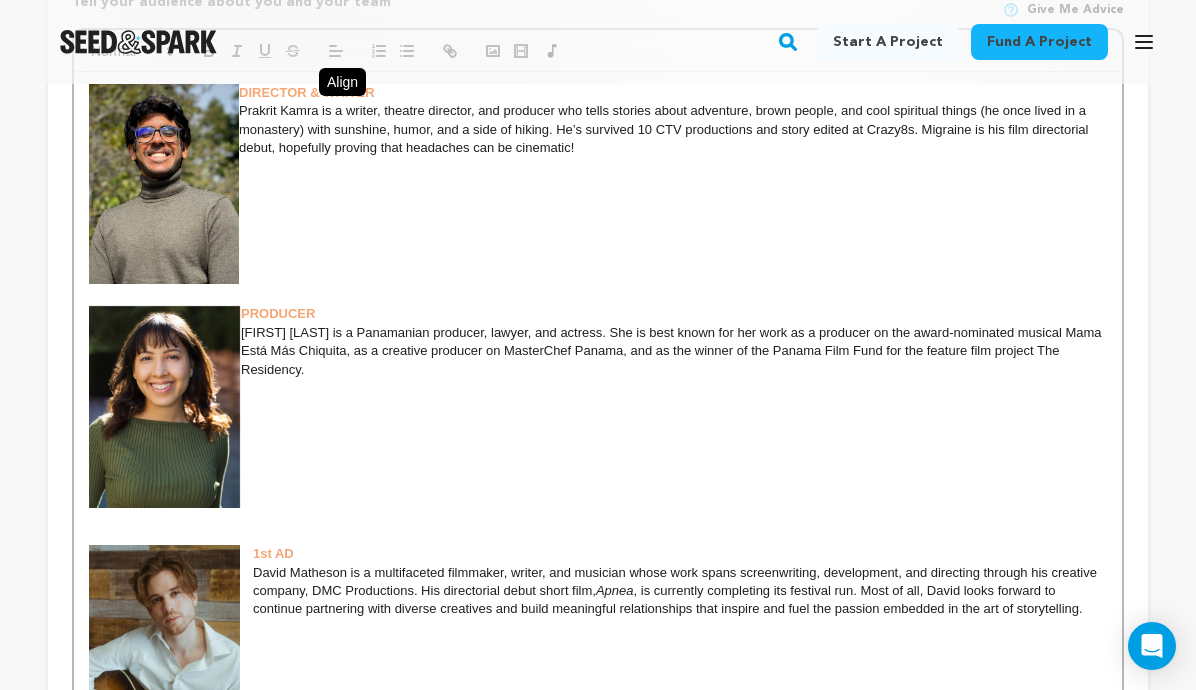 click on "[FIRST] [LAST] is a Panamanian producer, lawyer, and actress. She is best known for her work as a producer on the award-nominated musical Mama Está Más Chiquita, as a creative producer on MasterChef Panama, and as the winner of the Panama Film Fund for the feature film project The Residency." at bounding box center (598, 351) 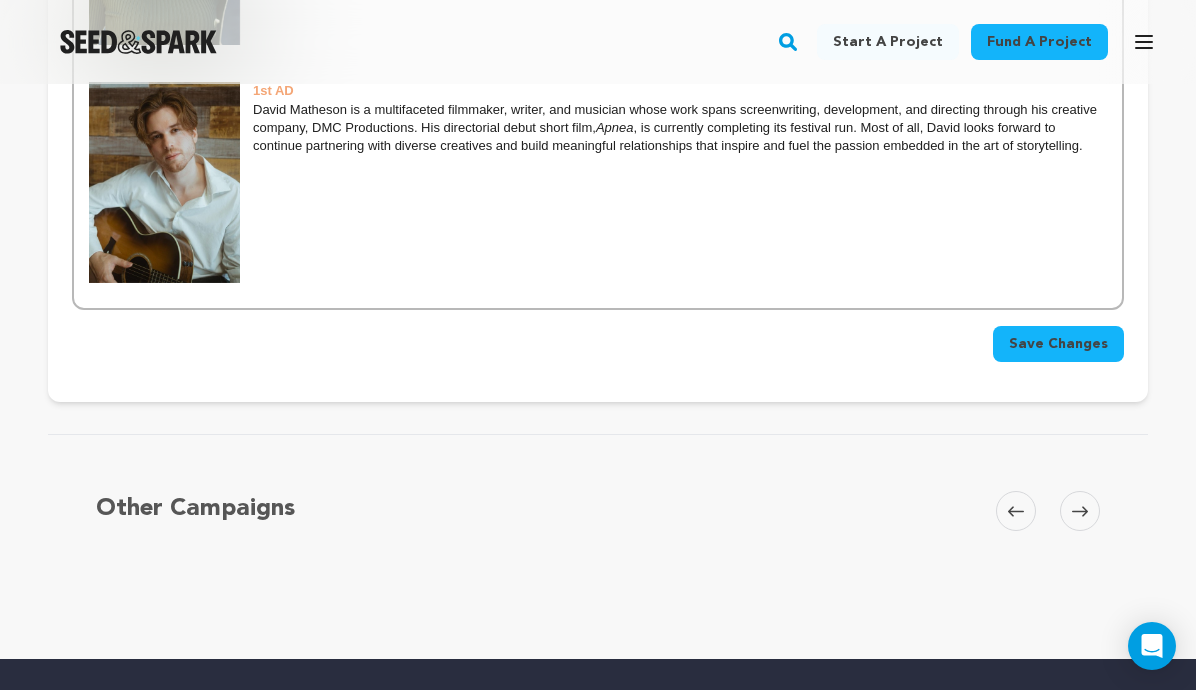 type 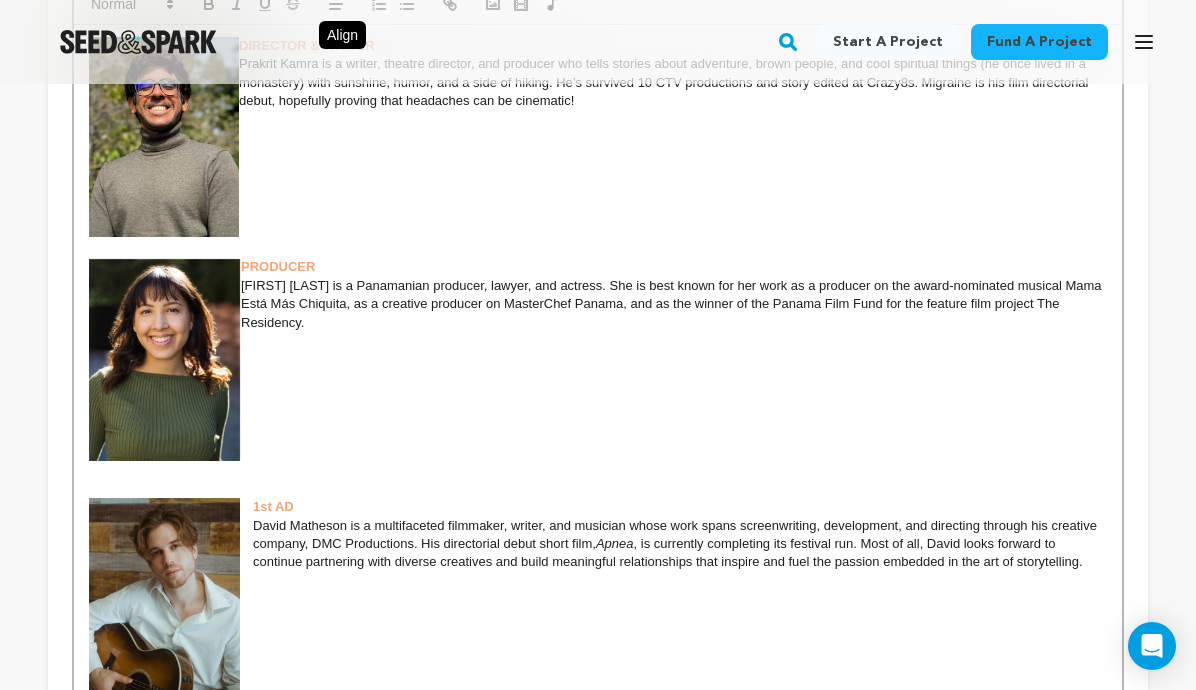 scroll, scrollTop: 780, scrollLeft: 0, axis: vertical 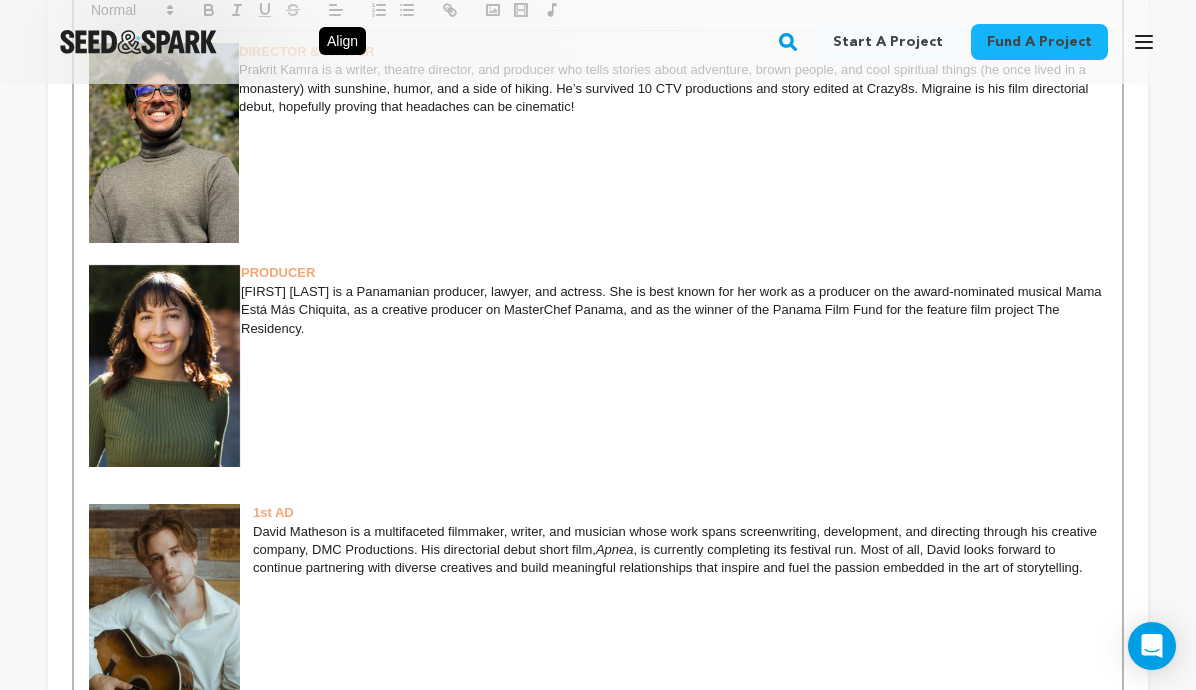 click on "[FIRST] [LAST] is a Panamanian producer, lawyer, and actress. She is best known for her work as a producer on the award-nominated musical Mama Está Más Chiquita, as a creative producer on MasterChef Panama, and as the winner of the Panama Film Fund for the feature film project The Residency." at bounding box center [598, 310] 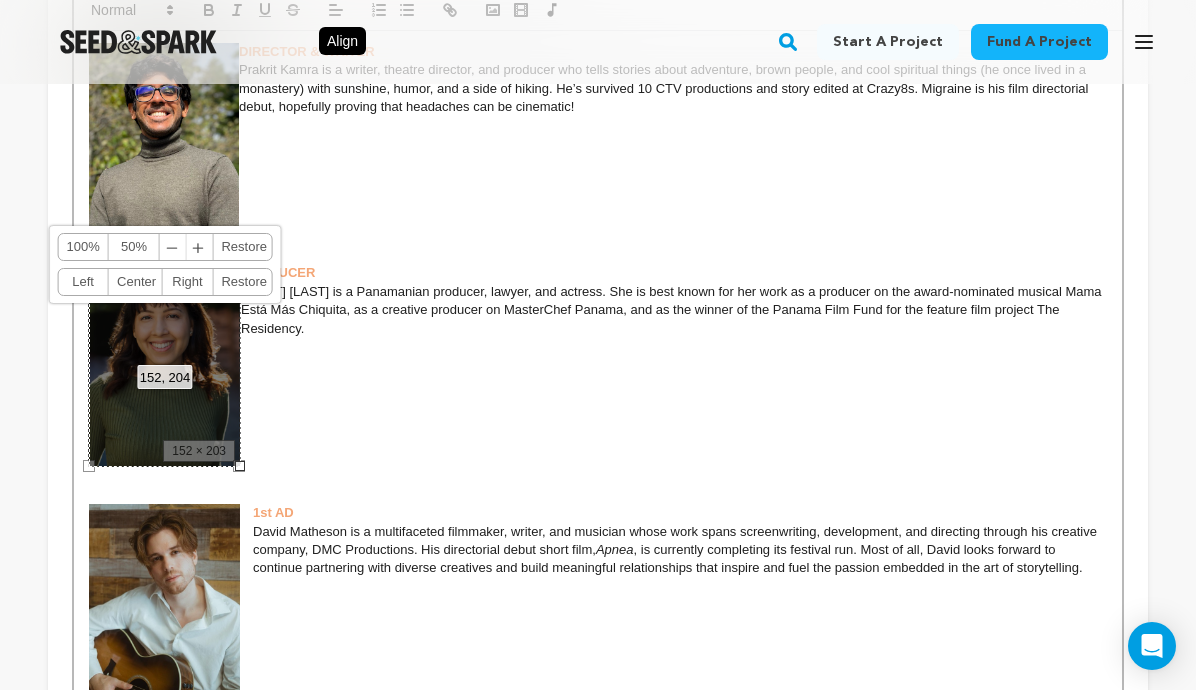 click on "[FIRST] [LAST] is a Panamanian producer, lawyer, and actress. She is best known for her work as a producer on the award-nominated musical Mama Está Más Chiquita, as a creative producer on MasterChef Panama, and as the winner of the Panama Film Fund for the feature film project The Residency." at bounding box center [598, 310] 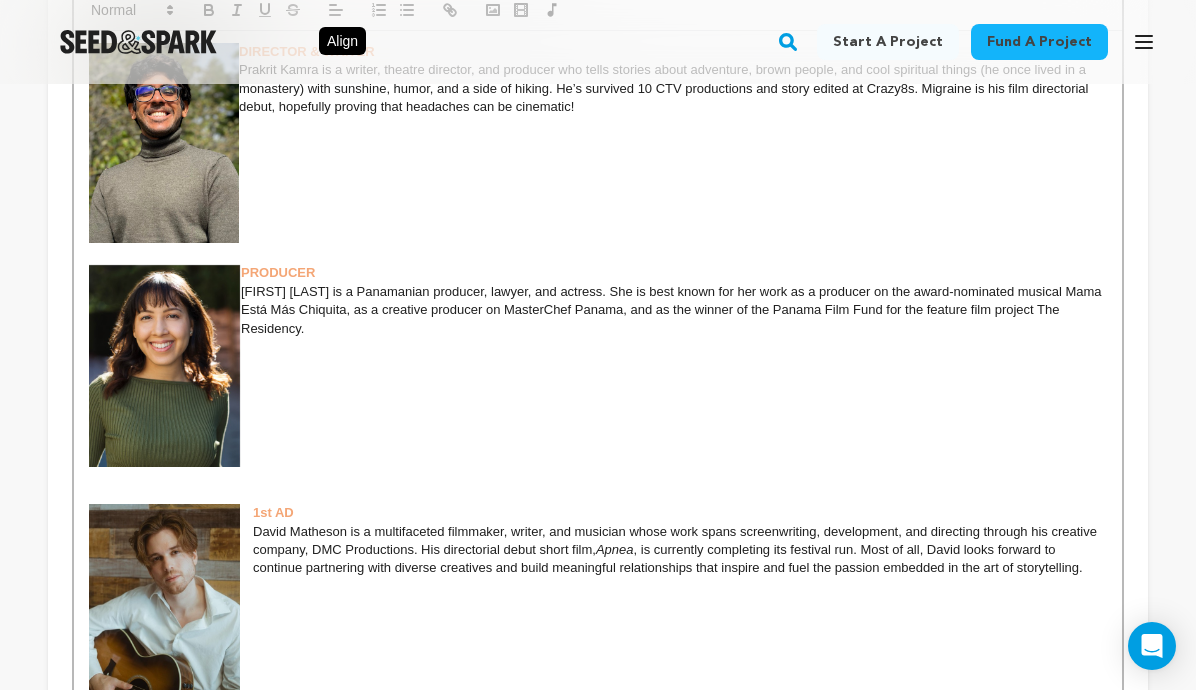 click at bounding box center (165, 365) 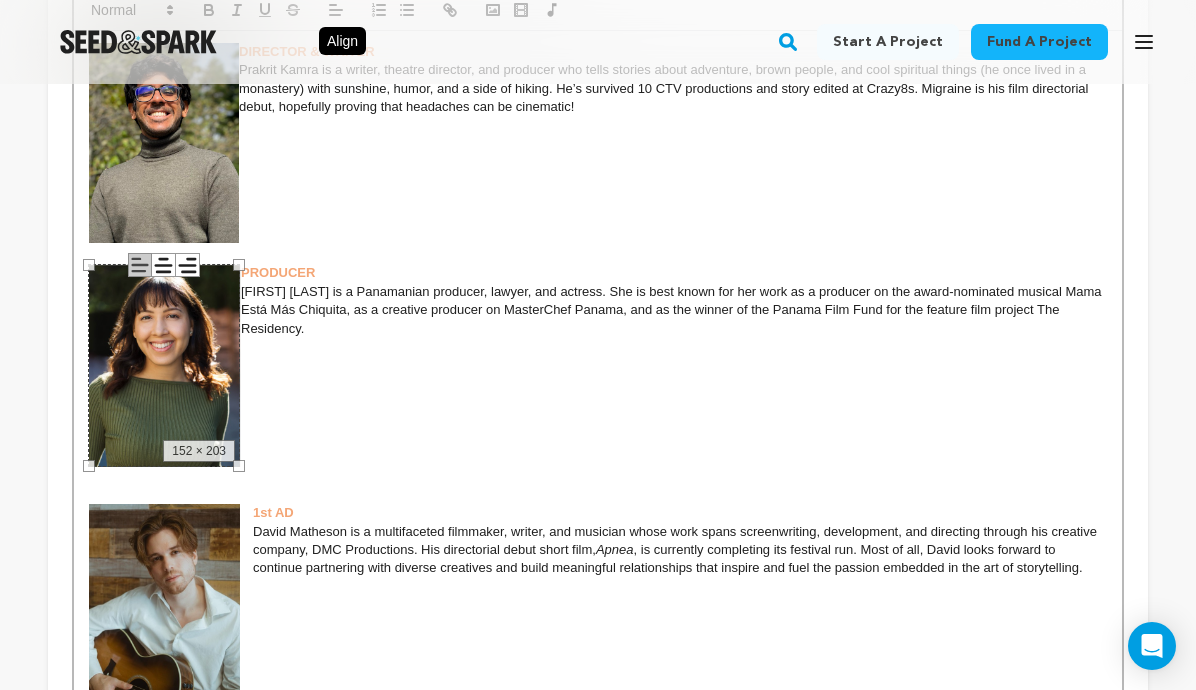 click on "[FIRST] [LAST] is a Panamanian producer, lawyer, and actress. She is best known for her work as a producer on the award-nominated musical Mama Está Más Chiquita, as a creative producer on MasterChef Panama, and as the winner of the Panama Film Fund for the feature film project The Residency." at bounding box center [598, 310] 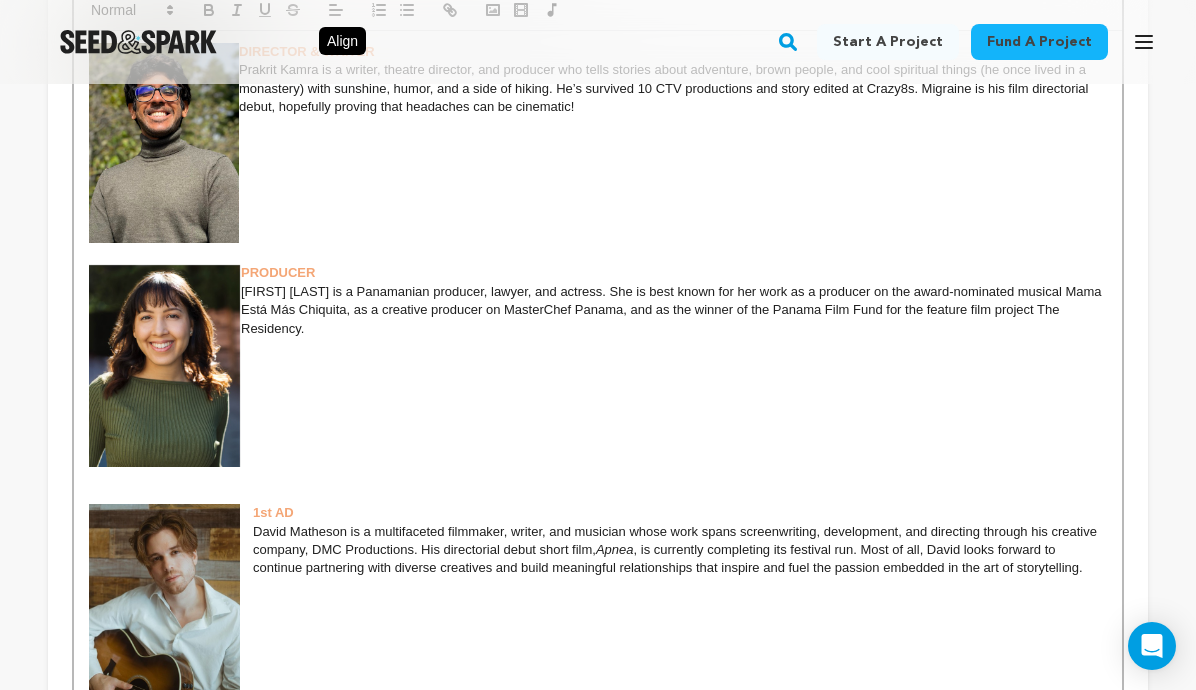 click at bounding box center (165, 365) 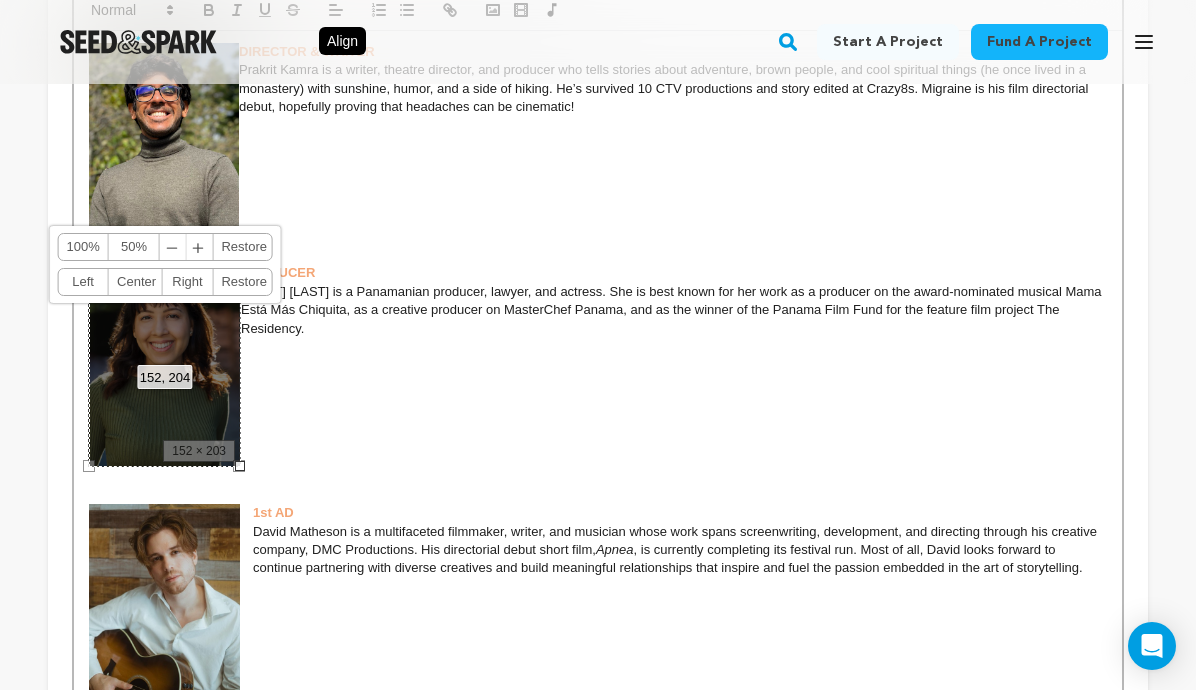 click on "152, 204
100%
50%
﹣
﹢
Restore
Left
Center
Right
Restore" at bounding box center [165, 365] 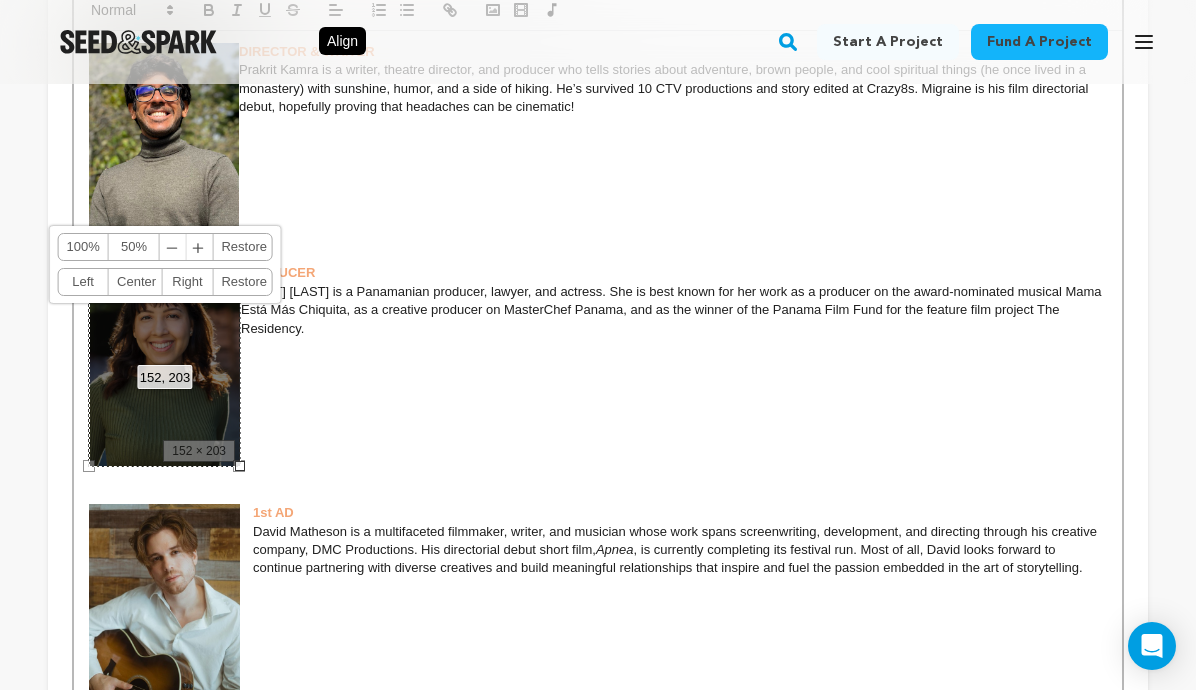 click at bounding box center (240, 466) 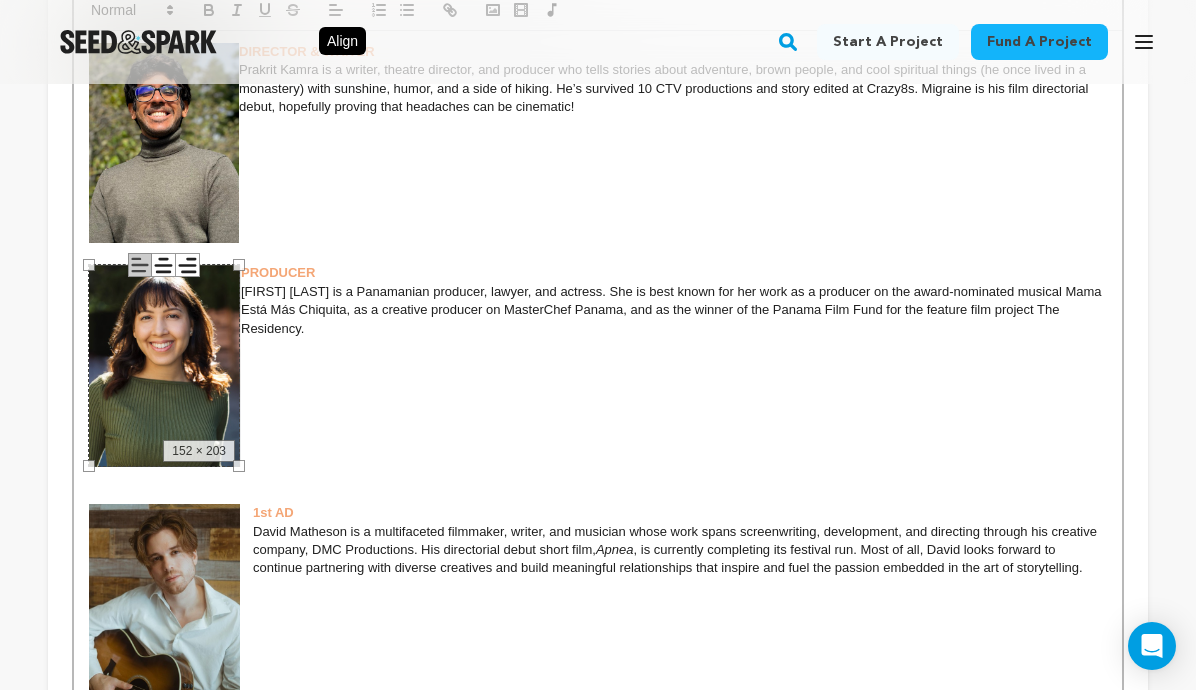 click at bounding box center (598, 402) 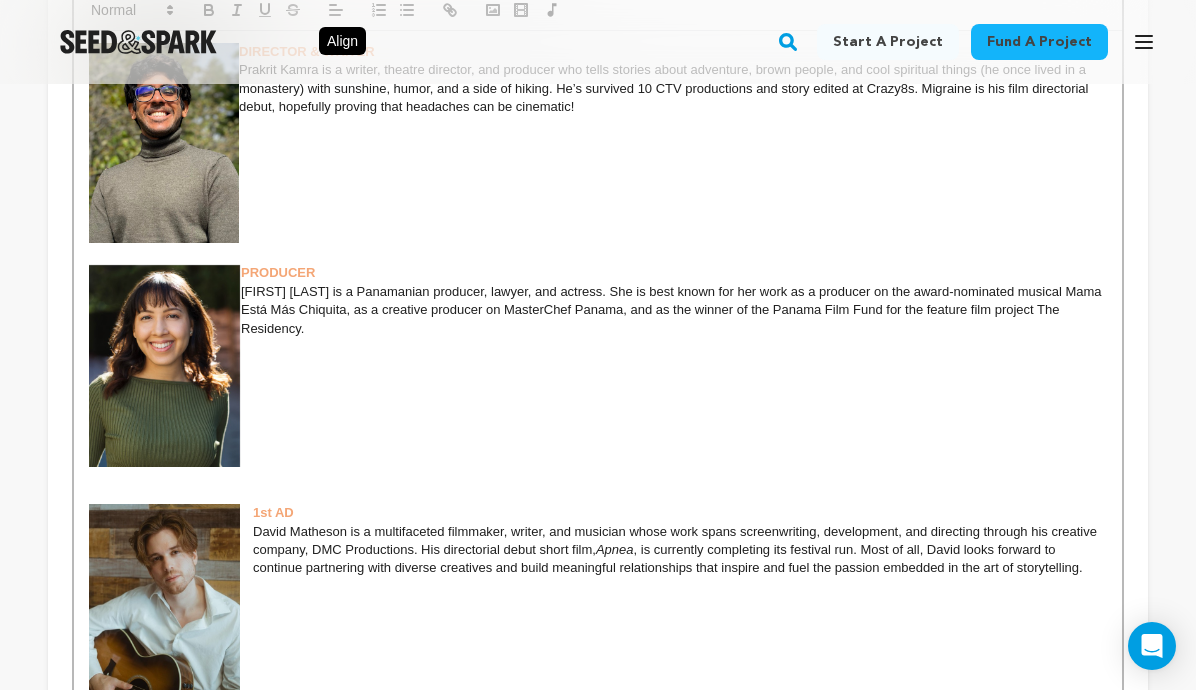 click at bounding box center (165, 365) 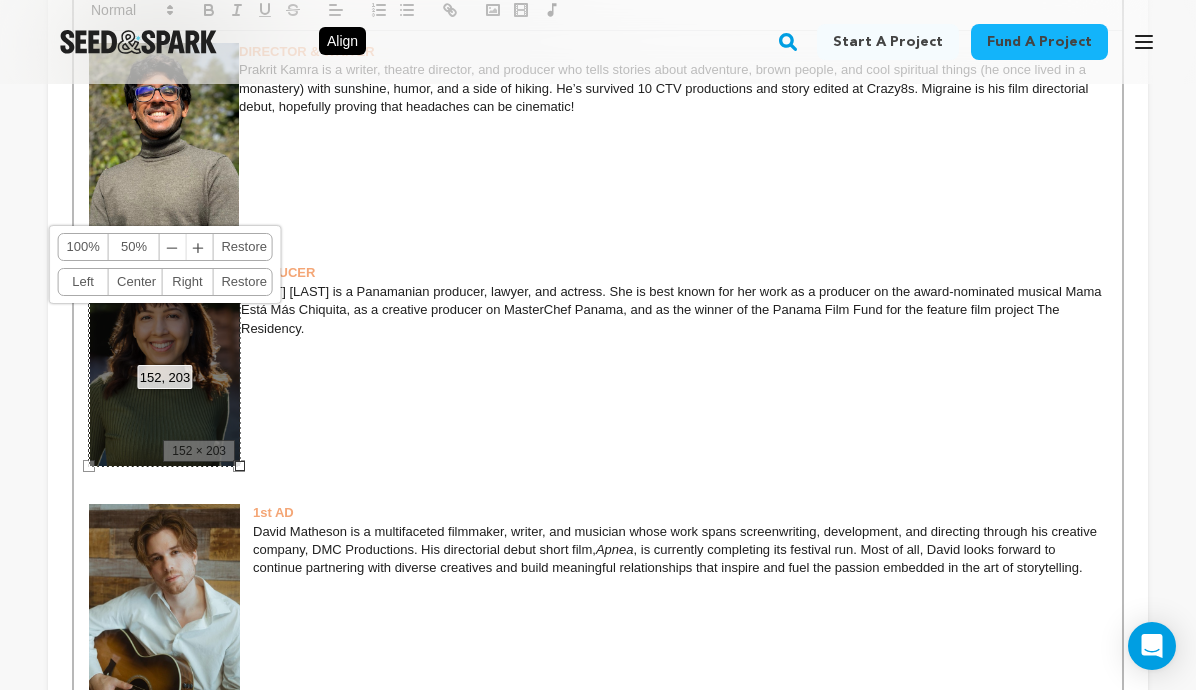 click on "[FIRST] [LAST] is a Panamanian producer, lawyer, and actress. She is best known for her work as a producer on the award-nominated musical Mama Está Más Chiquita, as a creative producer on MasterChef Panama, and as the winner of the Panama Film Fund for the feature film project The Residency." at bounding box center (598, 310) 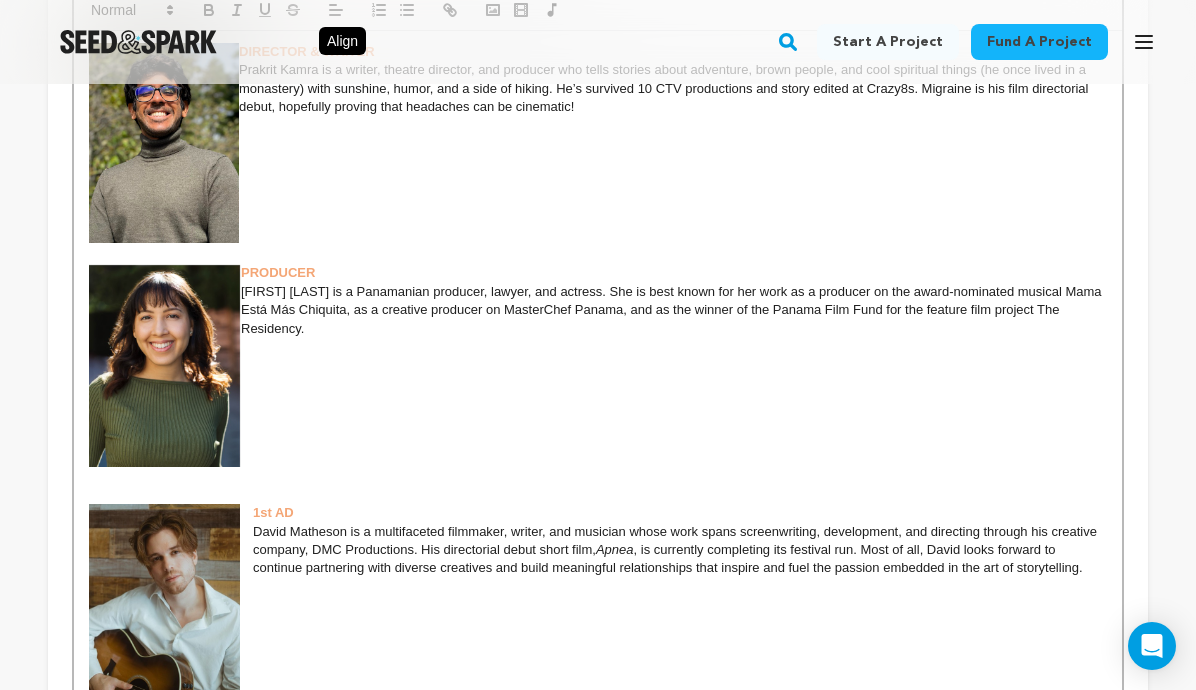 click at bounding box center (165, 365) 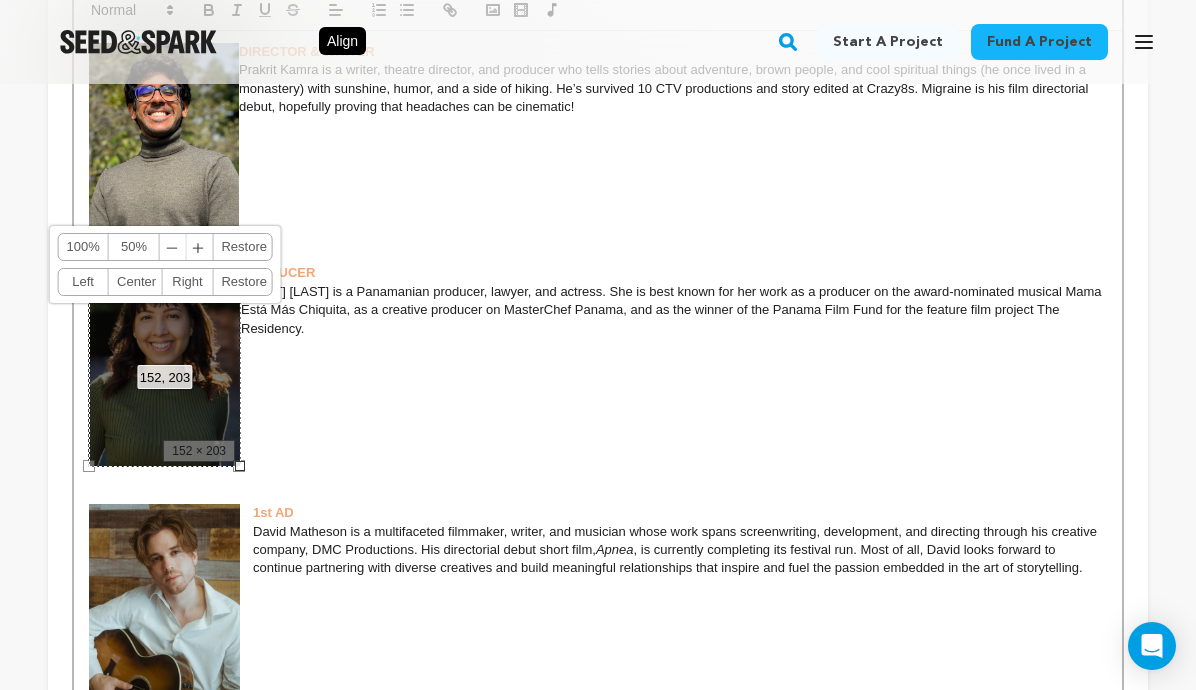 click on "152, 203
100%
50%
﹣
﹢
Restore
Left
Center
Right
Restore" at bounding box center [165, 365] 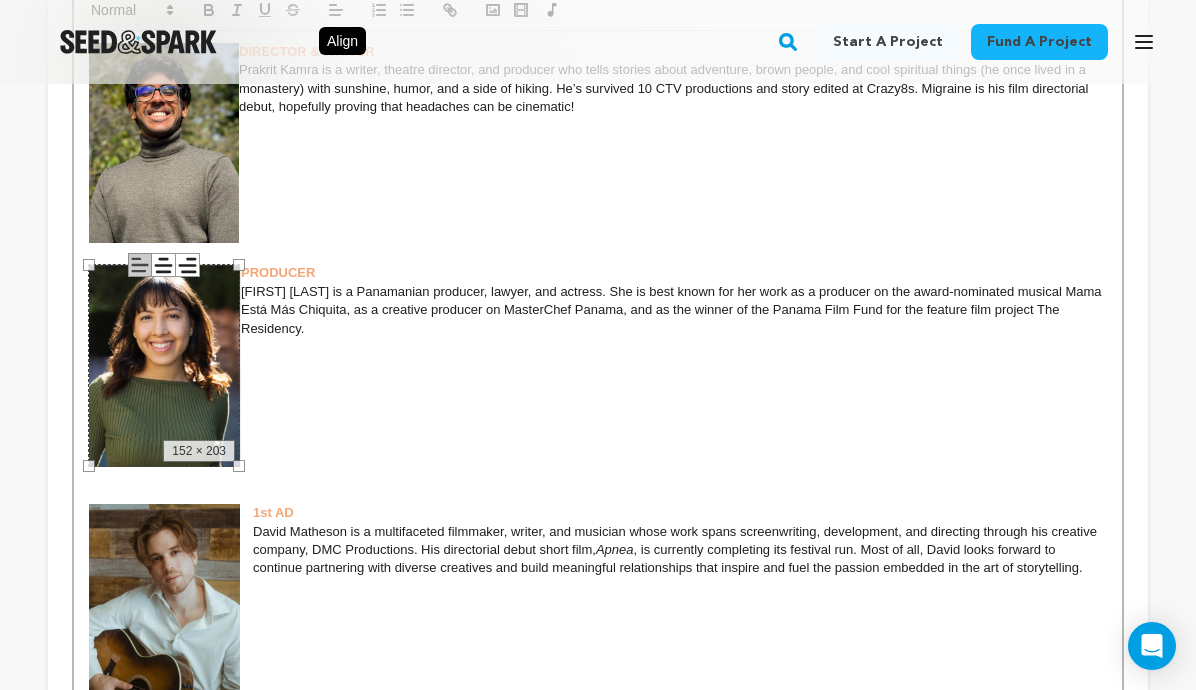click at bounding box center (598, 439) 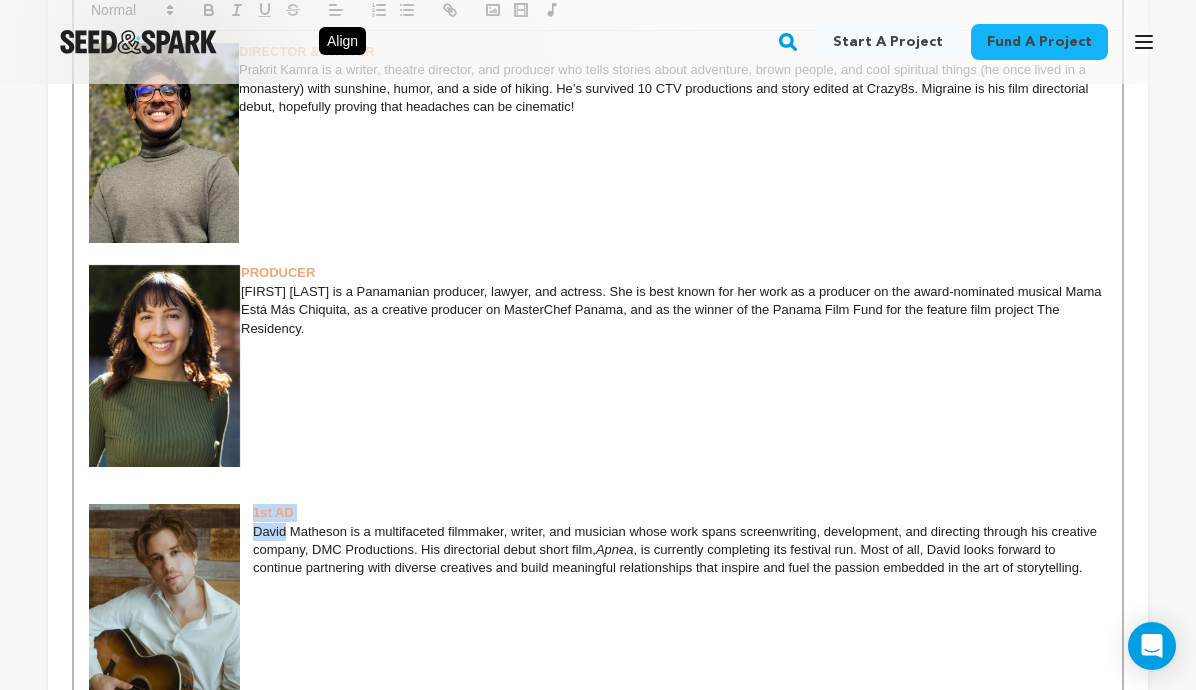 drag, startPoint x: 244, startPoint y: 506, endPoint x: 283, endPoint y: 524, distance: 42.953465 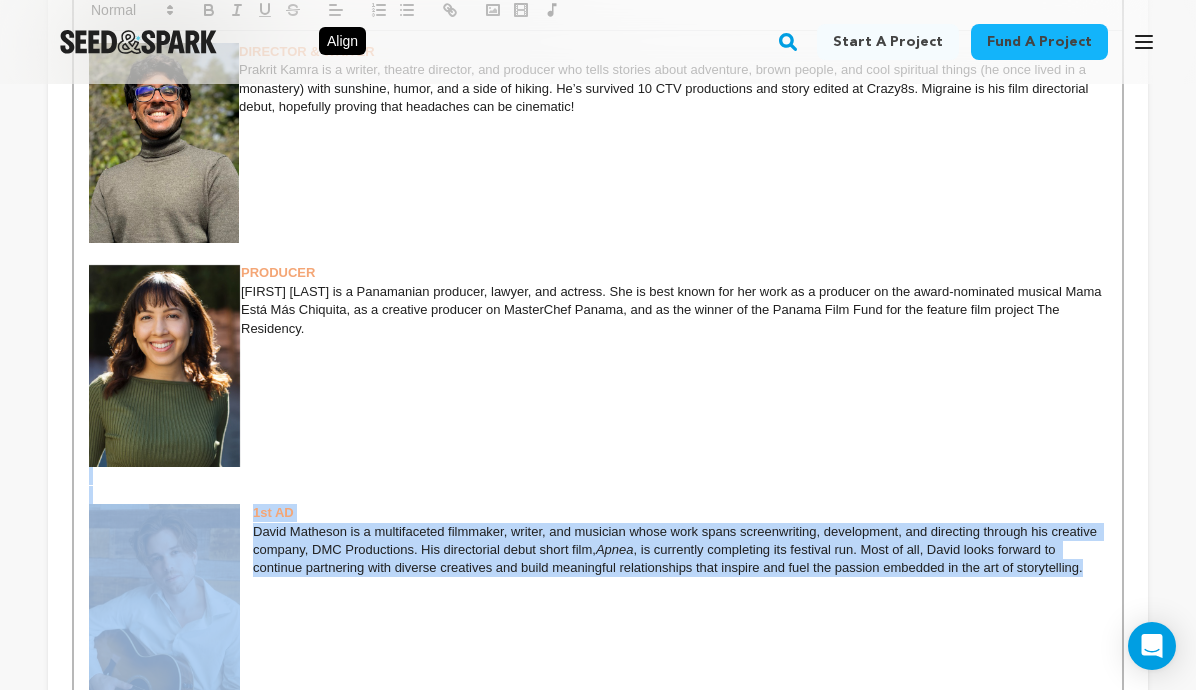 drag, startPoint x: 221, startPoint y: 483, endPoint x: 1094, endPoint y: 567, distance: 877.0319 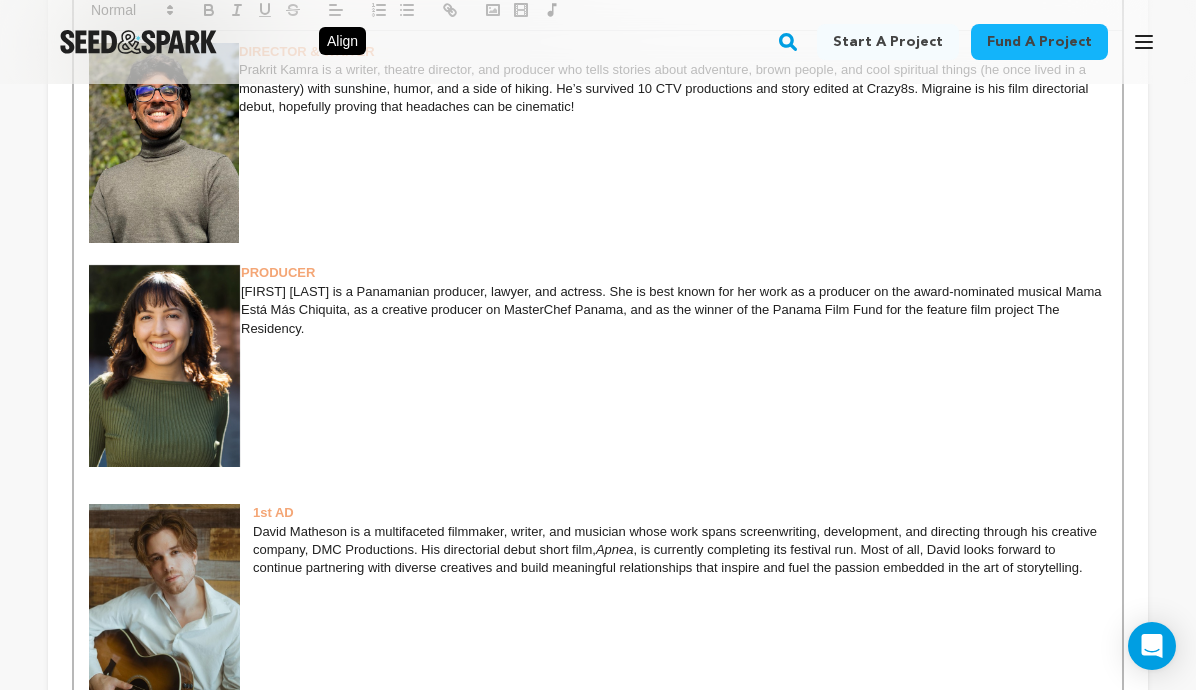click on "[FIRST] [LAST] is a multifaceted filmmaker, writer, and musician whose work spans screenwriting, development, and directing through his creative company, DMC Productions. His directorial debut short film, Apnea , is currently completing its festival run. Most of all, [FIRST] looks forward to continue partnering with diverse creatives and build meaningful relationships that inspire and fuel the passion embedded in the art of storytelling." at bounding box center (598, 550) 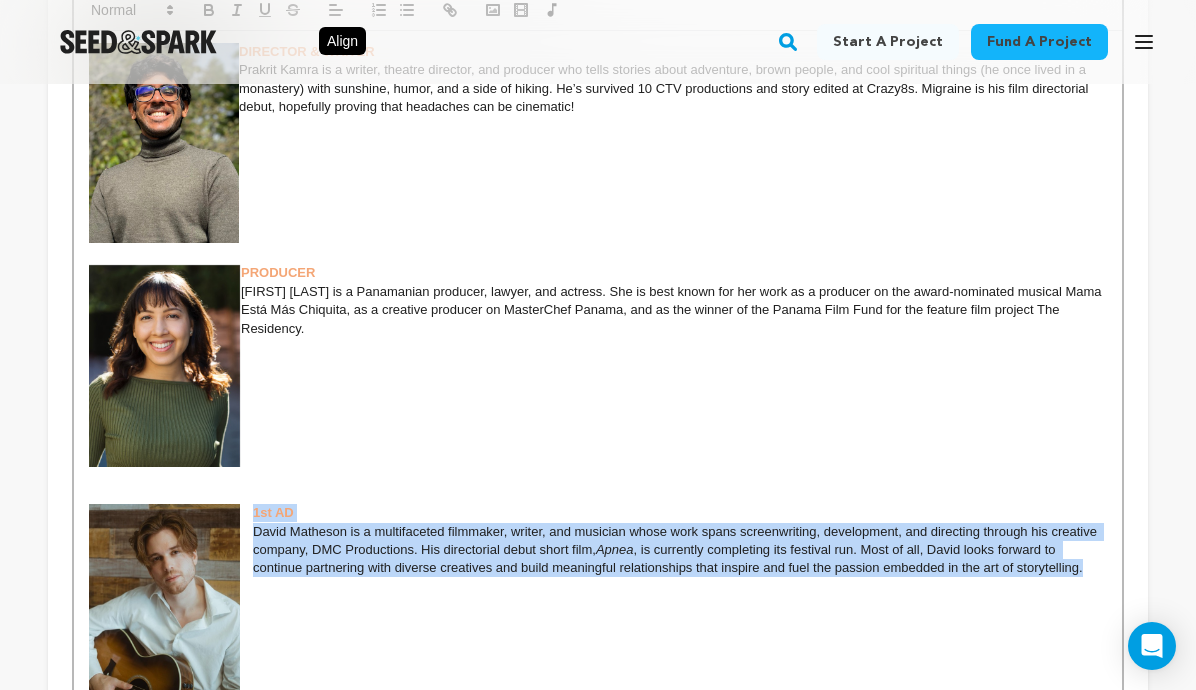drag, startPoint x: 1088, startPoint y: 568, endPoint x: 246, endPoint y: 508, distance: 844.1351 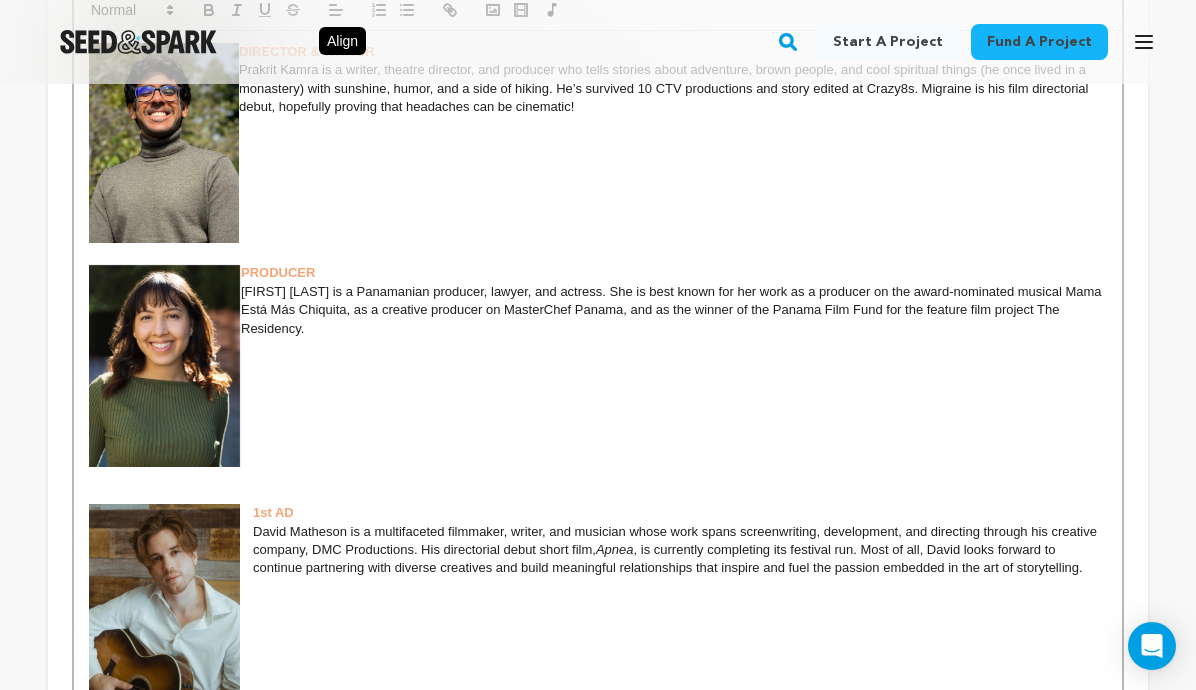 click at bounding box center (598, 384) 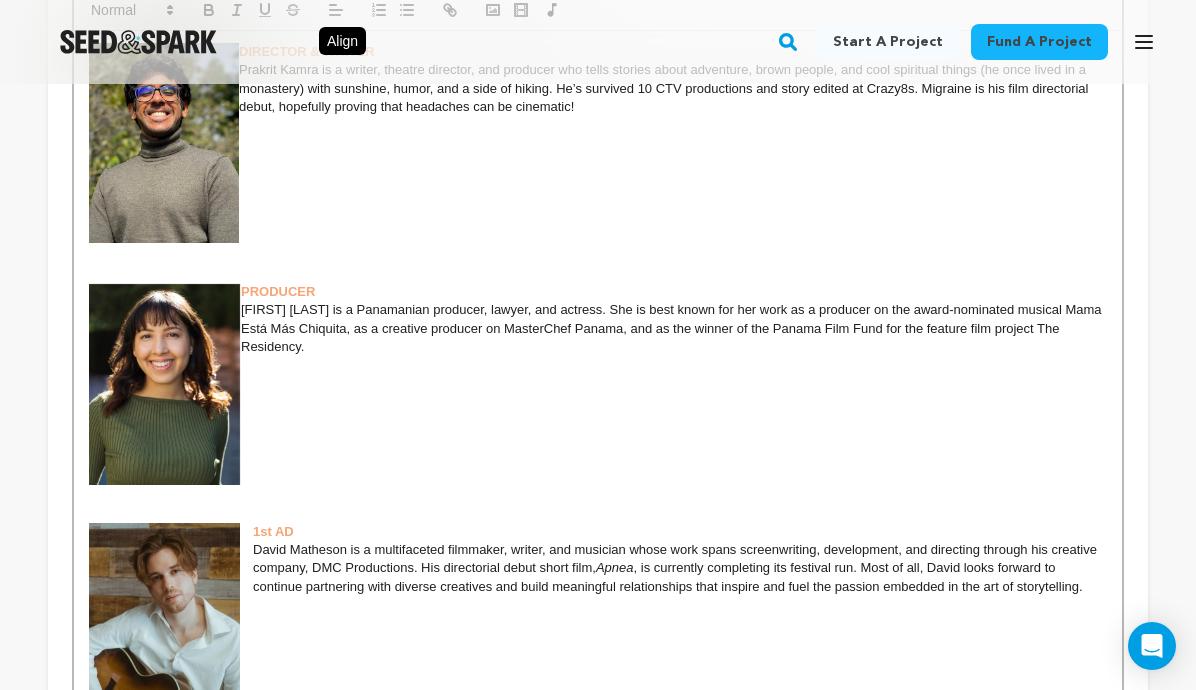click at bounding box center (165, 384) 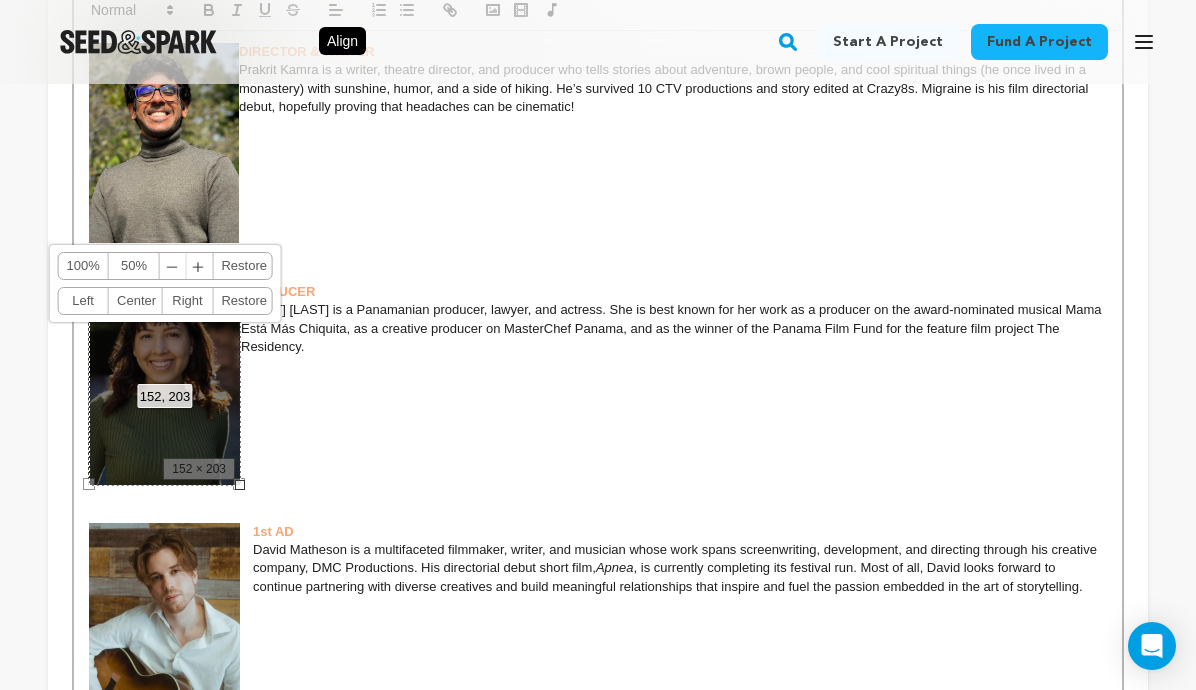 click on "152, 203
100%
50%
﹣
﹢
Restore
Left
Center
Right
Restore" at bounding box center [165, 384] 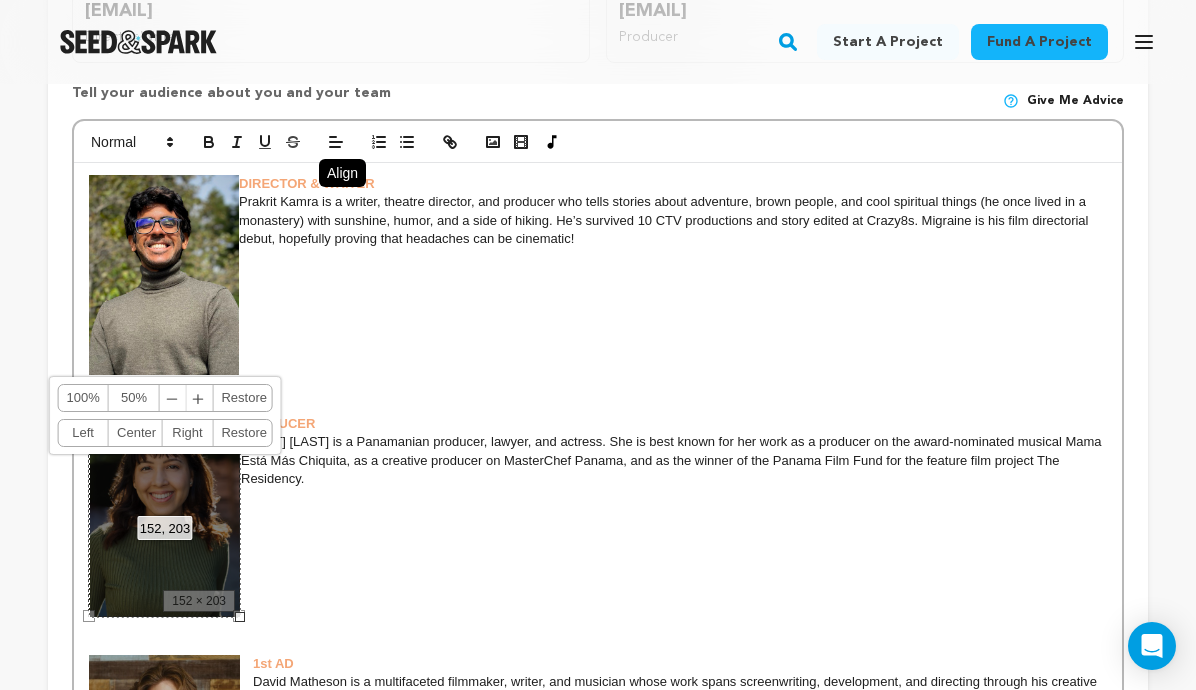 scroll, scrollTop: 620, scrollLeft: 0, axis: vertical 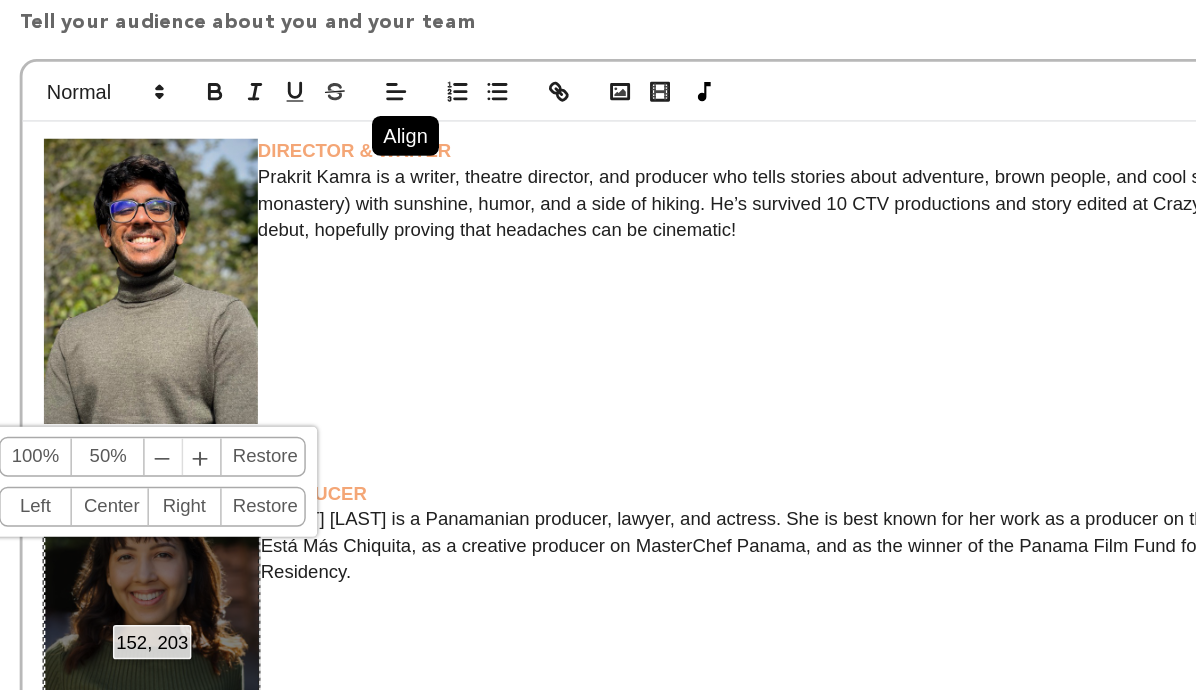 click at bounding box center [164, 303] 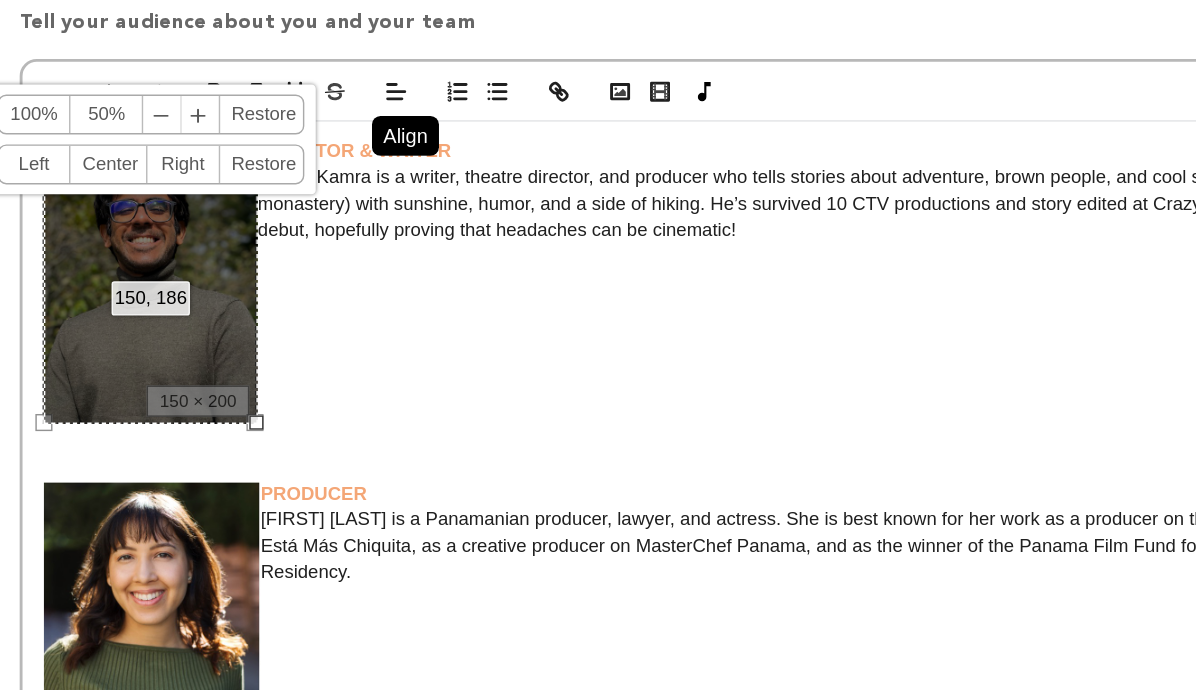 click on "Left" at bounding box center [82, 221] 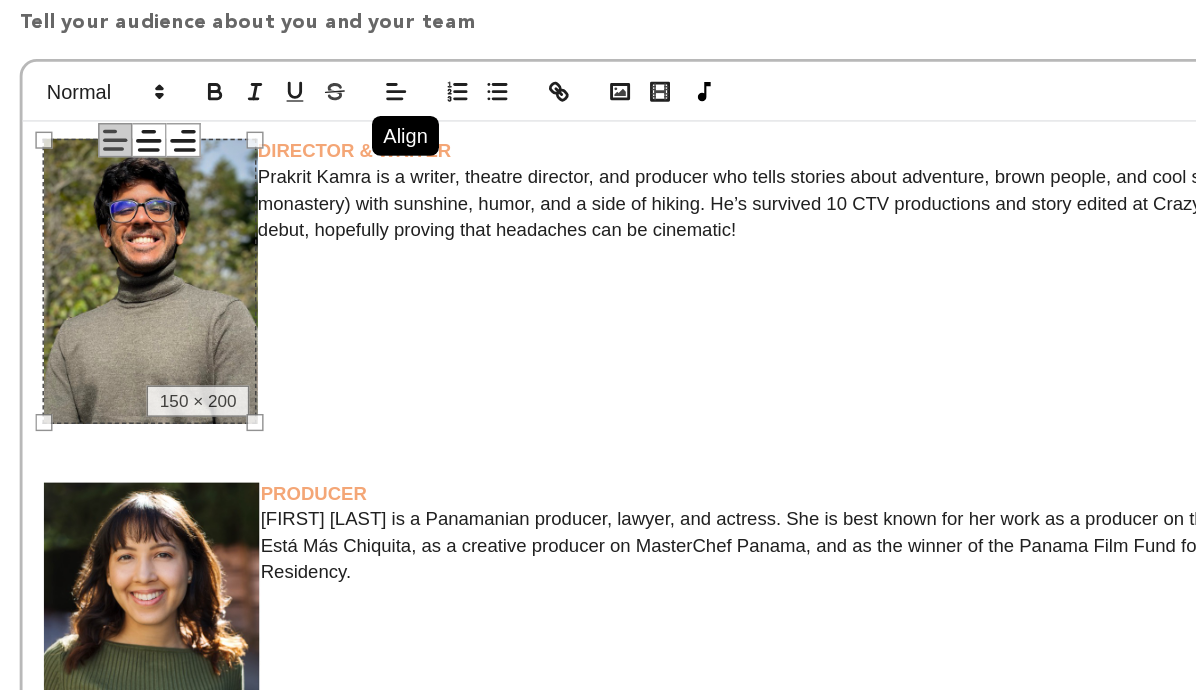 click on "Prakrit Kamra is a writer, theatre director, and producer who tells stories about adventure, brown people, and cool spiritual things (he once lived in a monastery) with sunshine, humor, and a side of hiking. He’s survived 10 CTV productions and story edited at Crazy8s. Migraine is his film directorial debut, hopefully proving that headaches can be cinematic!" at bounding box center (598, 248) 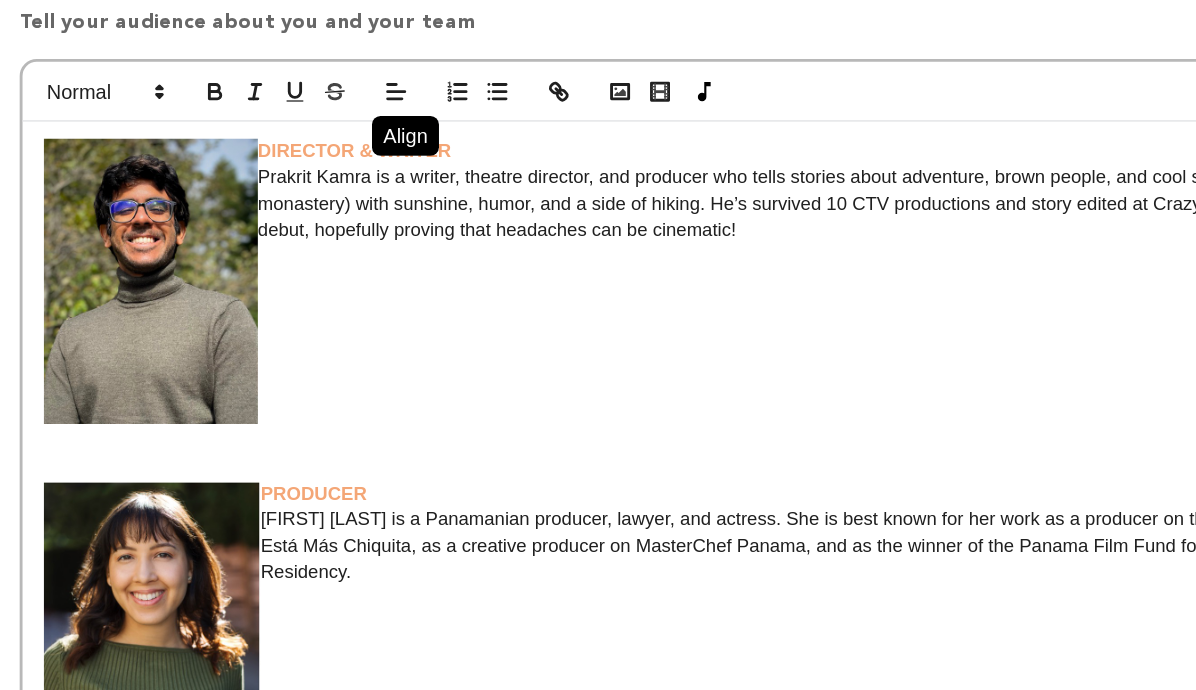 click at bounding box center [164, 303] 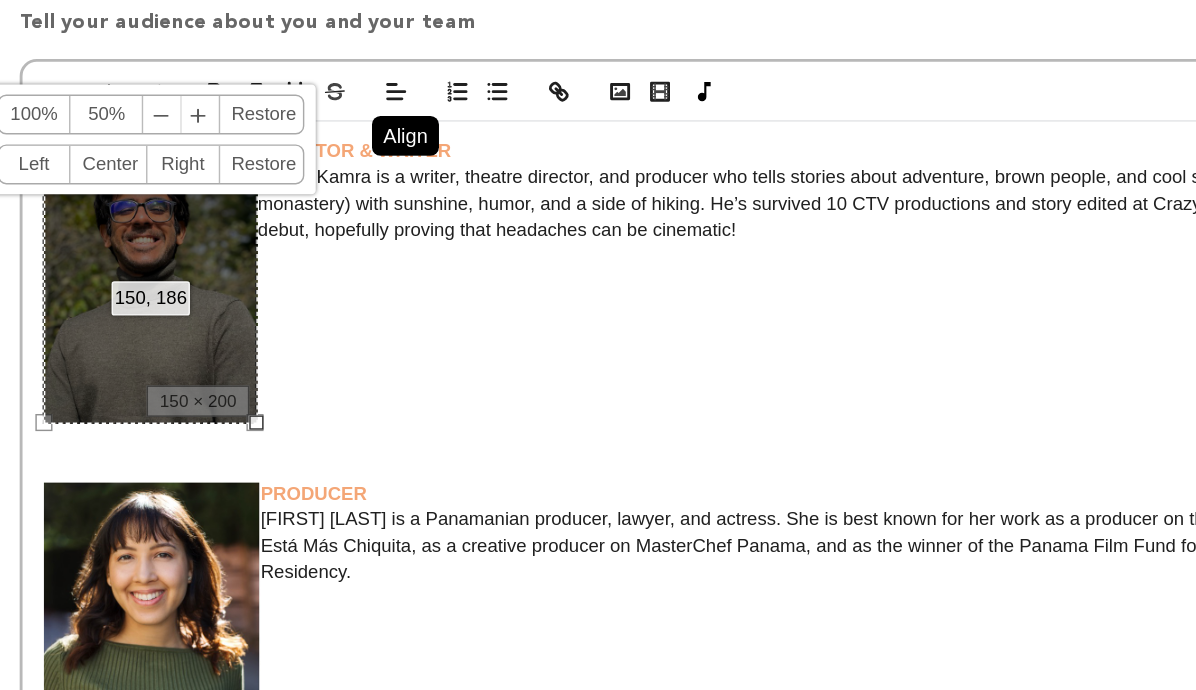 click on "150, 186
100%
50%
﹣
﹢
Restore
Left
Center
Right
Restore" at bounding box center [164, 303] 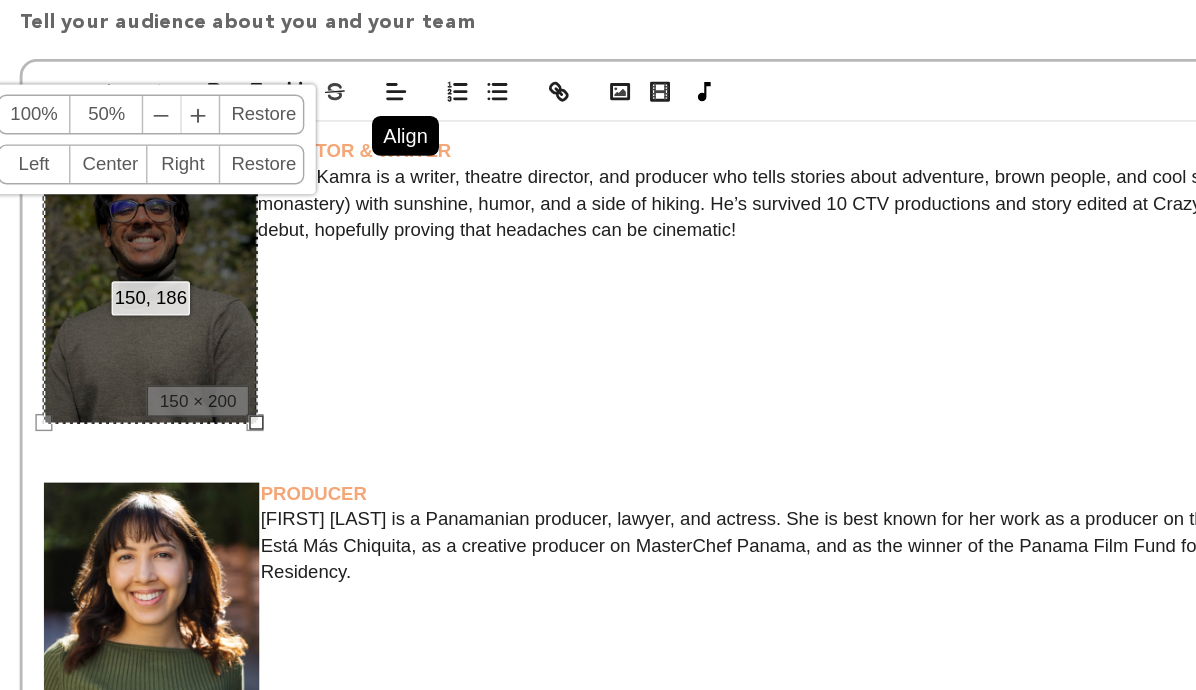 click at bounding box center (598, 286) 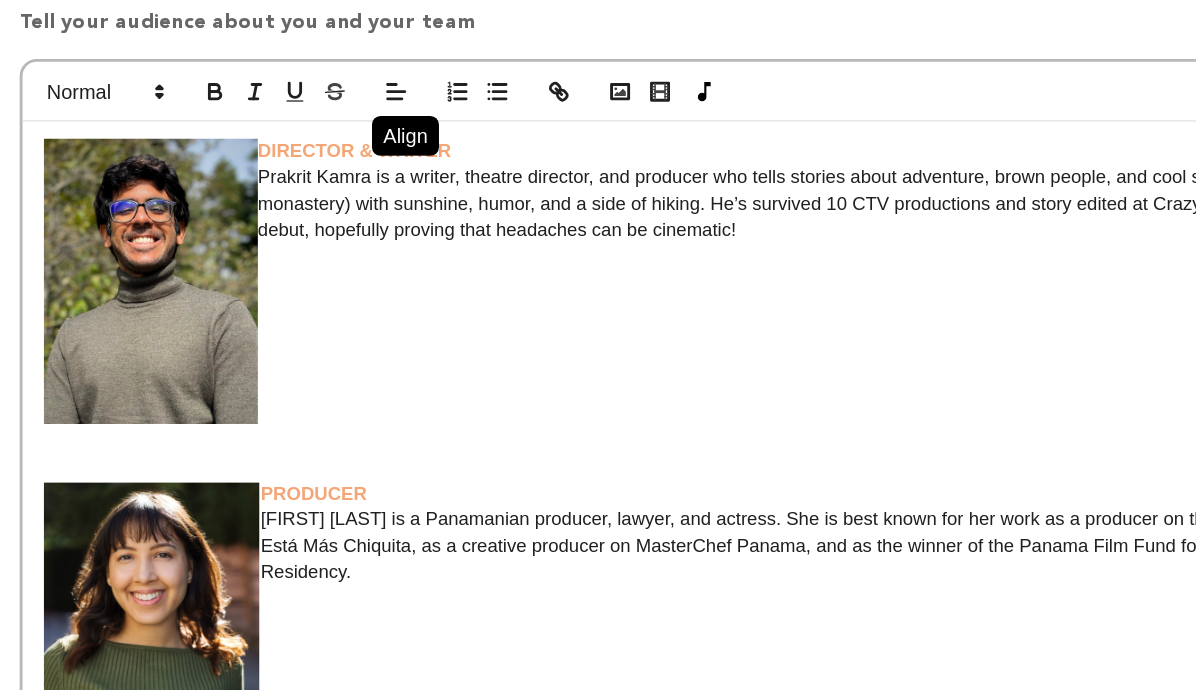 click at bounding box center [164, 303] 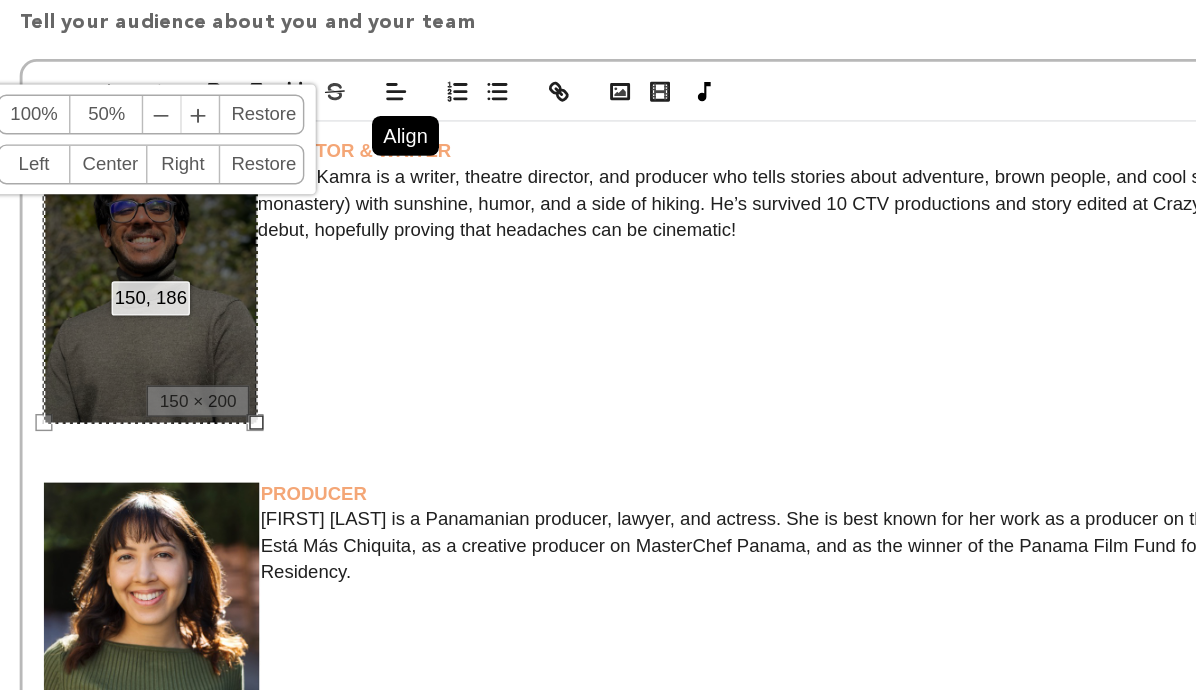 click on "150, 186
100%
50%
﹣
﹢
Restore
Left
Center
Right
Restore" at bounding box center [164, 303] 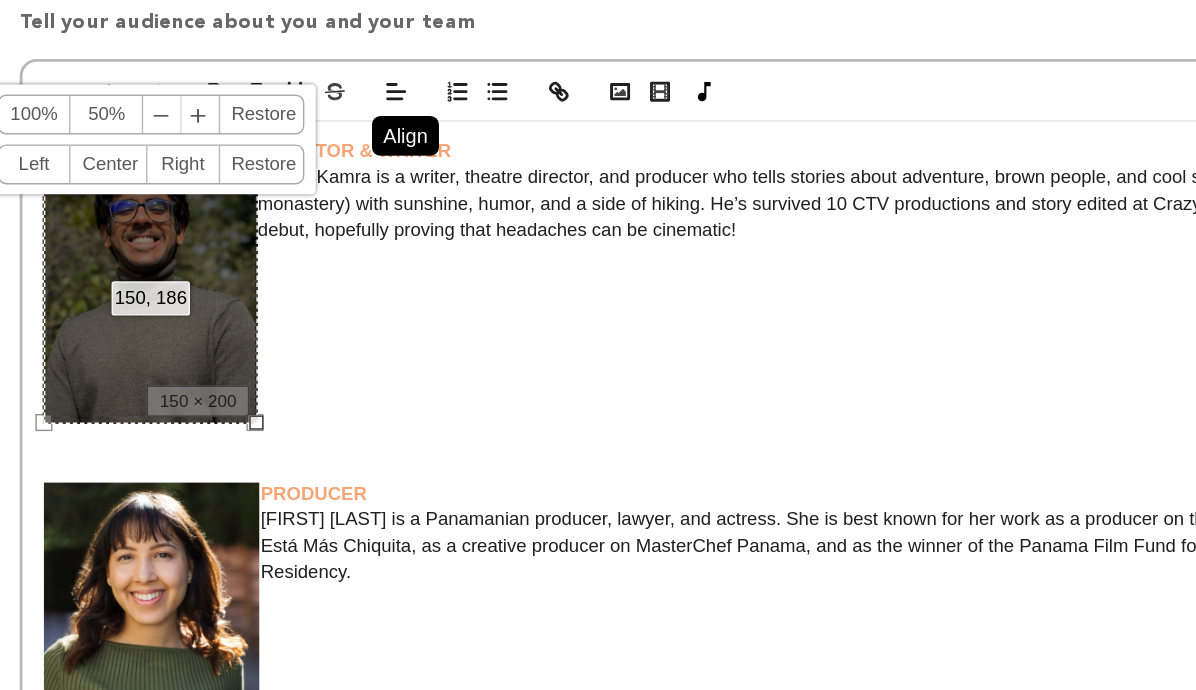 click on "Prakrit Kamra is a writer, theatre director, and producer who tells stories about adventure, brown people, and cool spiritual things (he once lived in a monastery) with sunshine, humor, and a side of hiking. He’s survived 10 CTV productions and story edited at Crazy8s. Migraine is his film directorial debut, hopefully proving that headaches can be cinematic!" at bounding box center (598, 248) 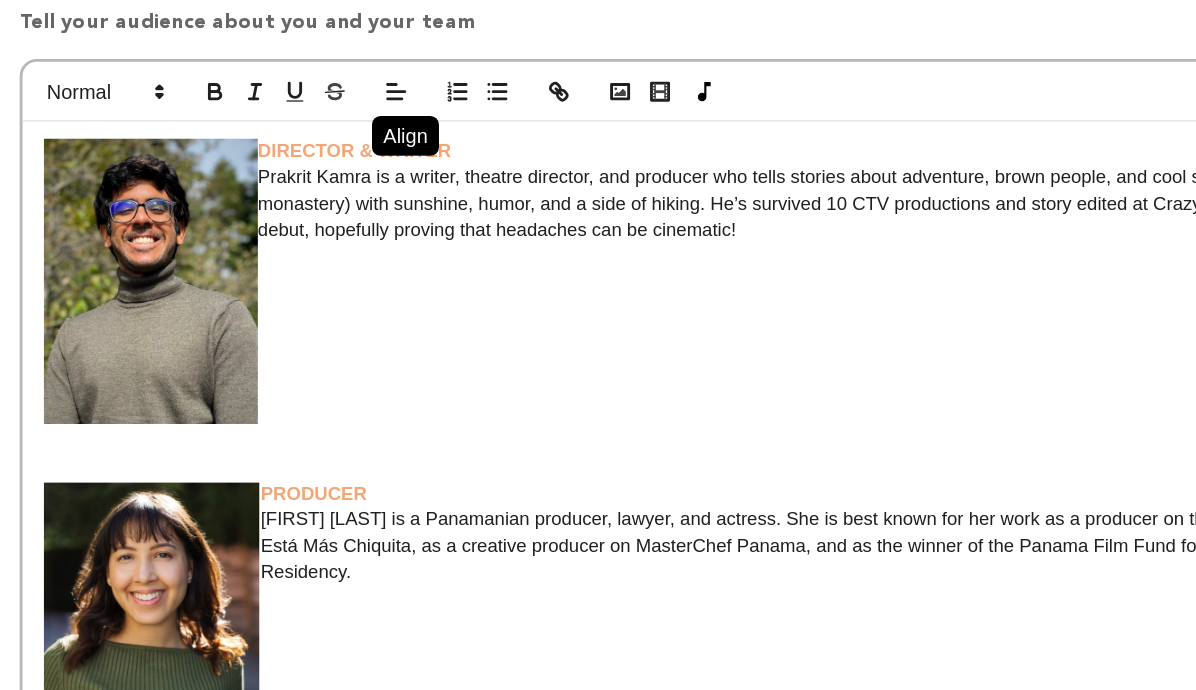 click at bounding box center [164, 303] 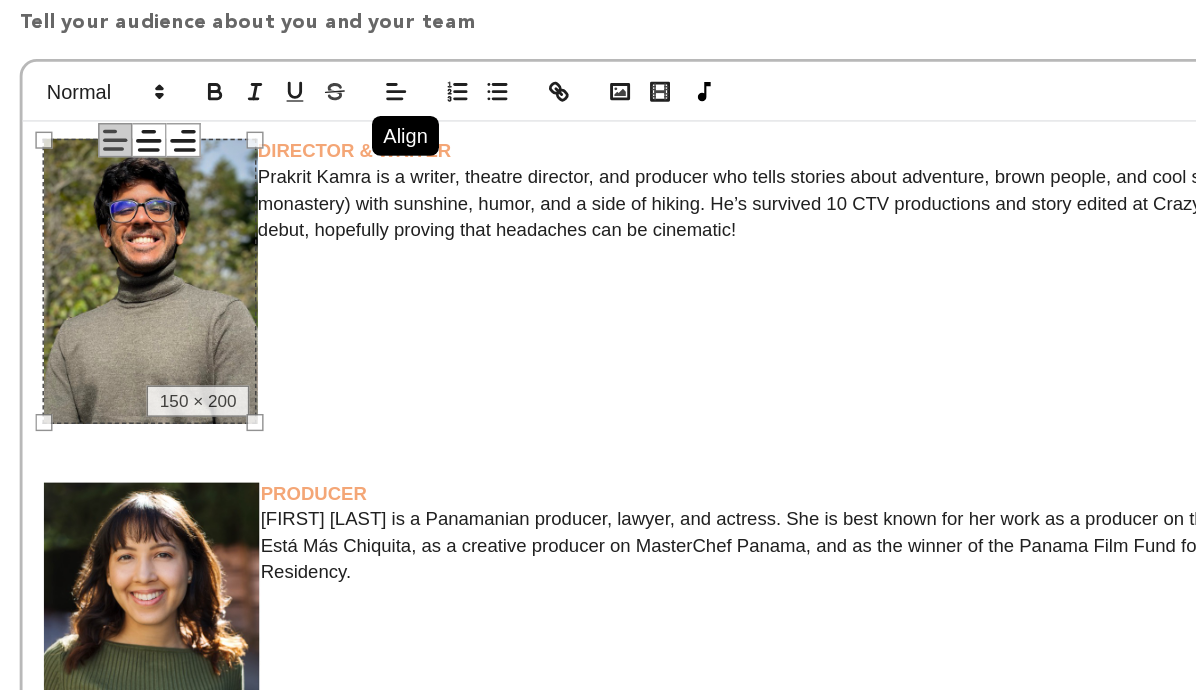 click at bounding box center [598, 286] 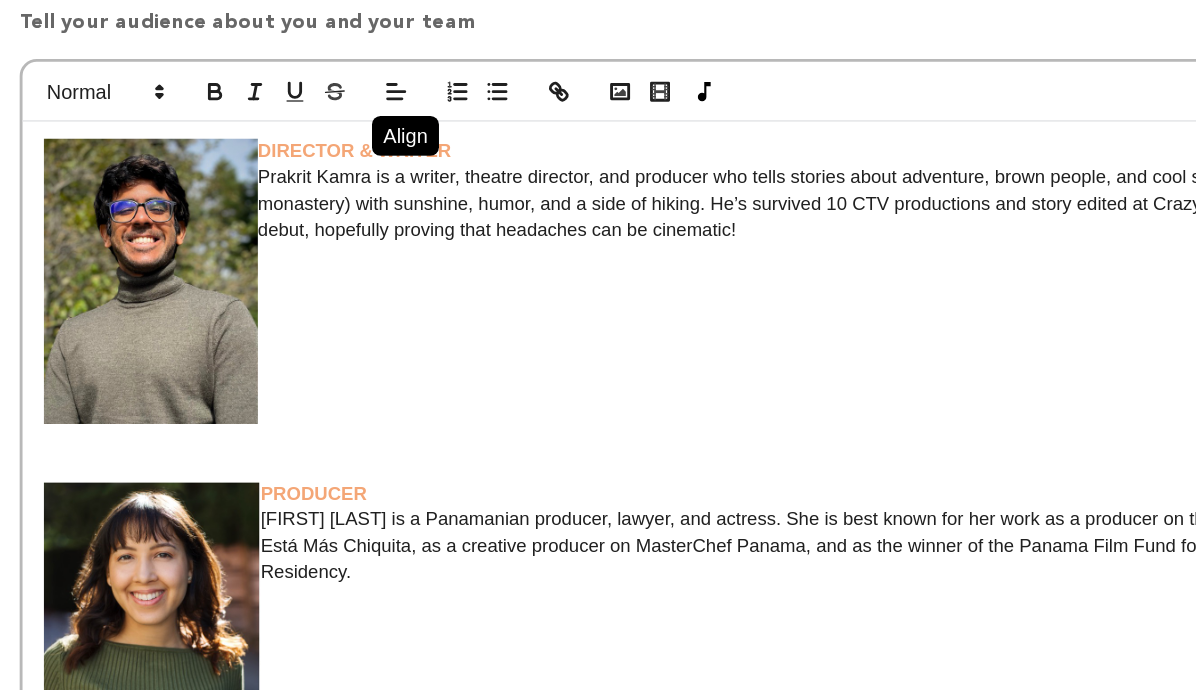 click at bounding box center [164, 303] 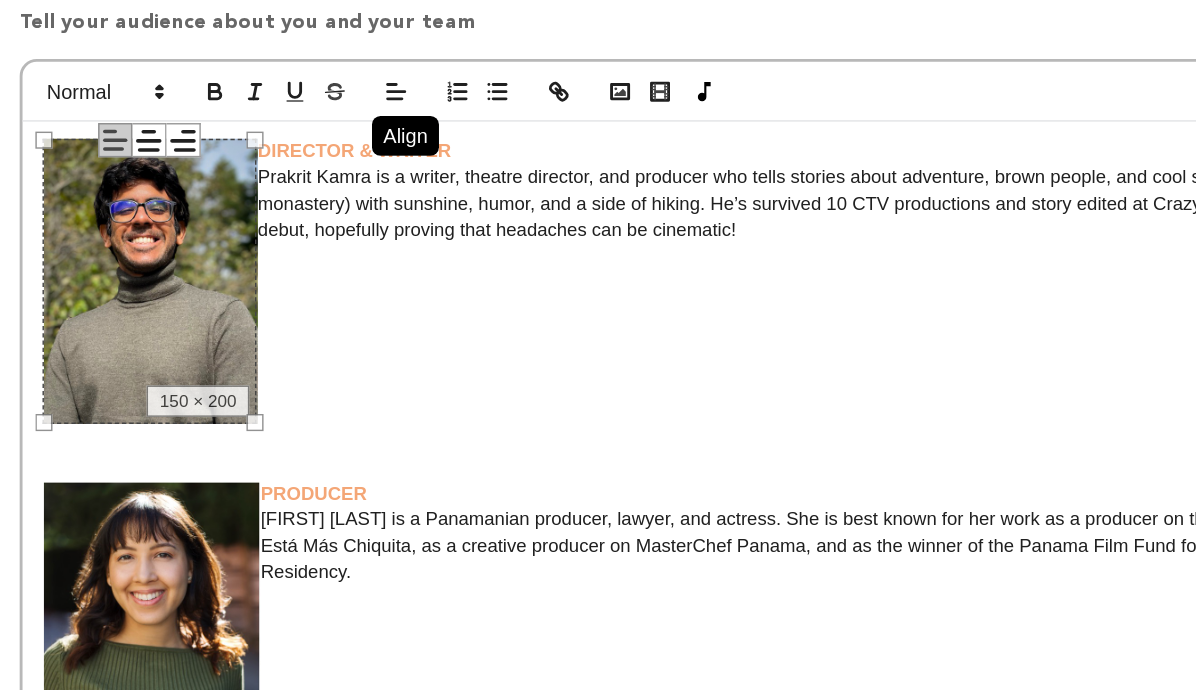 click on "Prakrit Kamra is a writer, theatre director, and producer who tells stories about adventure, brown people, and cool spiritual things (he once lived in a monastery) with sunshine, humor, and a side of hiking. He’s survived 10 CTV productions and story edited at Crazy8s. Migraine is his film directorial debut, hopefully proving that headaches can be cinematic!" at bounding box center (598, 248) 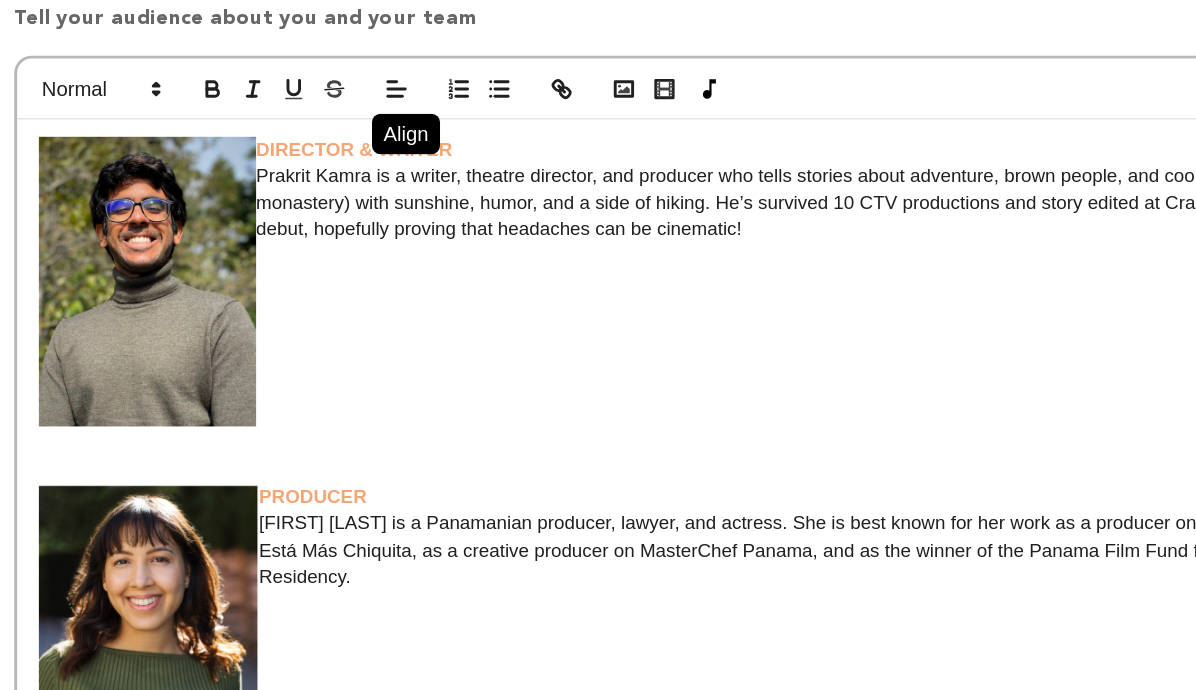 click at bounding box center [164, 303] 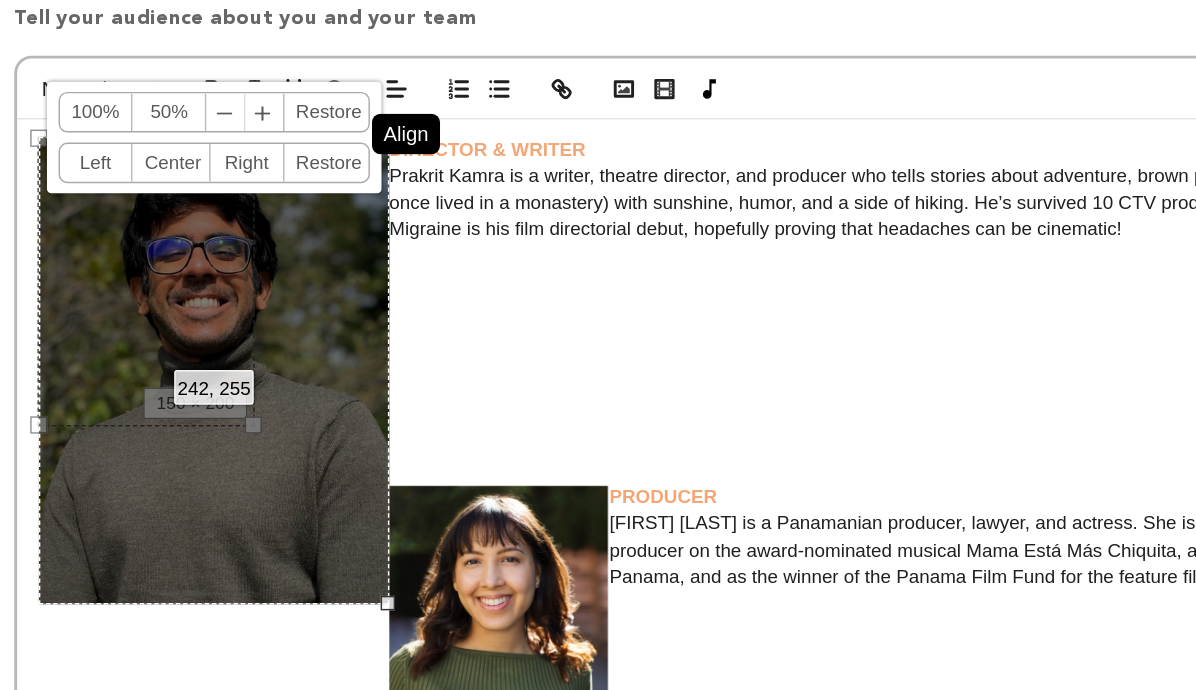 drag, startPoint x: 239, startPoint y: 399, endPoint x: 331, endPoint y: 454, distance: 107.18675 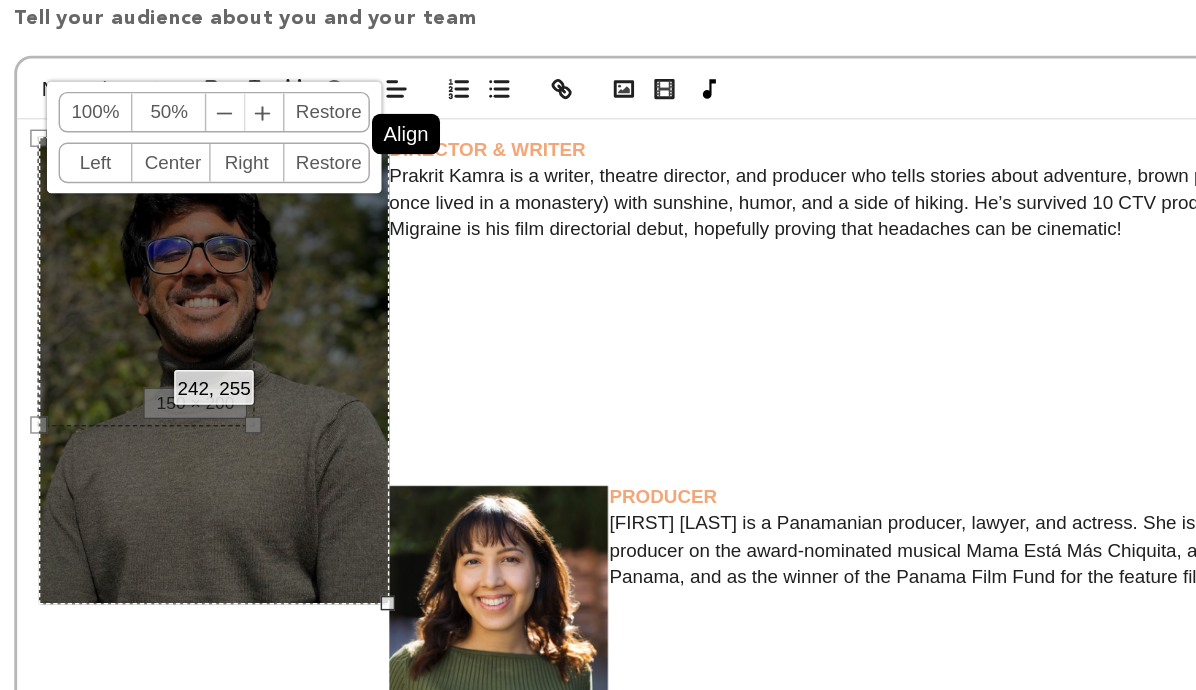 click on "DIRECTOR & WRITER [FIRST] [LAST] is a writer, theatre director, and producer who tells stories about adventure, brown people, and cool spiritual things (he once lived in a monastery) with sunshine, humor, and a side of hiking. He’s survived 10 CTV productions and story edited at Crazy8s. Migraine is his film directorial debut, hopefully proving that headaches can be cinematic! PRODUCER [FIRST] [LAST] is a Panamanian producer, lawyer, and actress. She is best known for her work as a producer on the award-nominated musical Mama Está Más Chiquita, as a creative producer on MasterChef Panama, and as the winner of the Panama Film Fund for the feature film project The Residency. 1st AD [FIRST] [LAST] is a multifaceted filmmaker, writer, and musician whose work spans screenwriting, development, and directing through his creative company, DMC Productions. His directorial debut short film, Apnea [DIMENSIONS]
[DIMENSIONS]
100%
50%
﹣ ﹢" at bounding box center (598, 550) 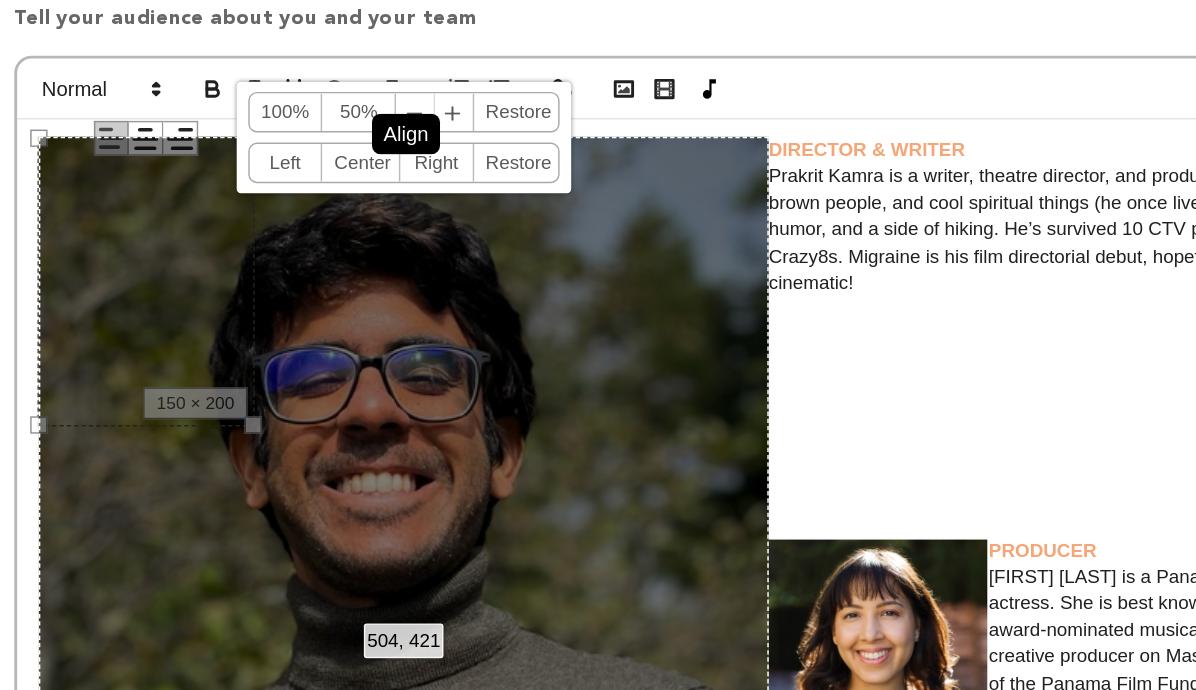 drag, startPoint x: 328, startPoint y: 524, endPoint x: 580, endPoint y: 617, distance: 268.6131 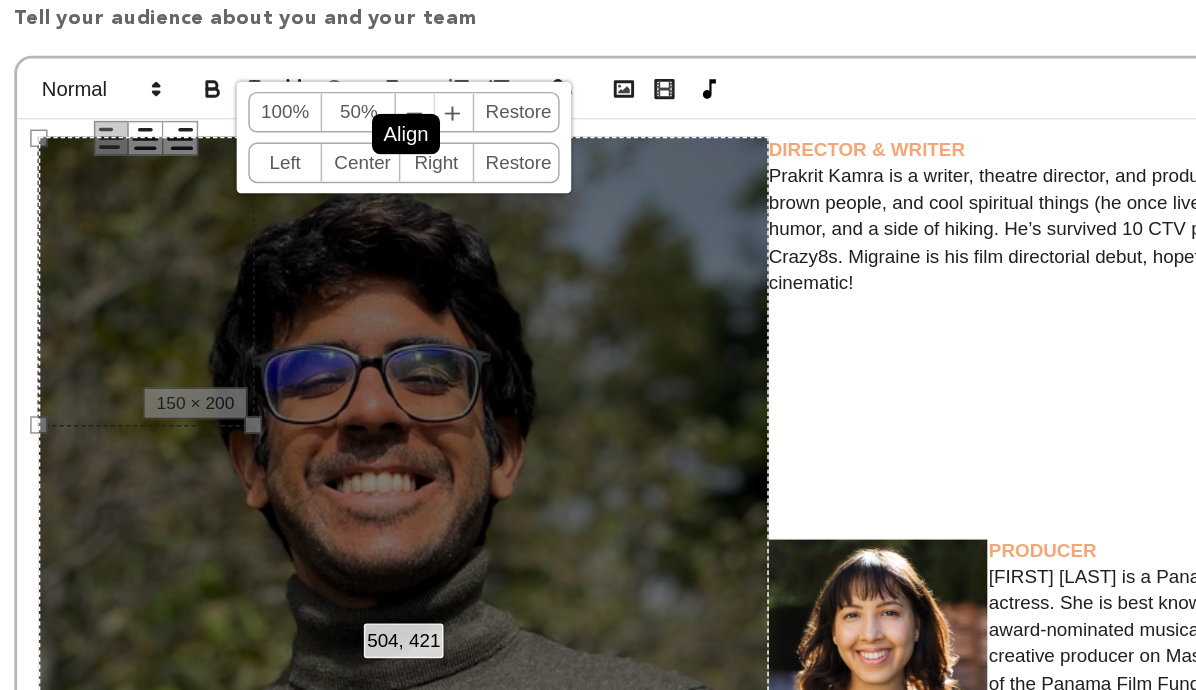 click on "504, 421
100%
50%
﹣
﹢
Restore
Left
Center
Right
Restore" at bounding box center (341, 539) 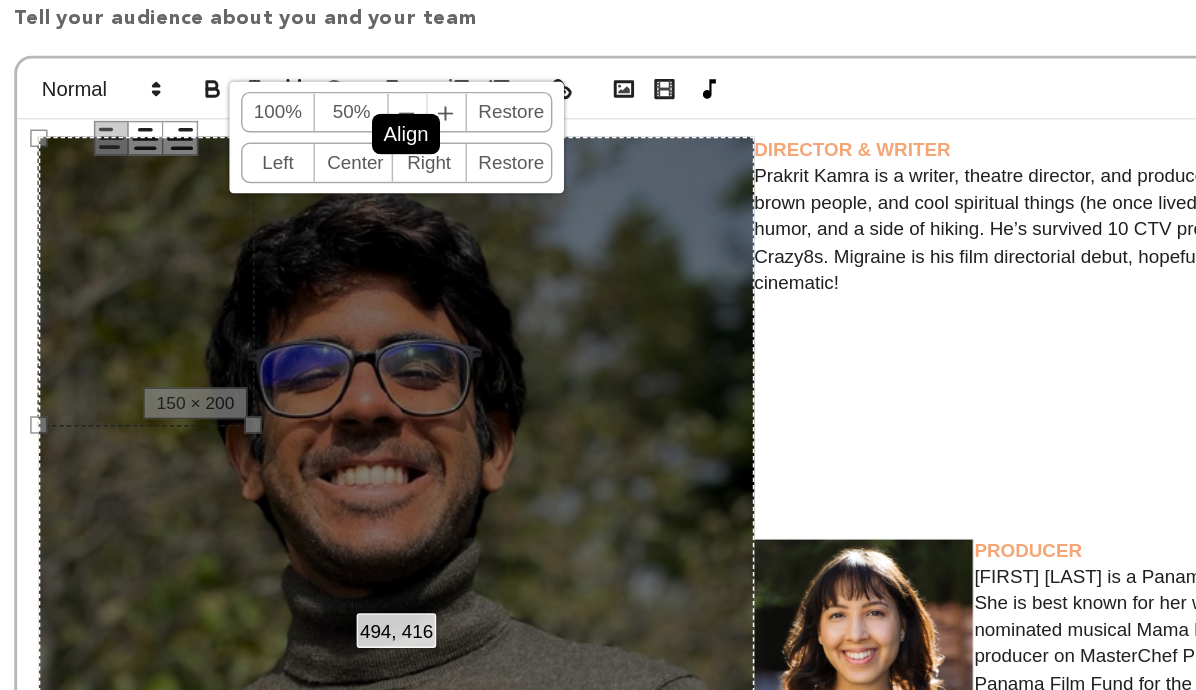 click on "494, 416
100%
50%
﹣
﹢
Restore
Left
Center
Right
Restore" at bounding box center (336, 532) 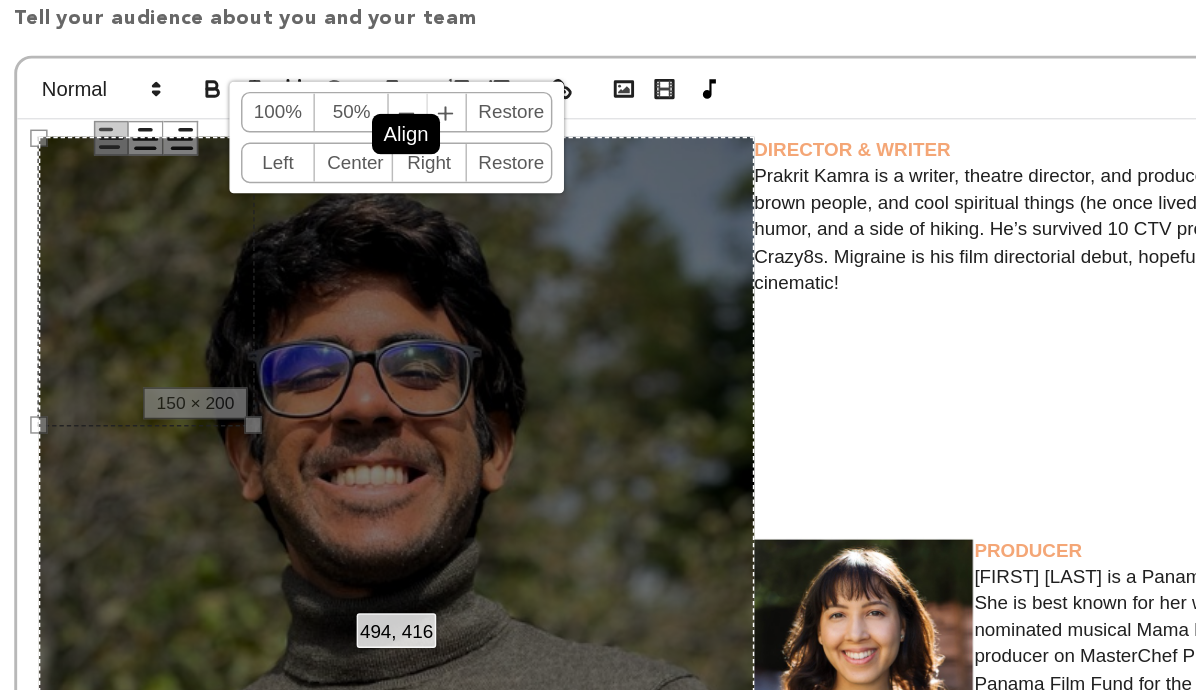 click on "494, 416
100%
50%
﹣
﹢
Restore
Left
Center
Right
Restore" at bounding box center (336, 532) 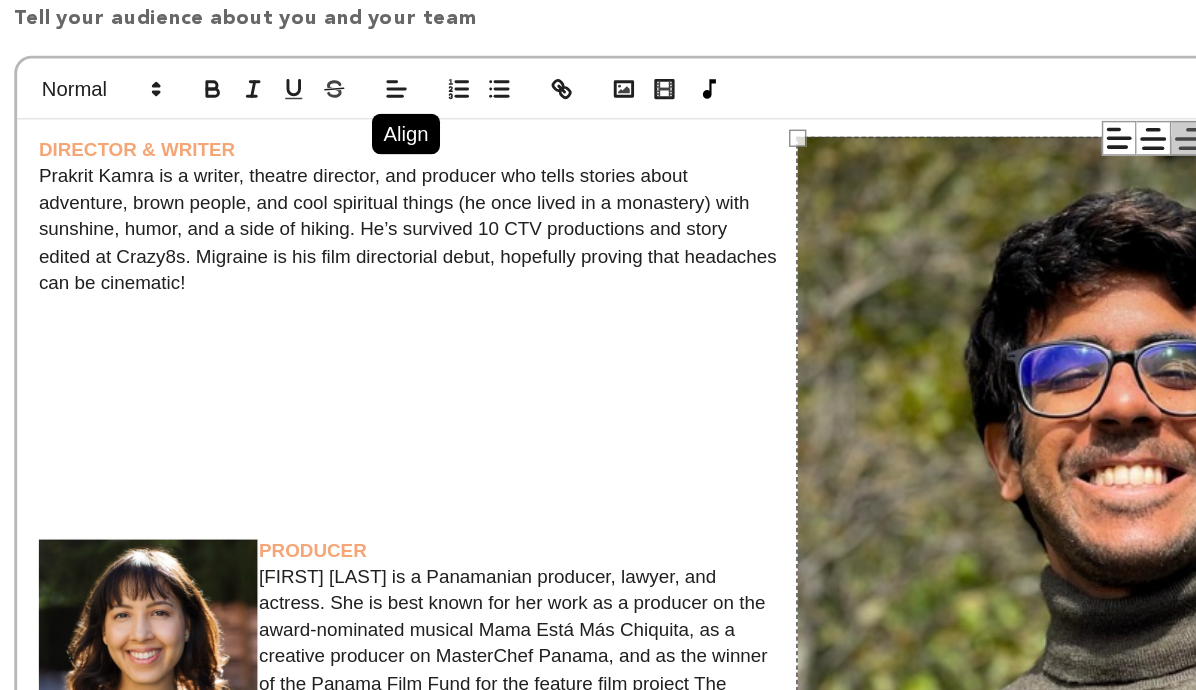 click 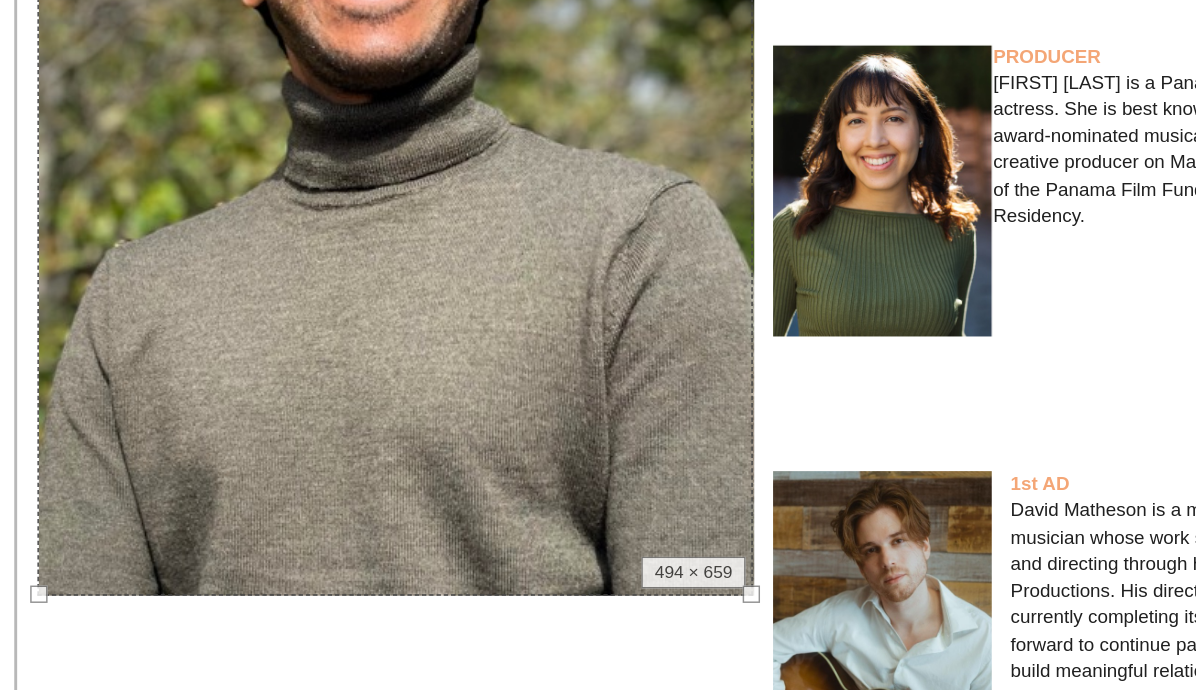 scroll, scrollTop: 896, scrollLeft: 0, axis: vertical 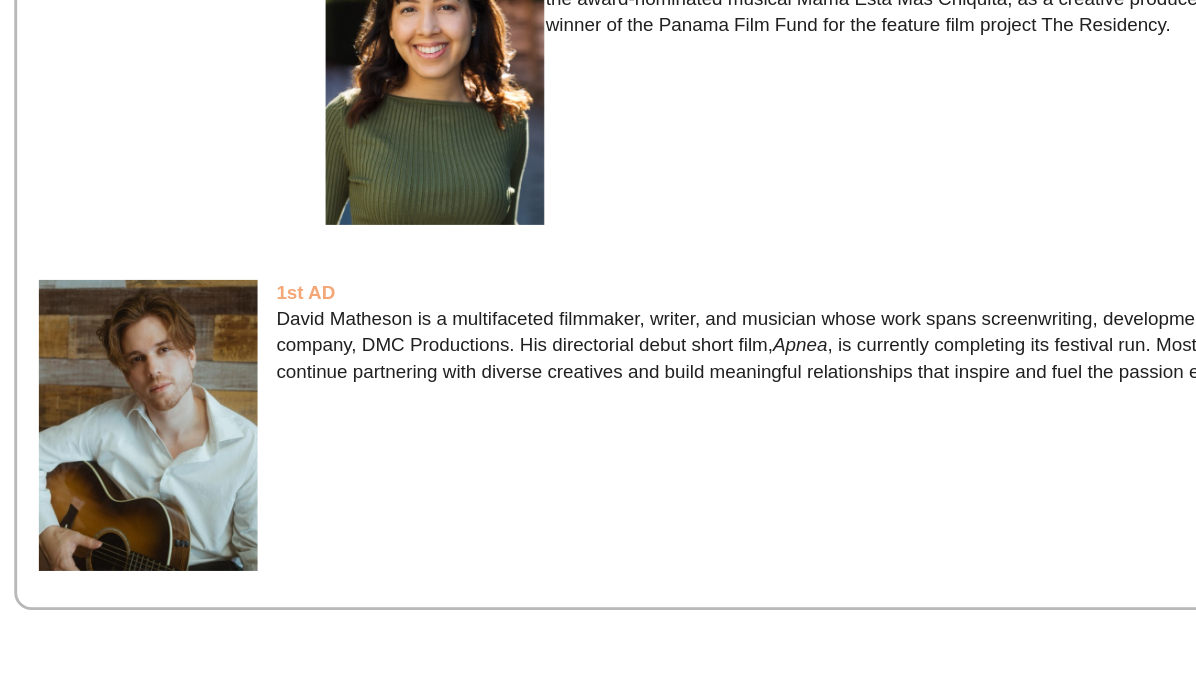 drag, startPoint x: 582, startPoint y: 582, endPoint x: 273, endPoint y: 248, distance: 455.01318 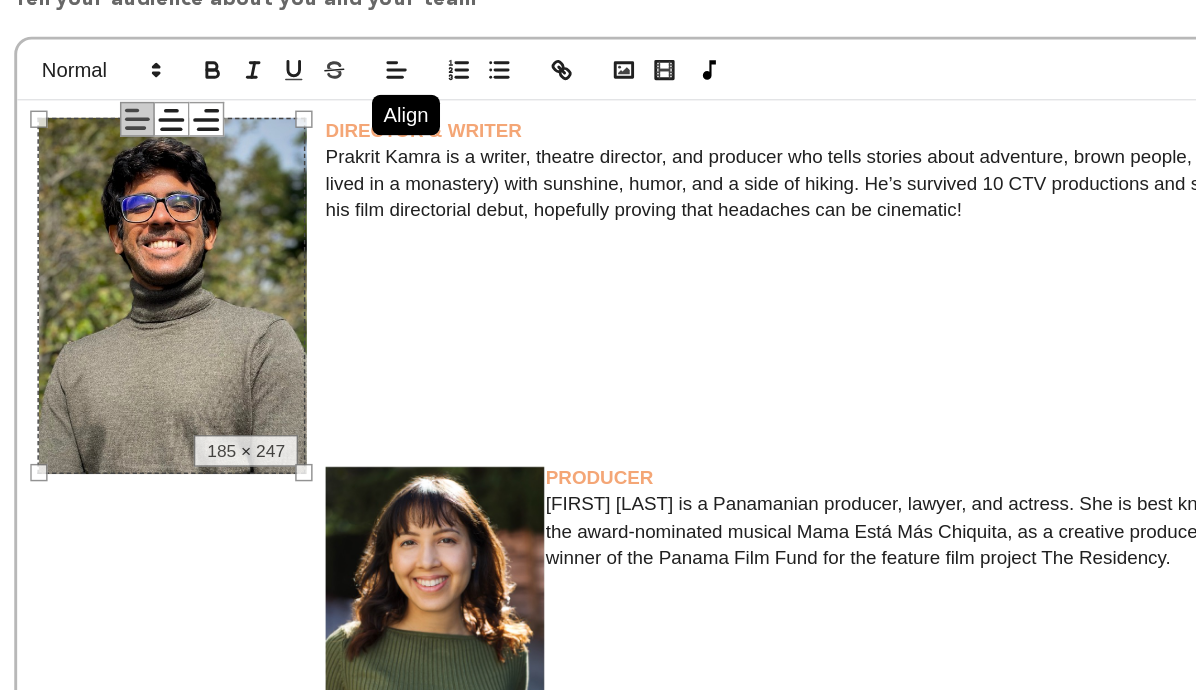 scroll, scrollTop: 583, scrollLeft: 0, axis: vertical 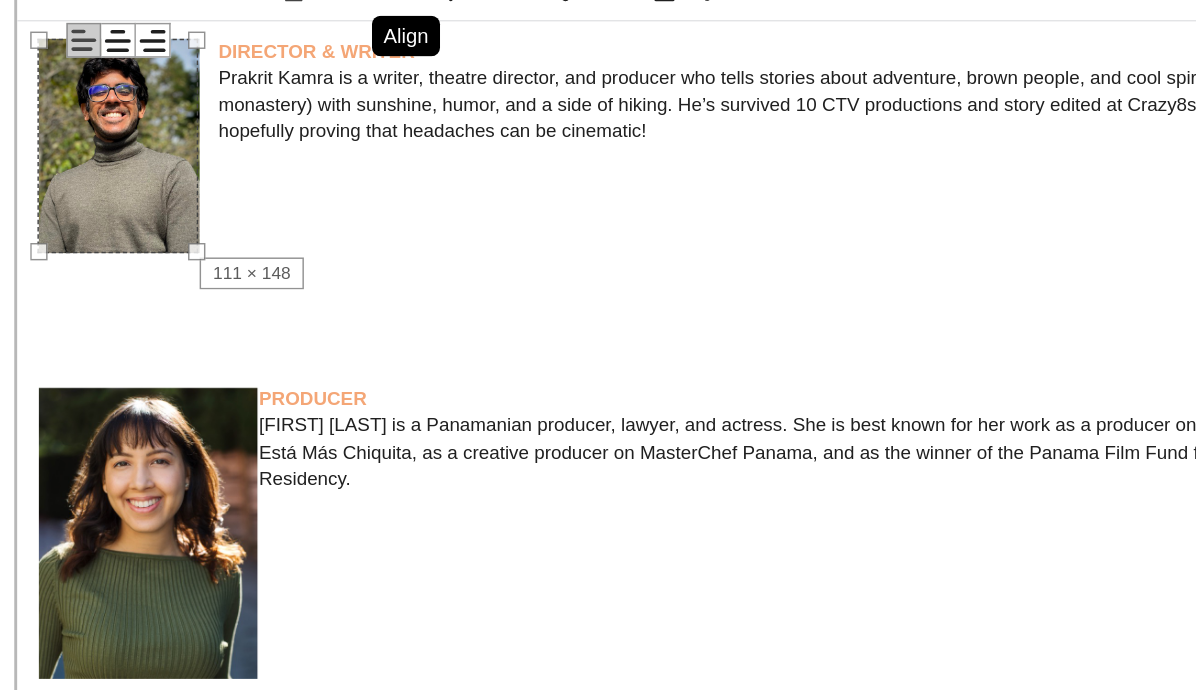 drag, startPoint x: 274, startPoint y: 486, endPoint x: 200, endPoint y: 398, distance: 114.97826 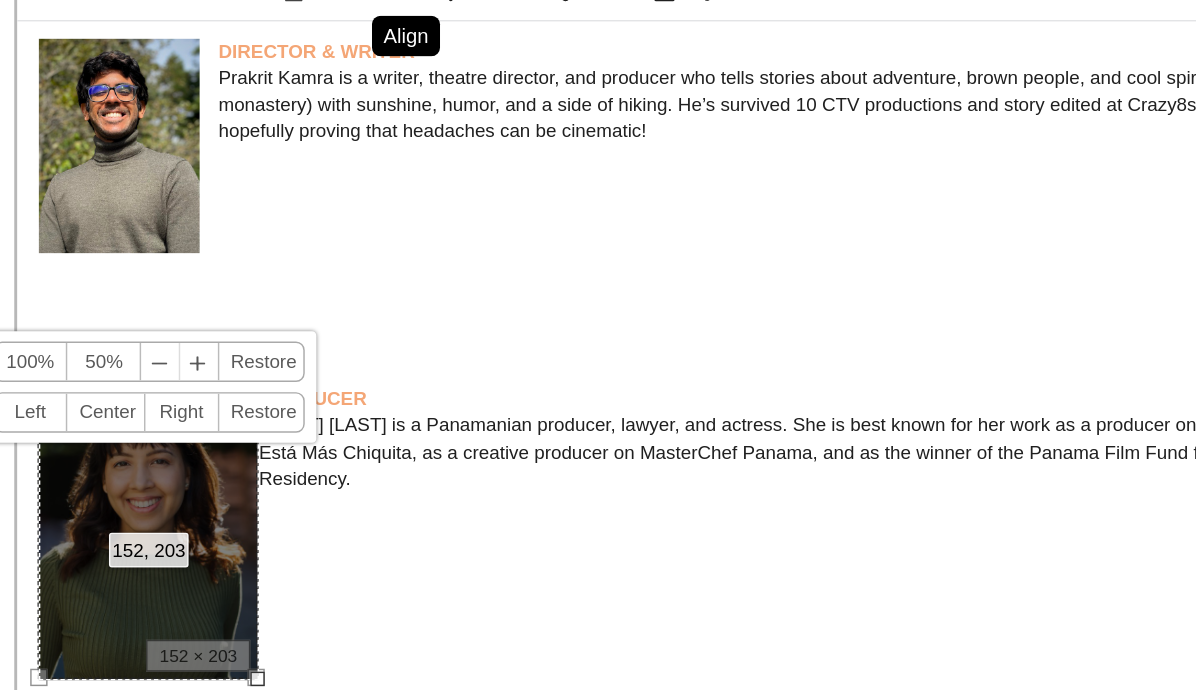 click at bounding box center (598, 396) 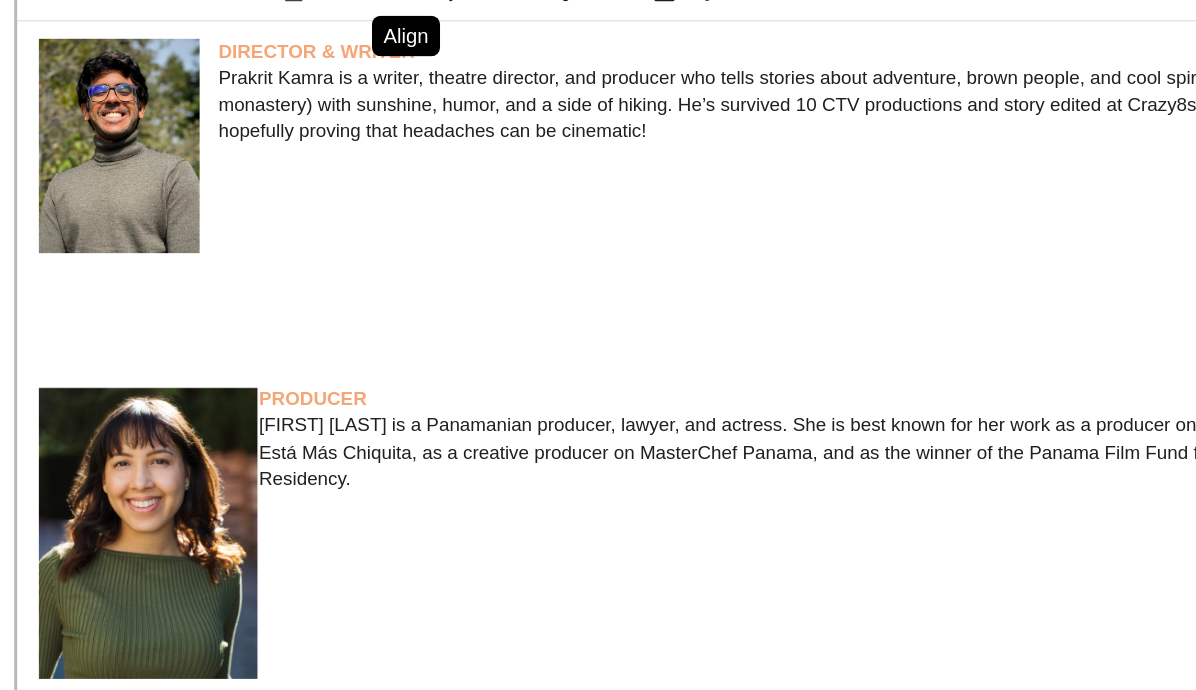 click on "PRODUCER" at bounding box center [278, 488] 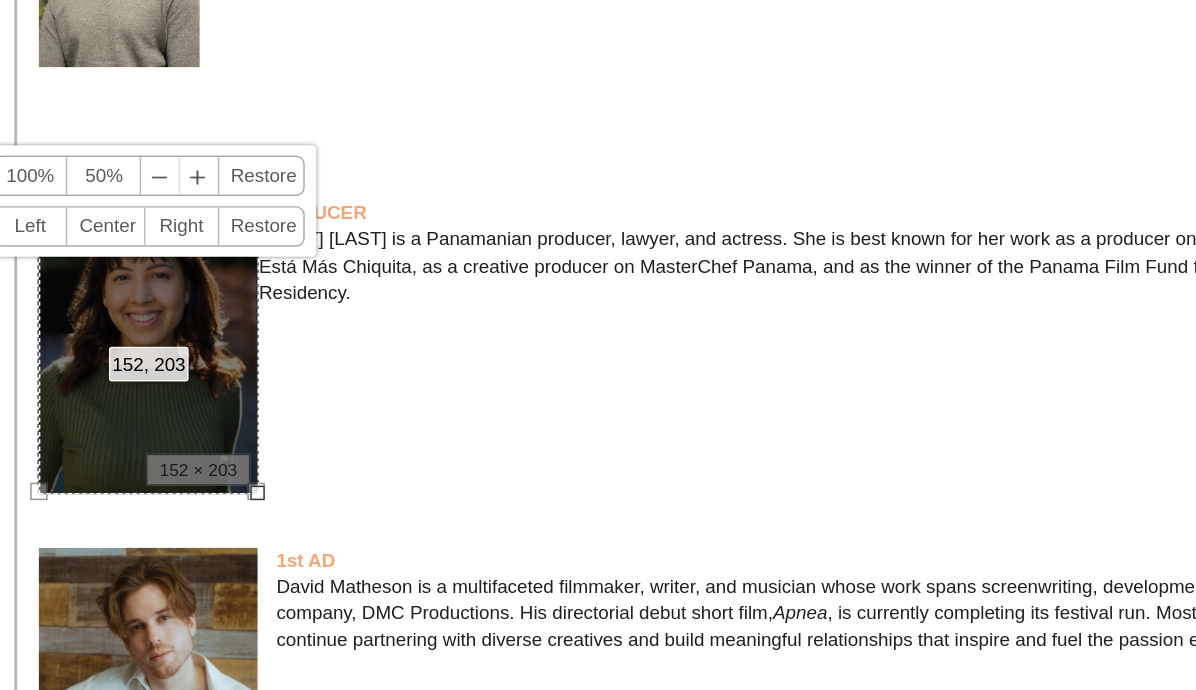 scroll, scrollTop: 734, scrollLeft: 0, axis: vertical 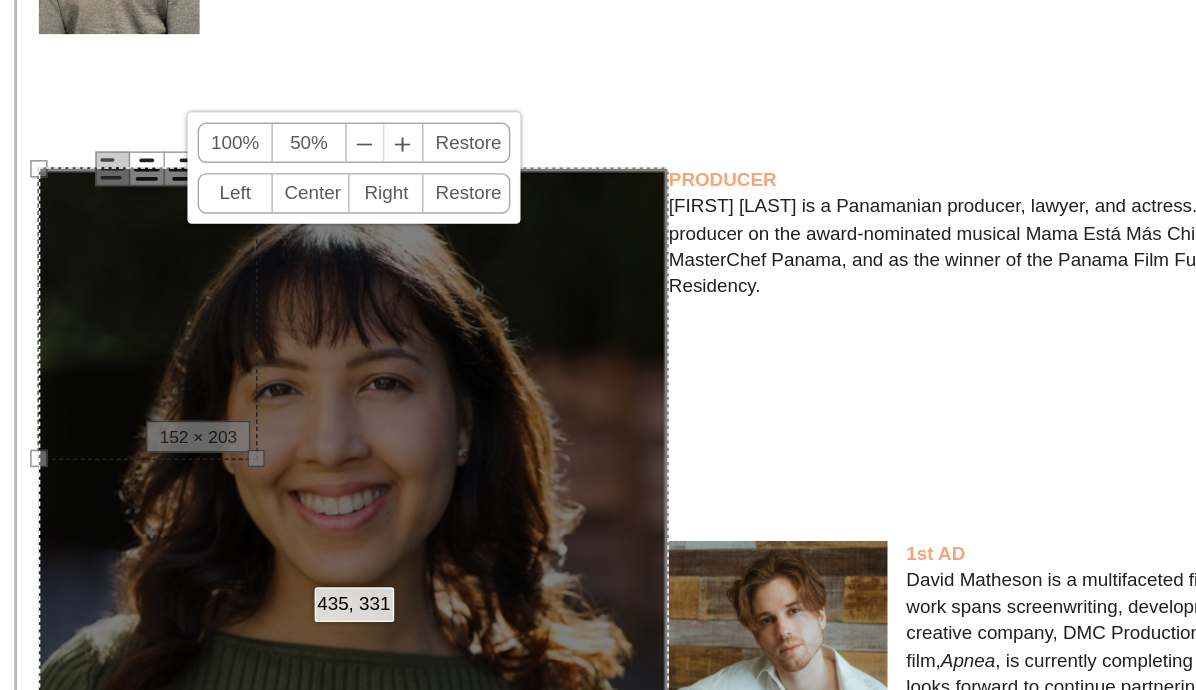 drag, startPoint x: 240, startPoint y: 531, endPoint x: 548, endPoint y: 671, distance: 338.3253 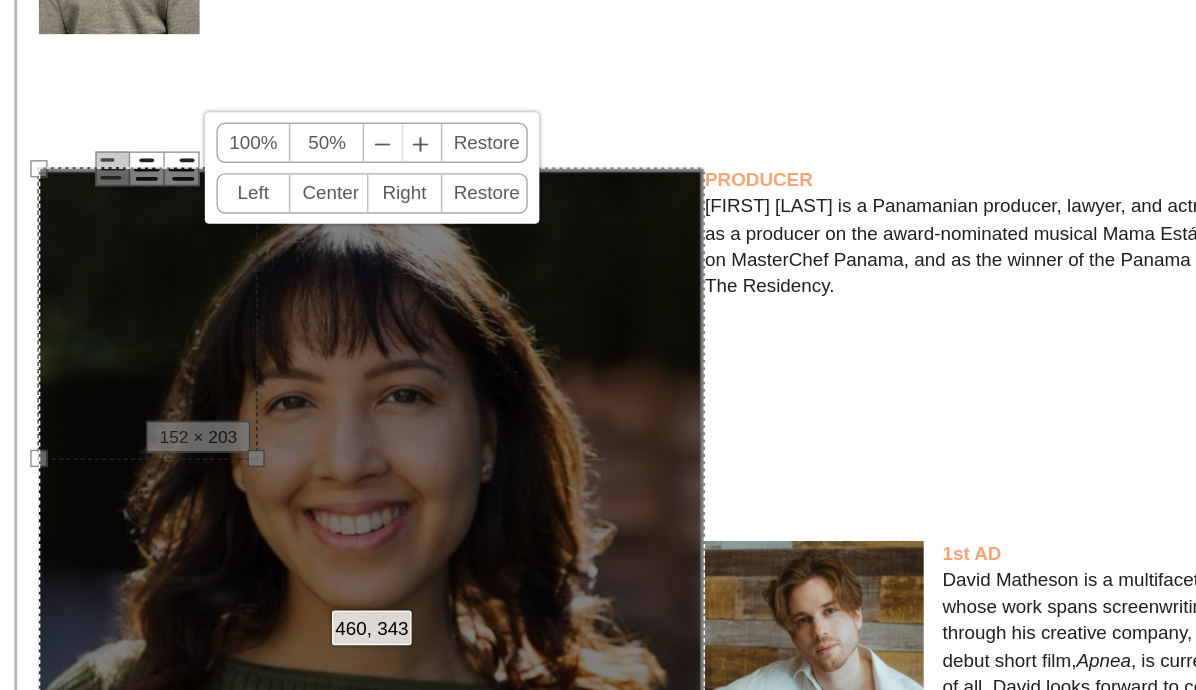 click 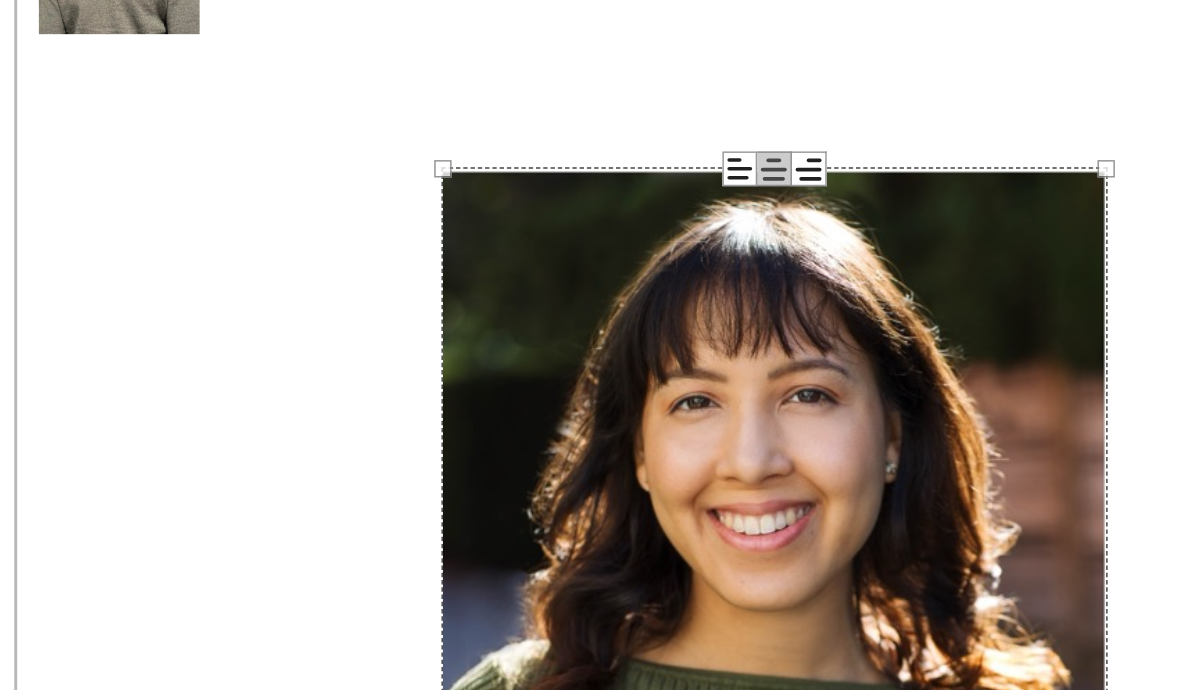 click 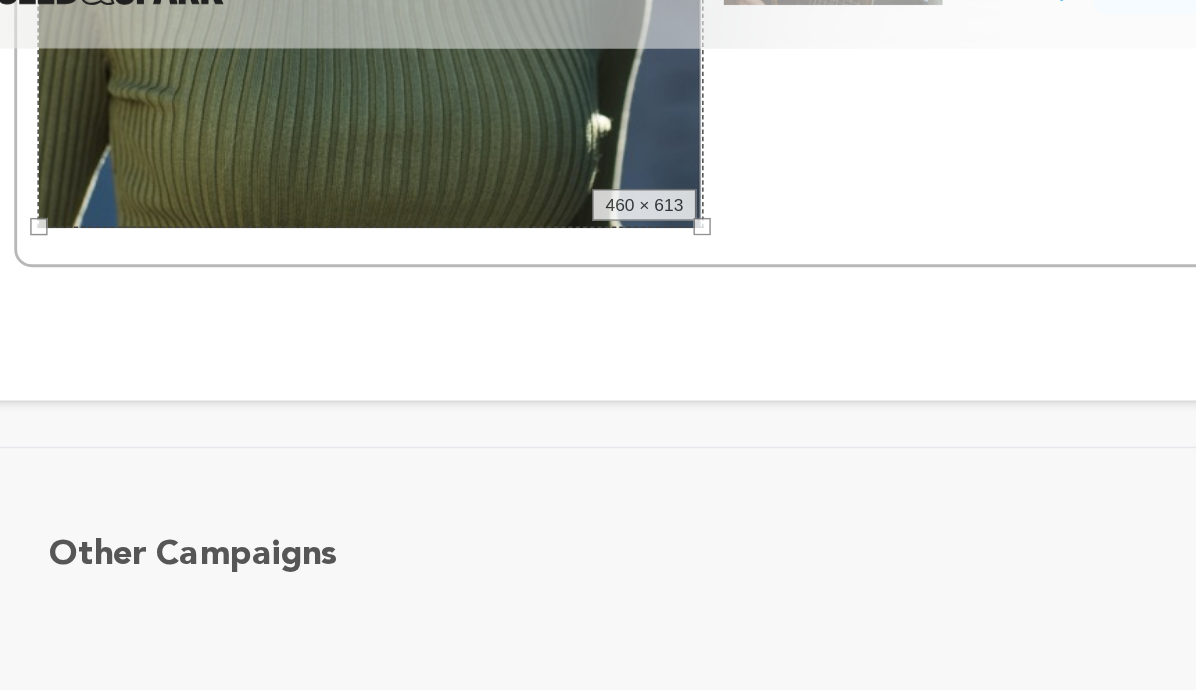 scroll, scrollTop: 1456, scrollLeft: 0, axis: vertical 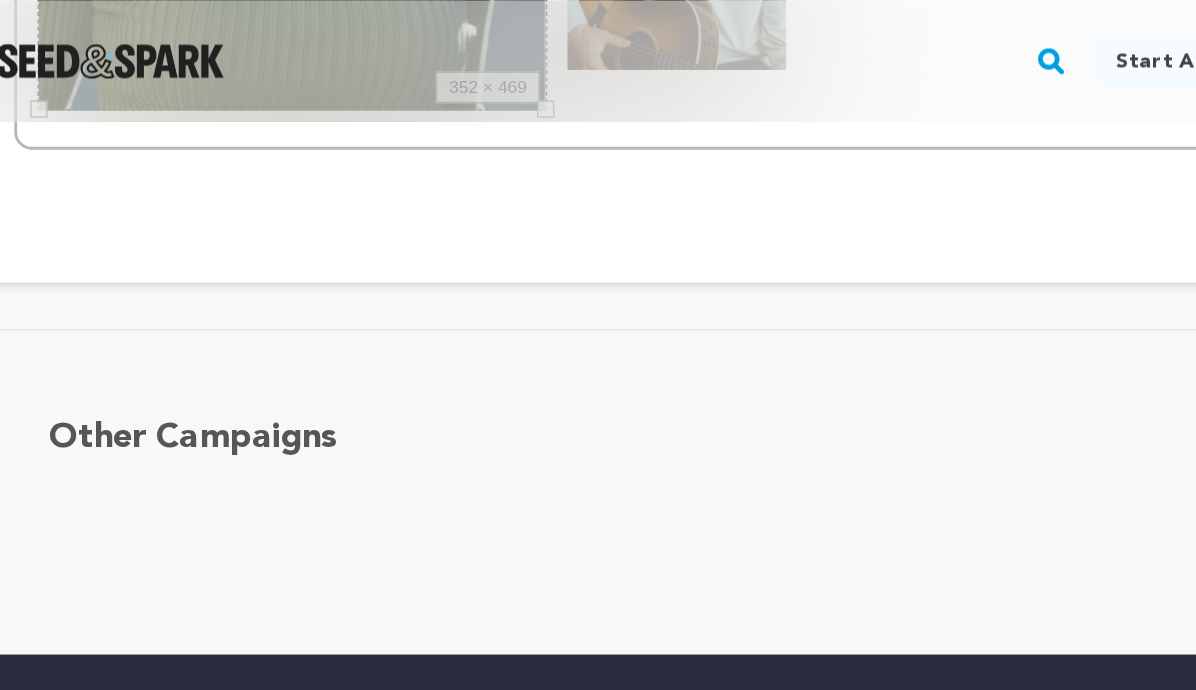 drag, startPoint x: 547, startPoint y: 217, endPoint x: 383, endPoint y: 115, distance: 193.13208 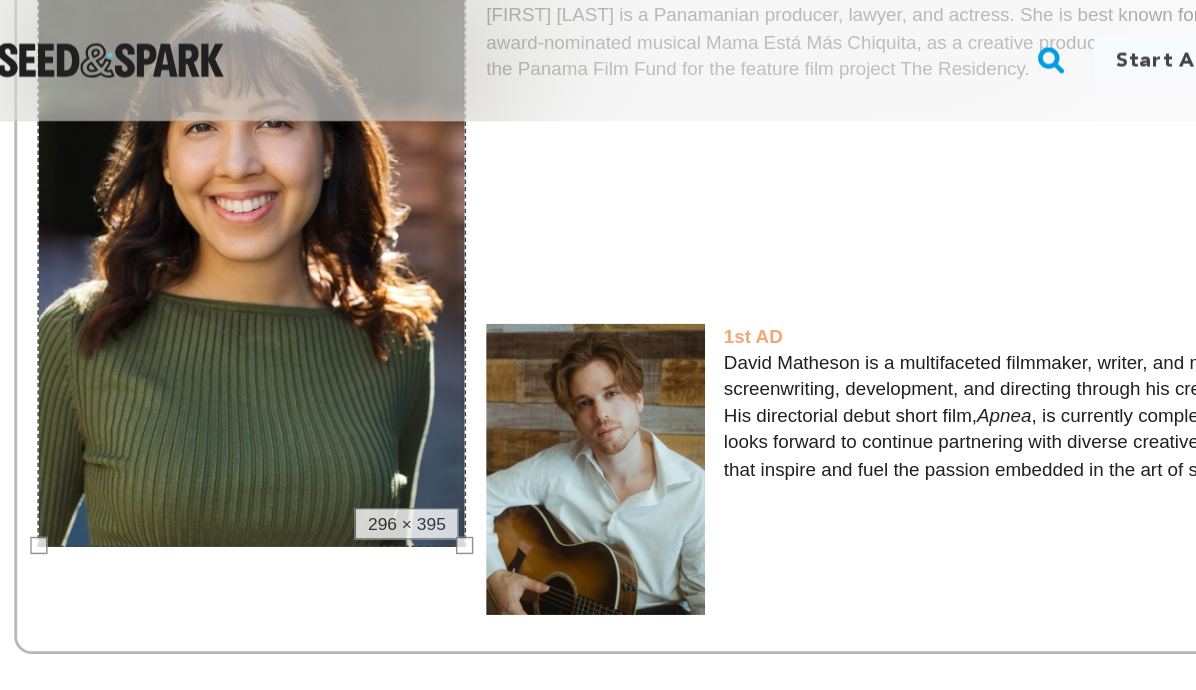 scroll, scrollTop: 1058, scrollLeft: 0, axis: vertical 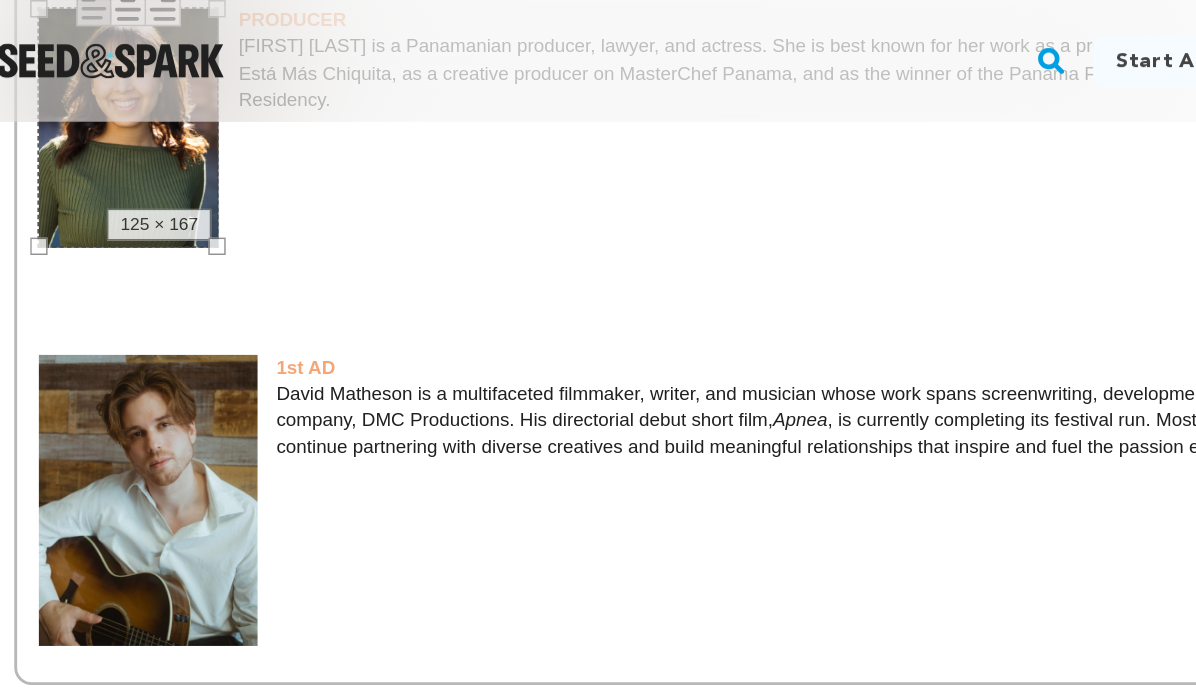 drag, startPoint x: 383, startPoint y: 400, endPoint x: 212, endPoint y: 235, distance: 237.62576 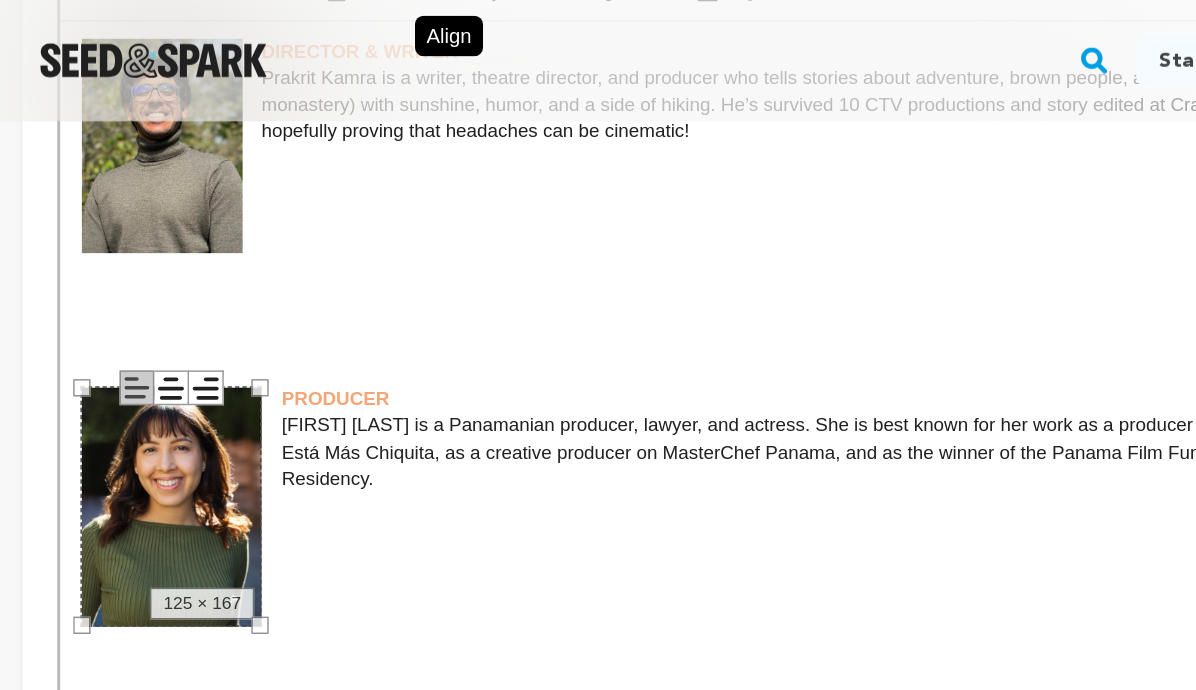 scroll, scrollTop: 790, scrollLeft: 0, axis: vertical 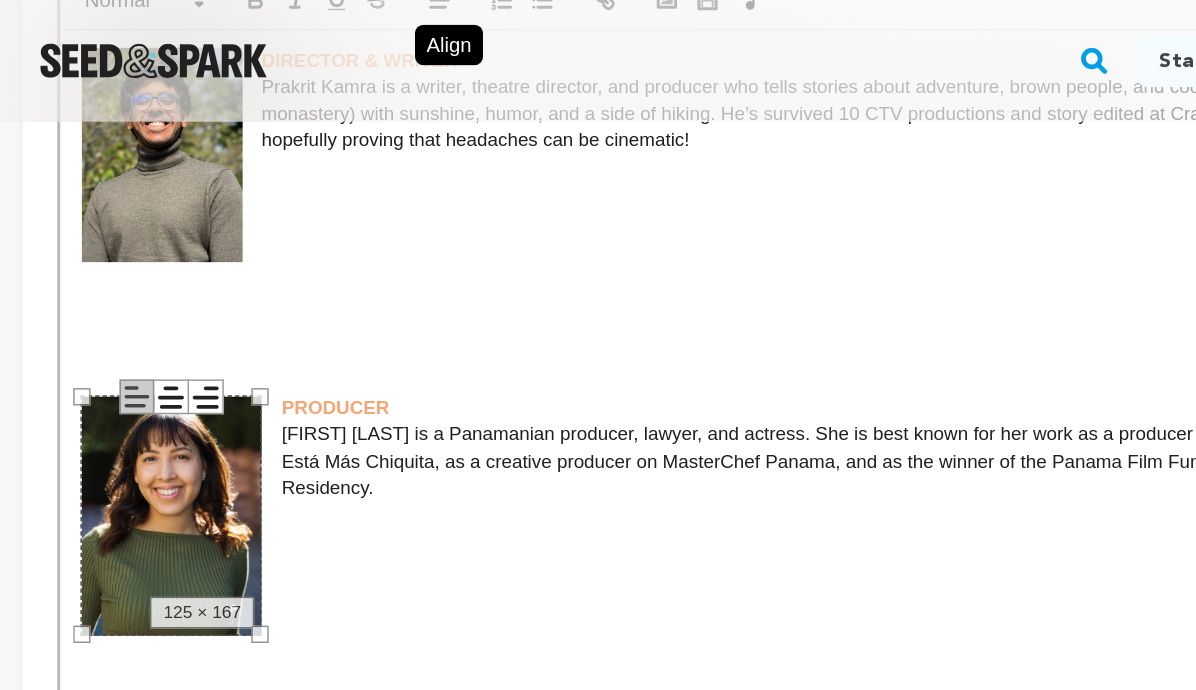 click at bounding box center [598, 208] 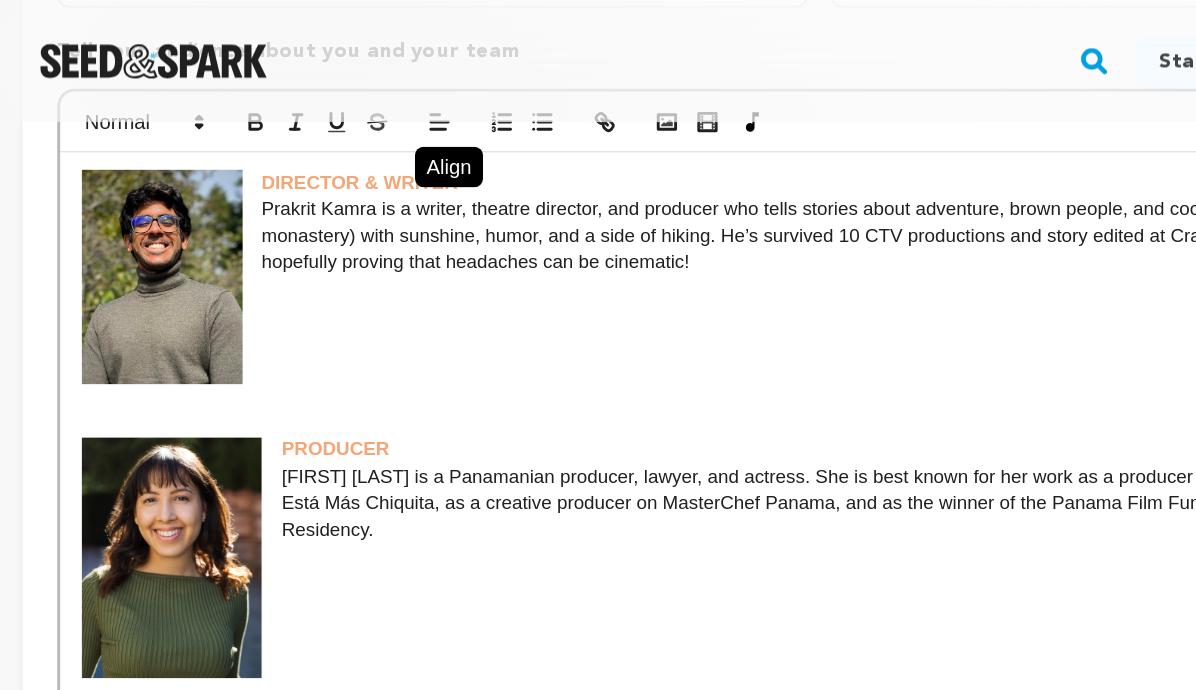 scroll, scrollTop: 693, scrollLeft: 0, axis: vertical 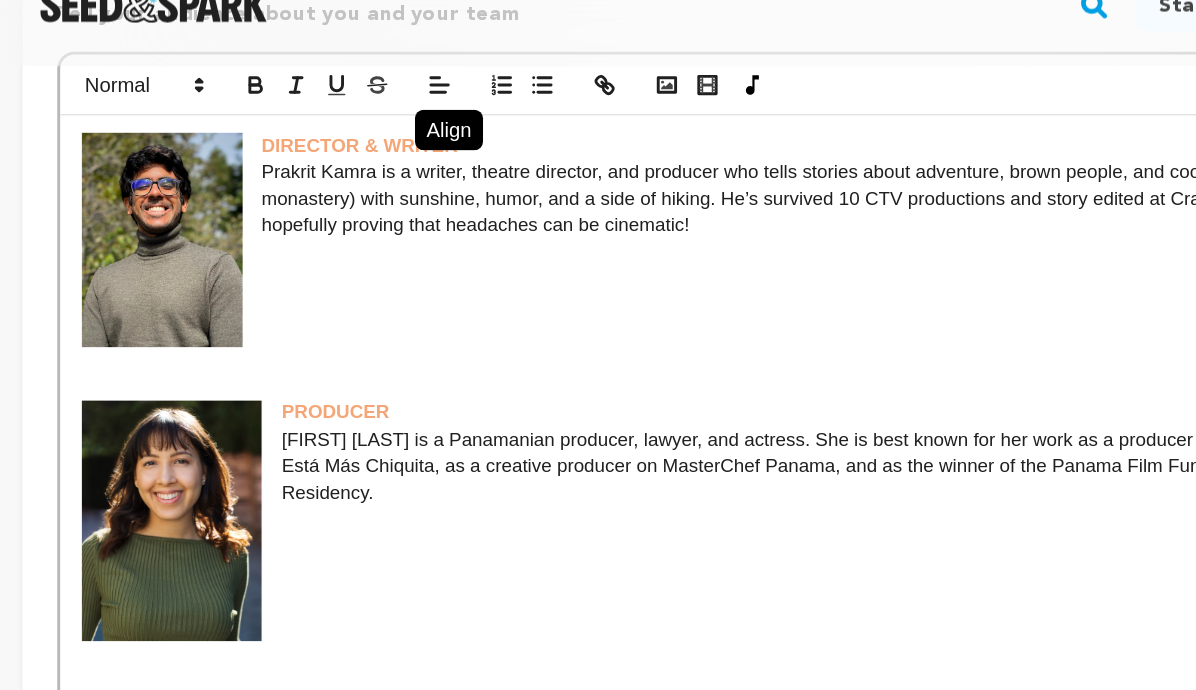 click at bounding box center (151, 397) 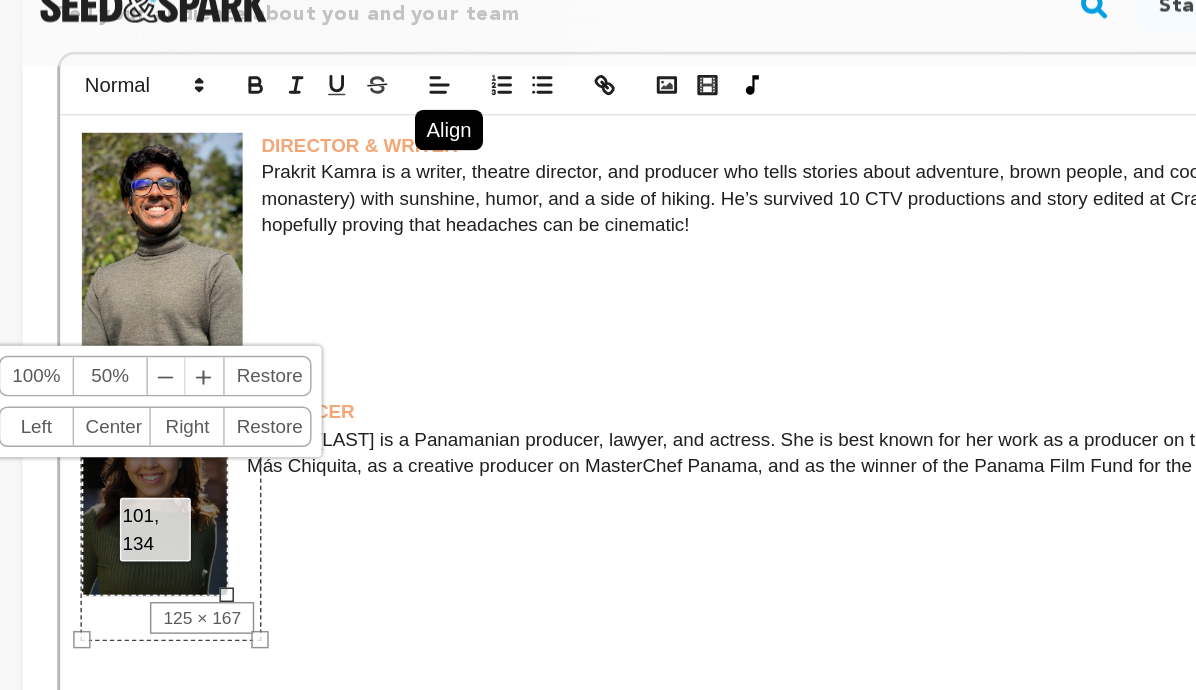 drag, startPoint x: 213, startPoint y: 478, endPoint x: 192, endPoint y: 446, distance: 38.27532 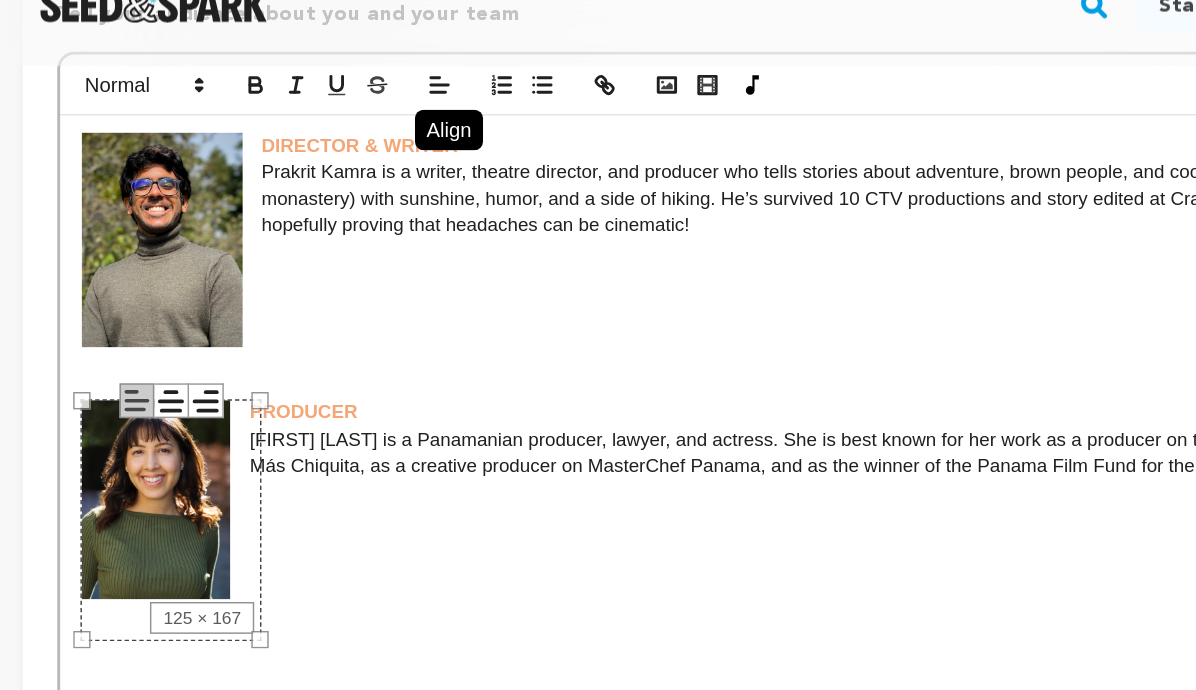 click at bounding box center (598, 452) 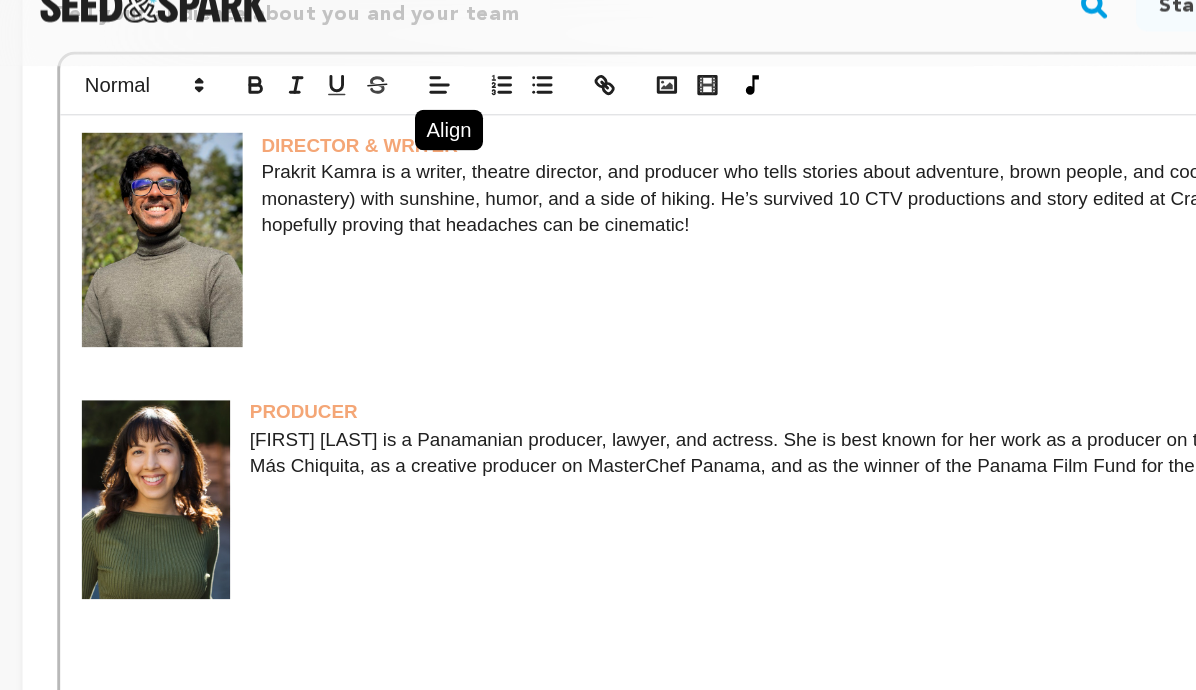 click at bounding box center (140, 382) 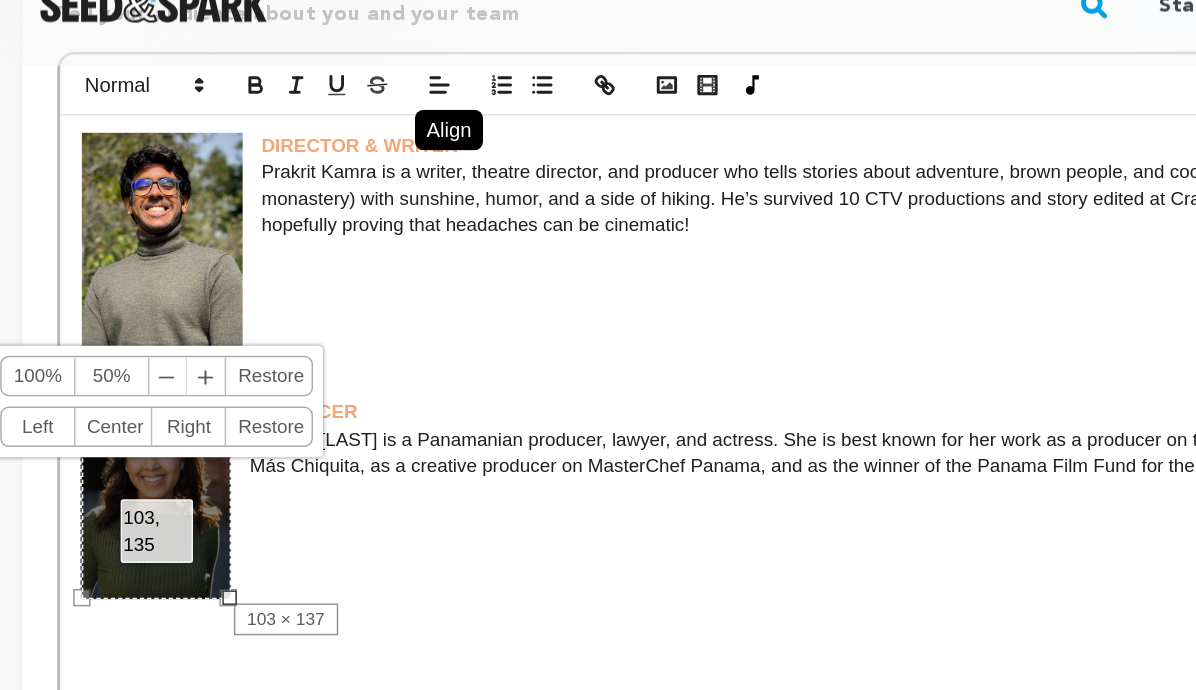 click on "103, 135
100%
50%
﹣
﹢
Restore
Left
Center
Right
Restore" at bounding box center [140, 383] 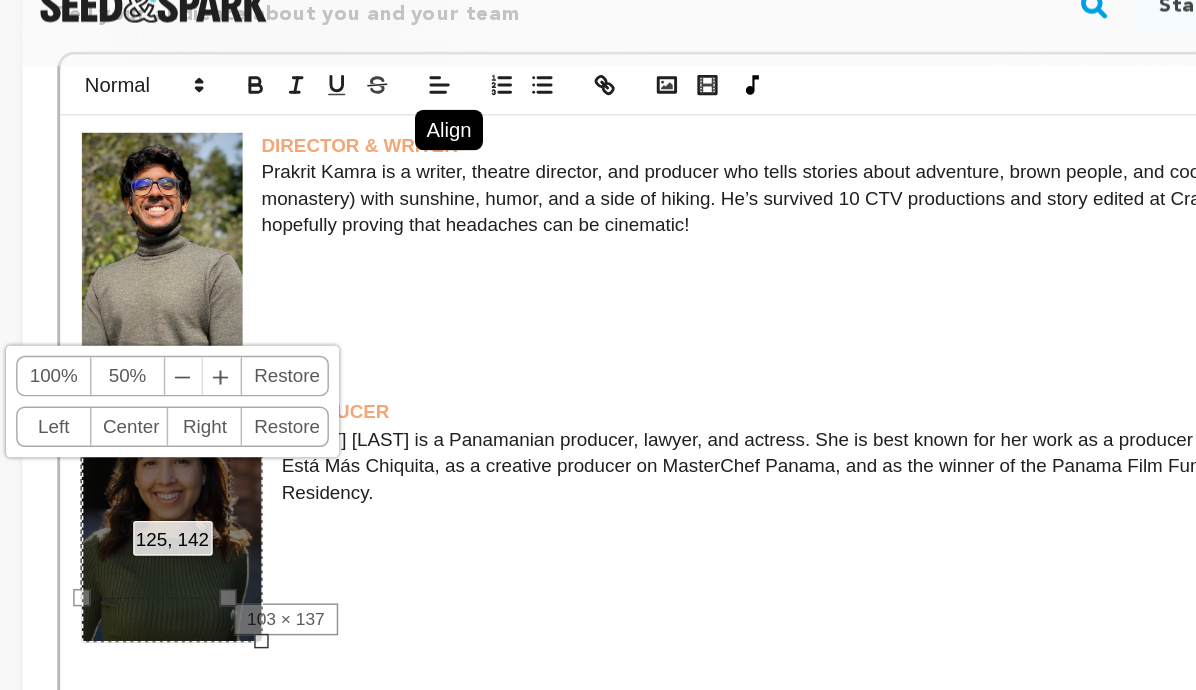 drag, startPoint x: 193, startPoint y: 449, endPoint x: 215, endPoint y: 454, distance: 22.561028 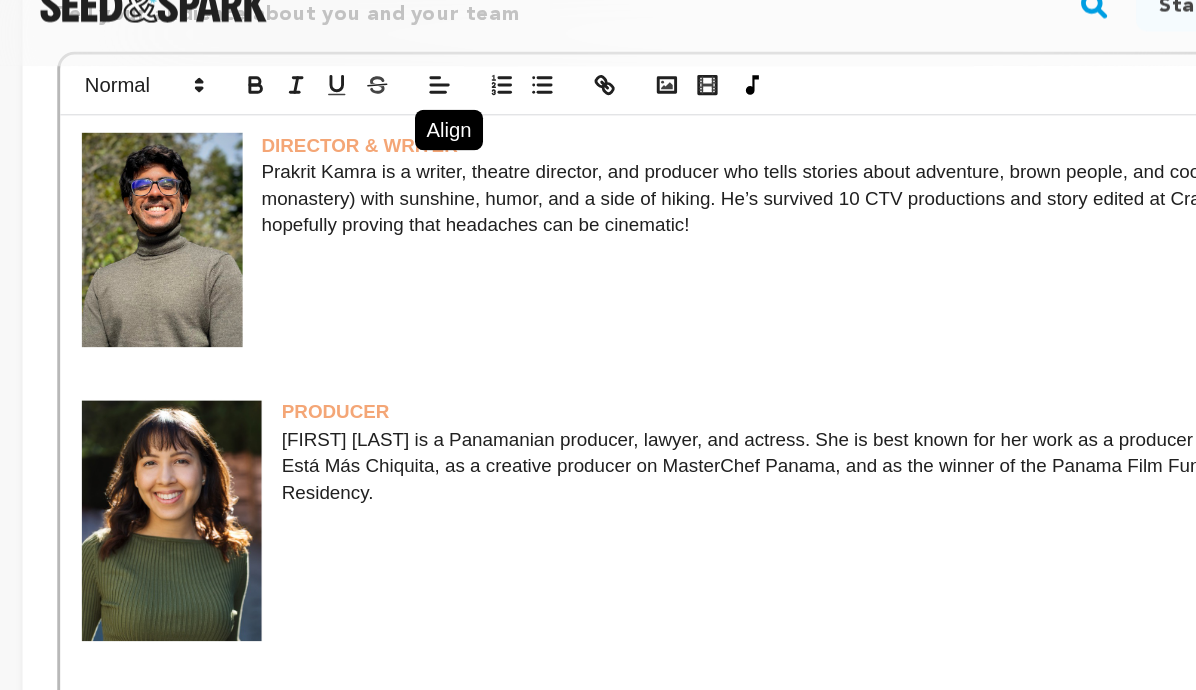 click at bounding box center [151, 397] 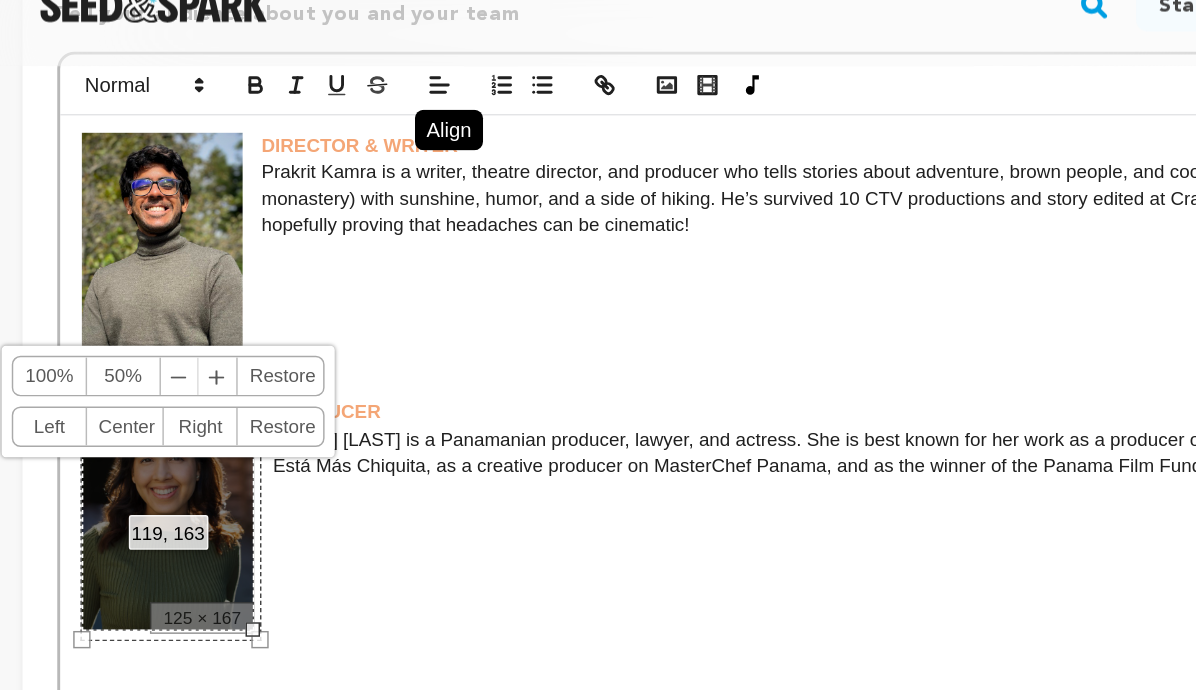 click at bounding box center [207, 473] 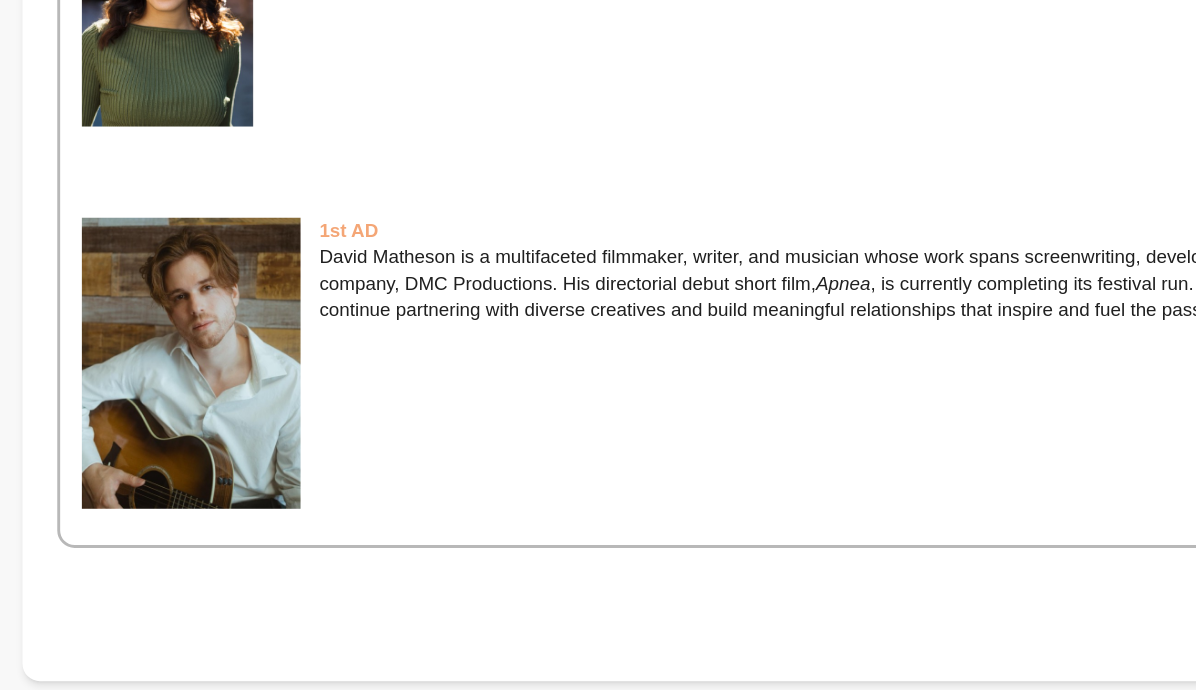 scroll, scrollTop: 874, scrollLeft: 0, axis: vertical 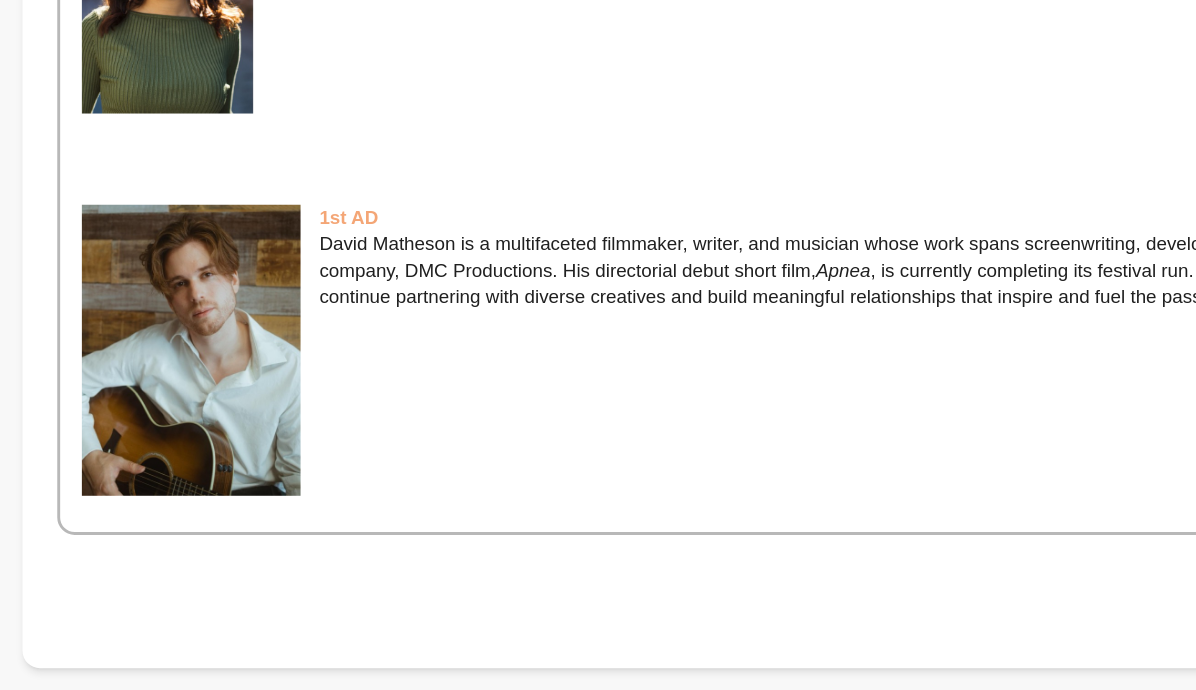 click at bounding box center (164, 455) 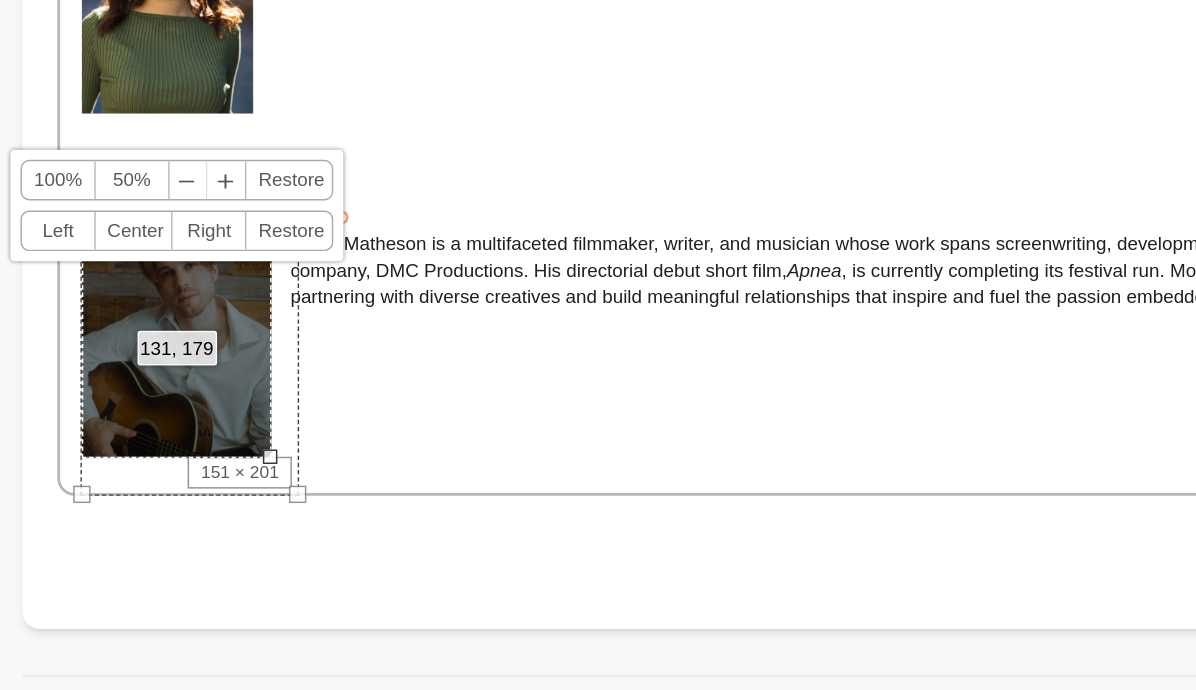 drag, startPoint x: 240, startPoint y: 552, endPoint x: 221, endPoint y: 528, distance: 30.610456 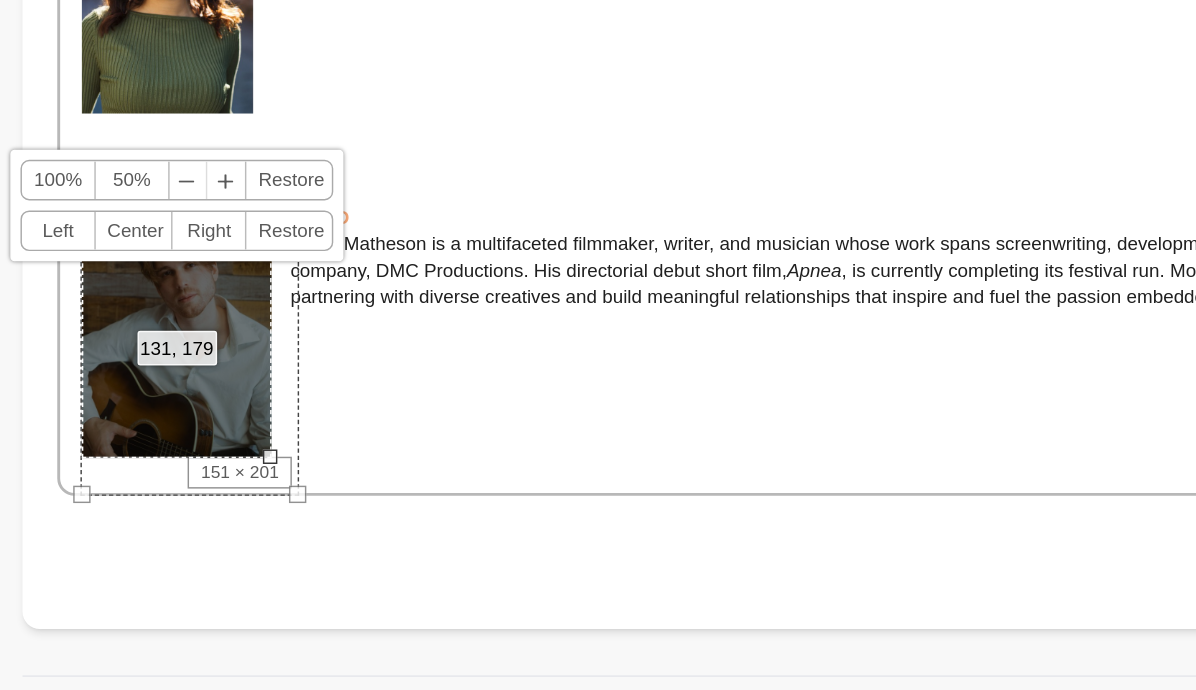 click at bounding box center (219, 529) 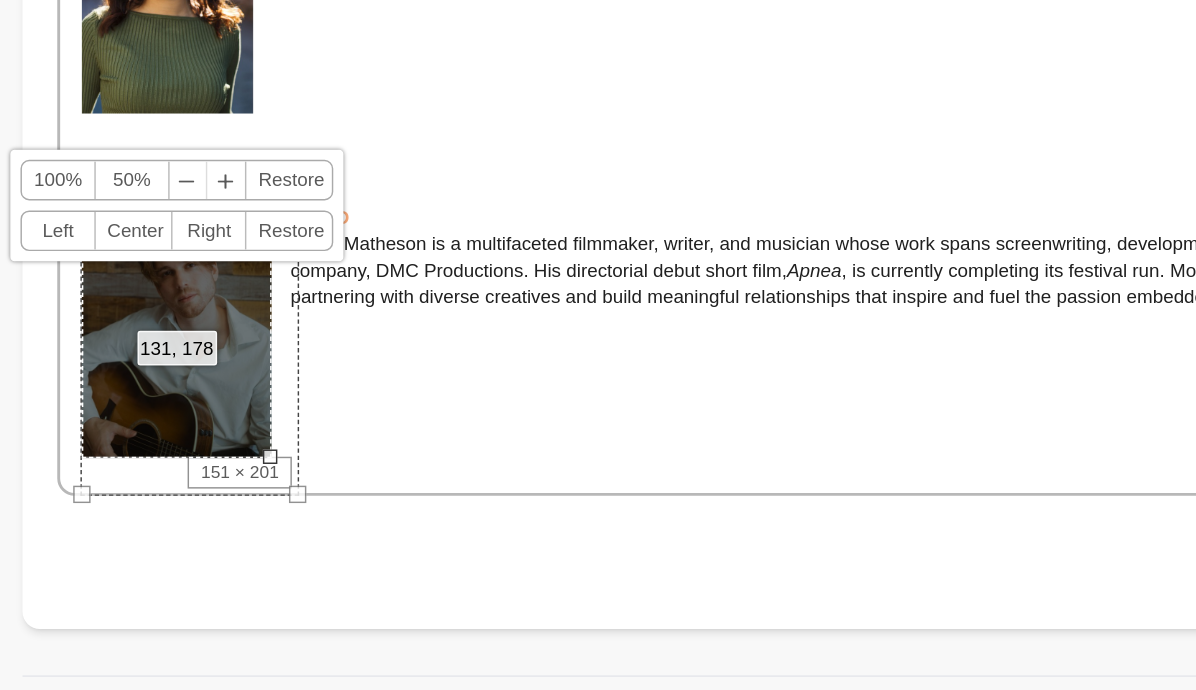 click on "DIRECTOR & WRITER [FIRST] [LAST] is a writer, theatre director, and producer who tells stories about adventure, brown people, and cool spiritual things (he once lived in a monastery) with sunshine, humor, and a side of hiking. He’s survived 10 CTV productions and story edited at Crazy8s. Migraine is his film directorial debut, hopefully proving that headaches can be cinematic! PRODUCER [FIRST] [LAST] is a Panamanian producer, lawyer, and actress. She is best known for her work as a producer on the award-nominated musical Mama Está Más Chiquita, as a creative producer on MasterChef Panama, and as the winner of the Panama Film Fund for the feature film project The Residency. 1st AD [FIRST] [LAST] is a multifaceted filmmaker, writer, and musician whose work spans screenwriting, development, and directing through his creative company, DMC Productions. His directorial debut short film, Apnea" at bounding box center (598, 246) 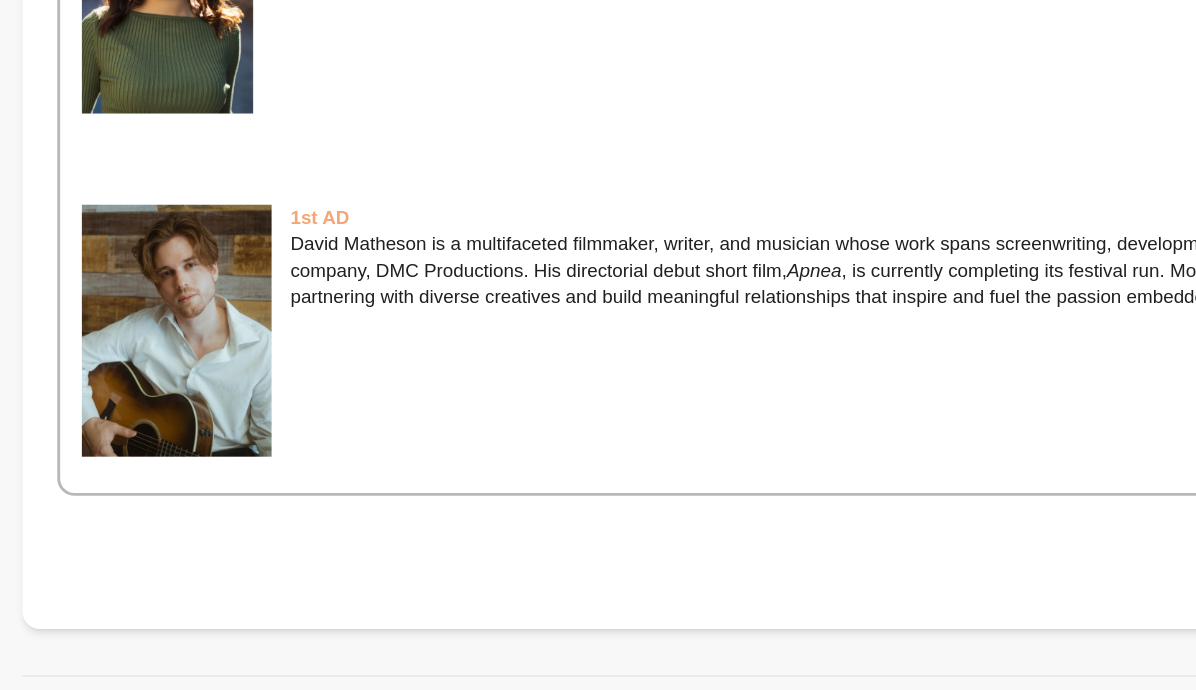 click on "DIRECTOR & WRITER [FIRST] [LAST] is a writer, theatre director, and producer who tells stories about adventure, brown people, and cool spiritual things (he once lived in a monastery) with sunshine, humor, and a side of hiking. He’s survived 10 CTV productions and story edited at Crazy8s. Migraine is his film directorial debut, hopefully proving that headaches can be cinematic! PRODUCER [FIRST] [LAST] is a Panamanian producer, lawyer, and actress. She is best known for her work as a producer on the award-nominated musical Mama Está Más Chiquita, as a creative producer on MasterChef Panama, and as the winner of the Panama Film Fund for the feature film project The Residency. 1st AD [FIRST] [LAST] is a multifaceted filmmaker, writer, and musician whose work spans screenwriting, development, and directing through his creative company, DMC Productions. His directorial debut short film, Apnea" at bounding box center [598, 246] 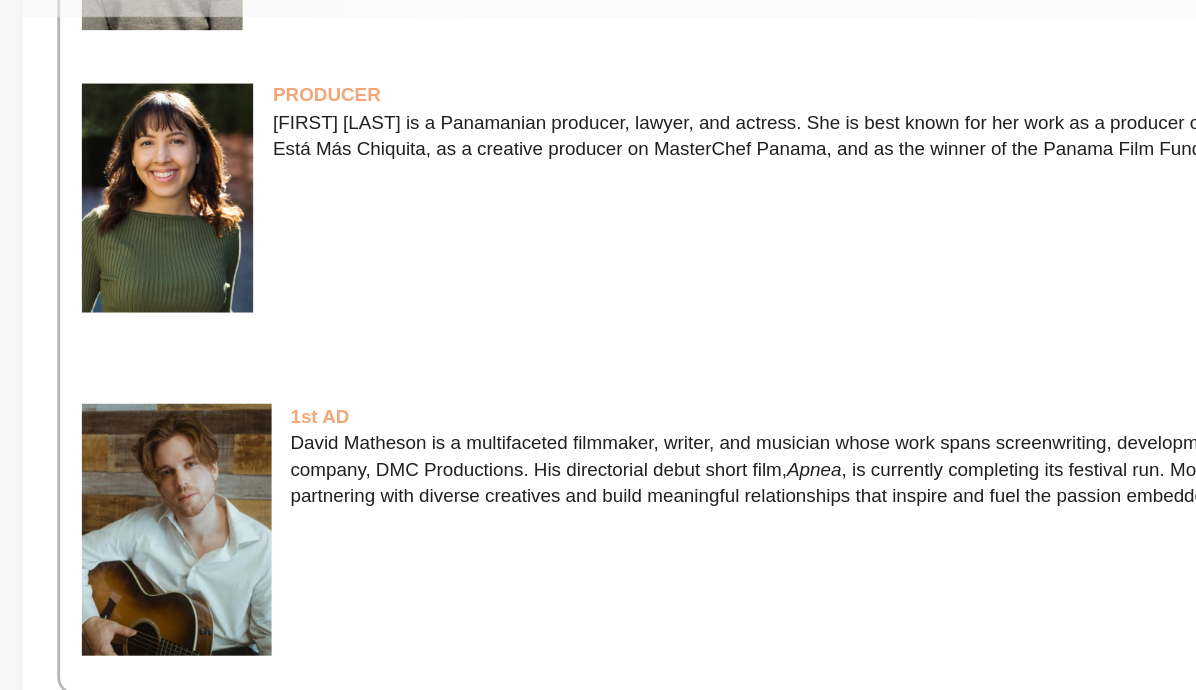 click at bounding box center [598, 323] 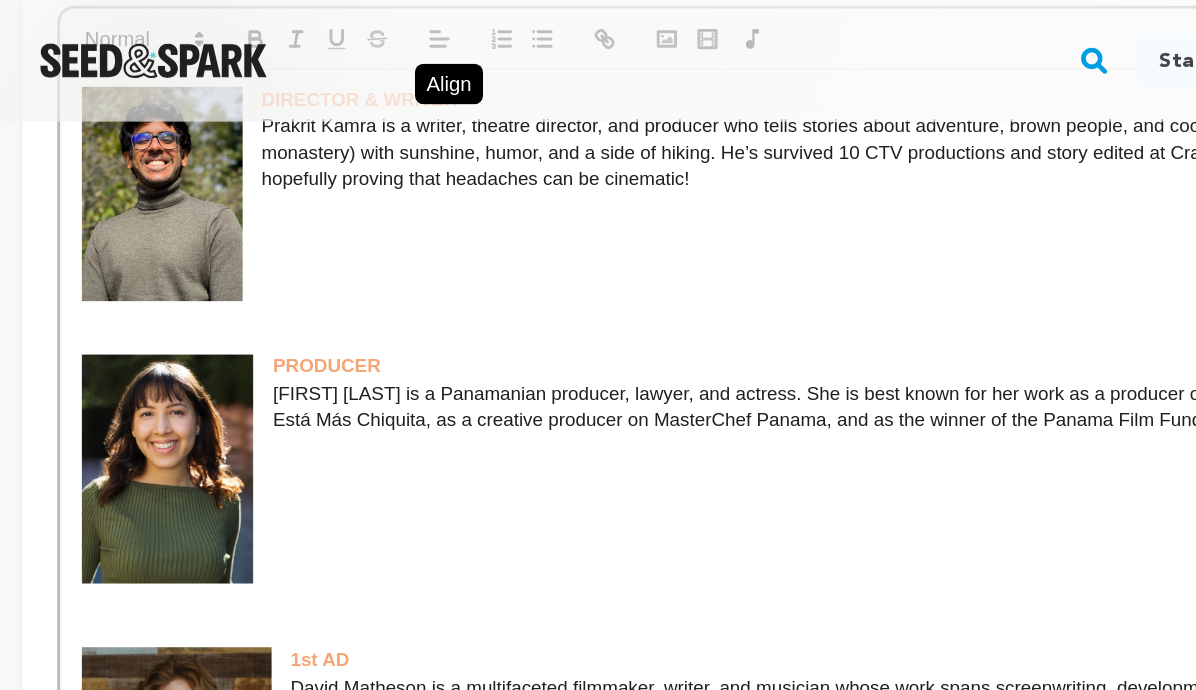 scroll, scrollTop: 751, scrollLeft: 0, axis: vertical 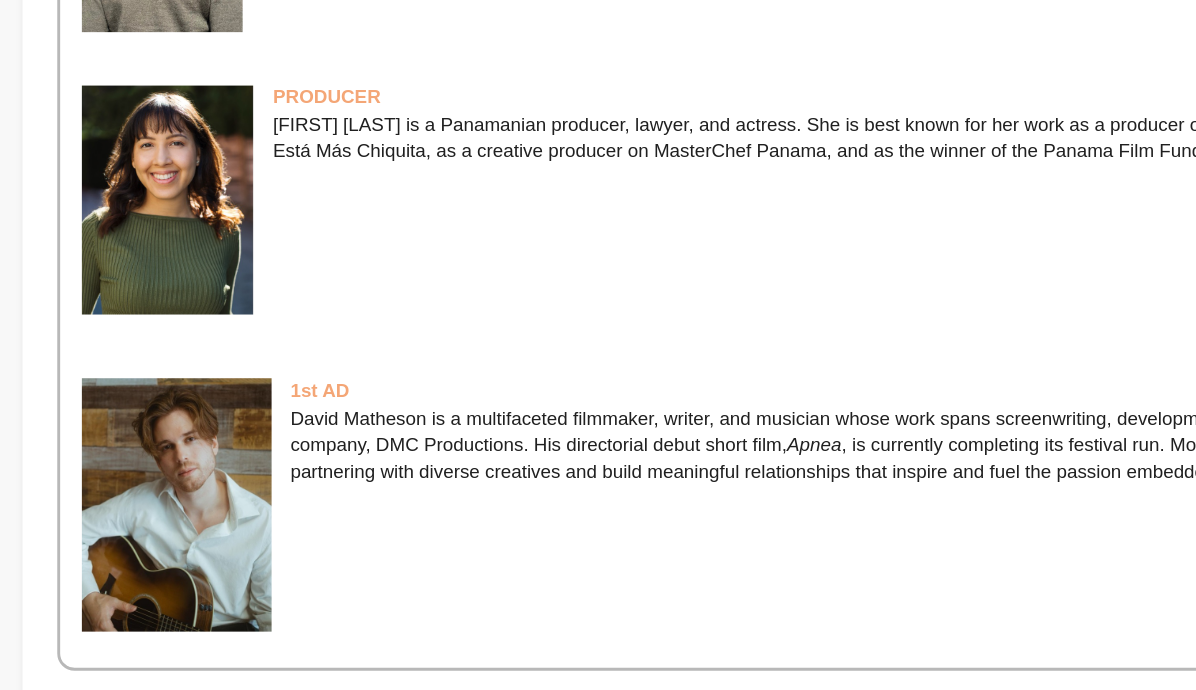 click at bounding box center [154, 546] 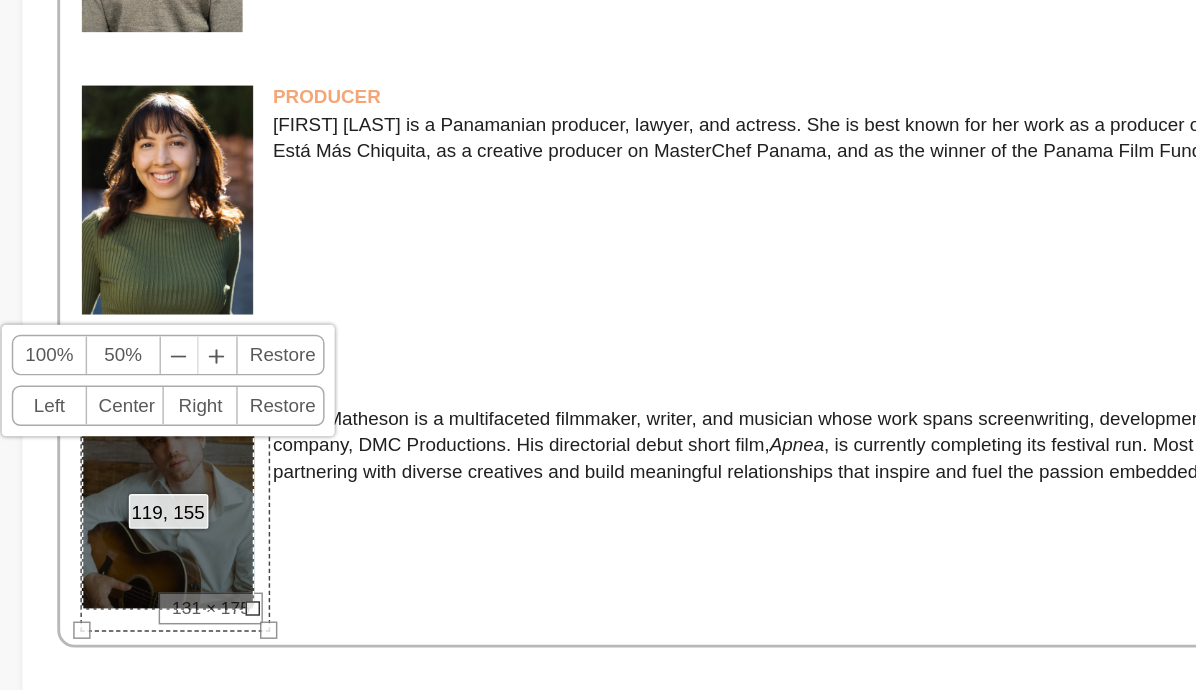 drag, startPoint x: 219, startPoint y: 632, endPoint x: 216, endPoint y: 612, distance: 20.22375 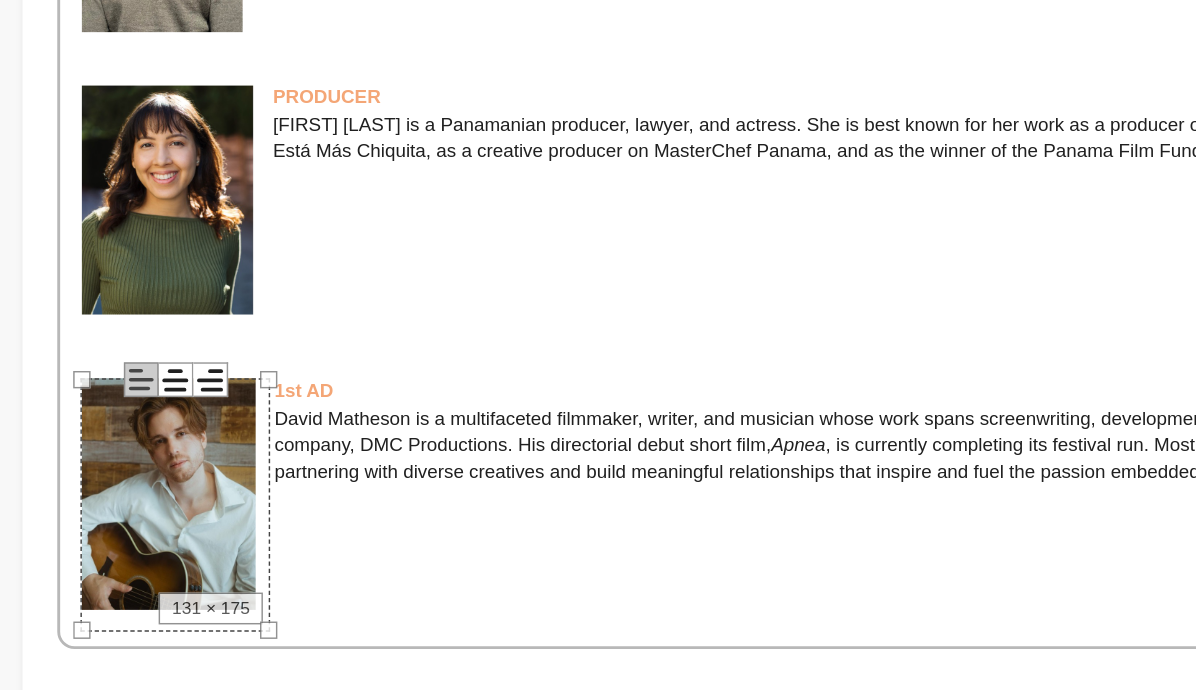 click on "DIRECTOR & WRITER [FIRST] [LAST] is a writer, theatre director, and producer who tells stories about adventure, brown people, and cool spiritual things (he once lived in a monastery) with sunshine, humor, and a side of hiking. He’s survived 10 CTV productions and story edited at Crazy8s. Migraine is his film directorial debut, hopefully proving that headaches can be cinematic! PRODUCER [FIRST] [LAST] is a Panamanian producer, lawyer, and actress. She is best known for her work as a producer on the award-nominated musical Mama Está Más Chiquita, as a creative producer on MasterChef Panama, and as the winner of the Panama Film Fund for the feature film project The Residency. 1st AD [FIRST] [LAST] is a multifaceted filmmaker, writer, and musician whose work spans screenwriting, development, and directing through his creative company, DMC Productions. His directorial debut short film, Apnea" at bounding box center [598, 352] 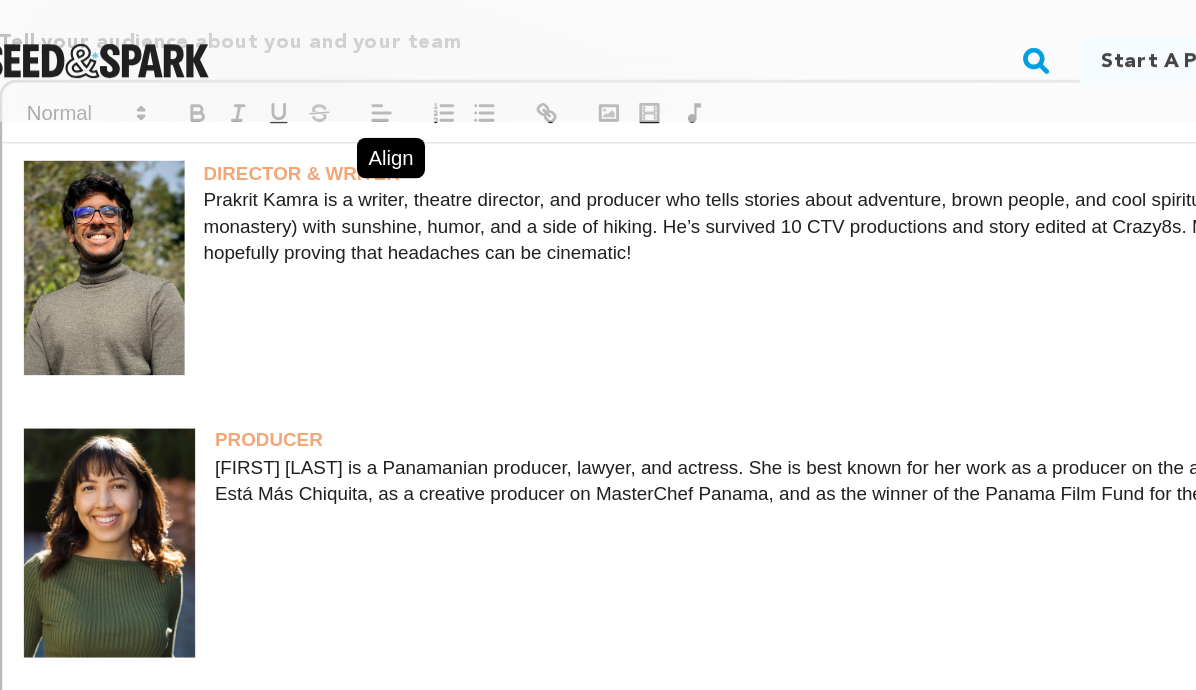 scroll, scrollTop: 710, scrollLeft: 0, axis: vertical 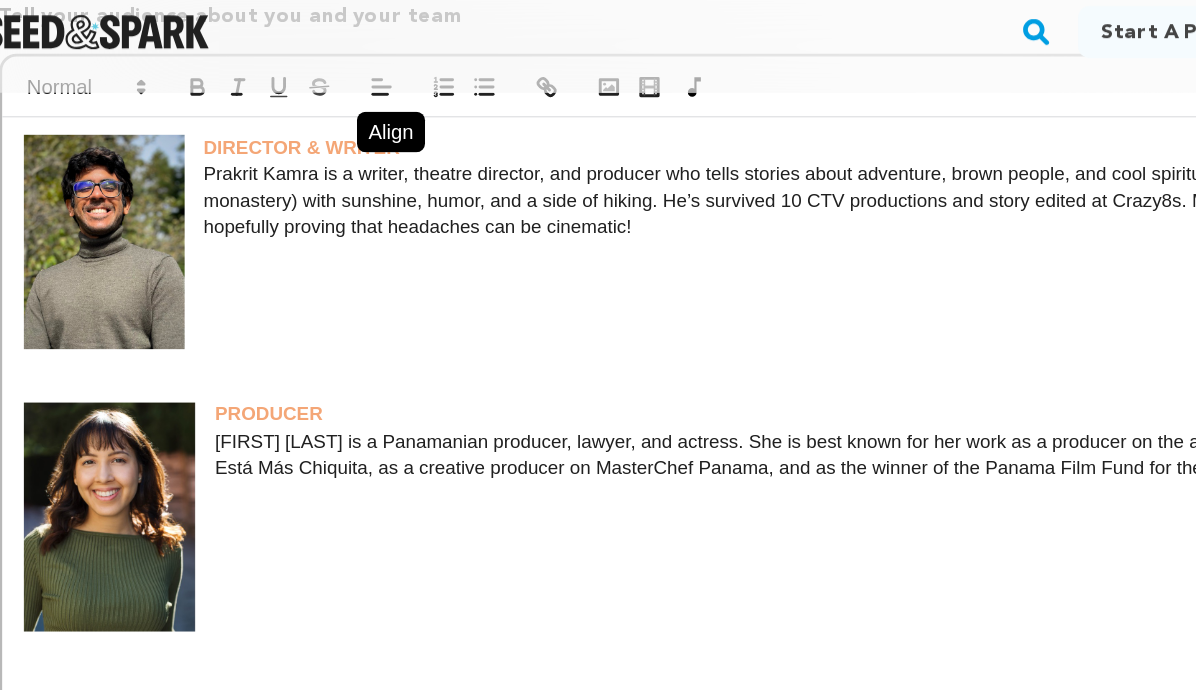 click on "[FIRST] [LAST] is a Panamanian producer, lawyer, and actress. She is best known for her work as a producer on the award-nominated musical Mama Está Más Chiquita, as a creative producer on MasterChef Panama, and as the winner of the Panama Film Fund for the feature film project The Residency." at bounding box center [598, 334] 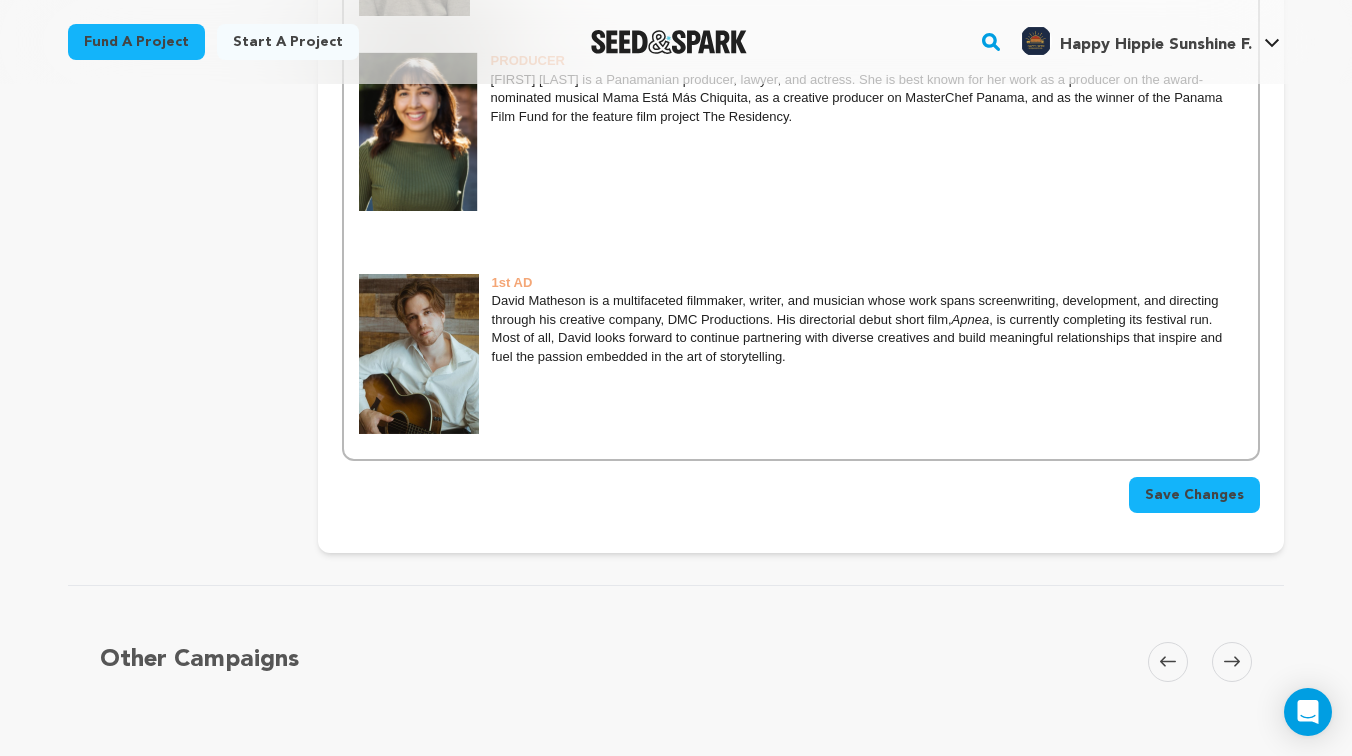 scroll, scrollTop: 880, scrollLeft: 0, axis: vertical 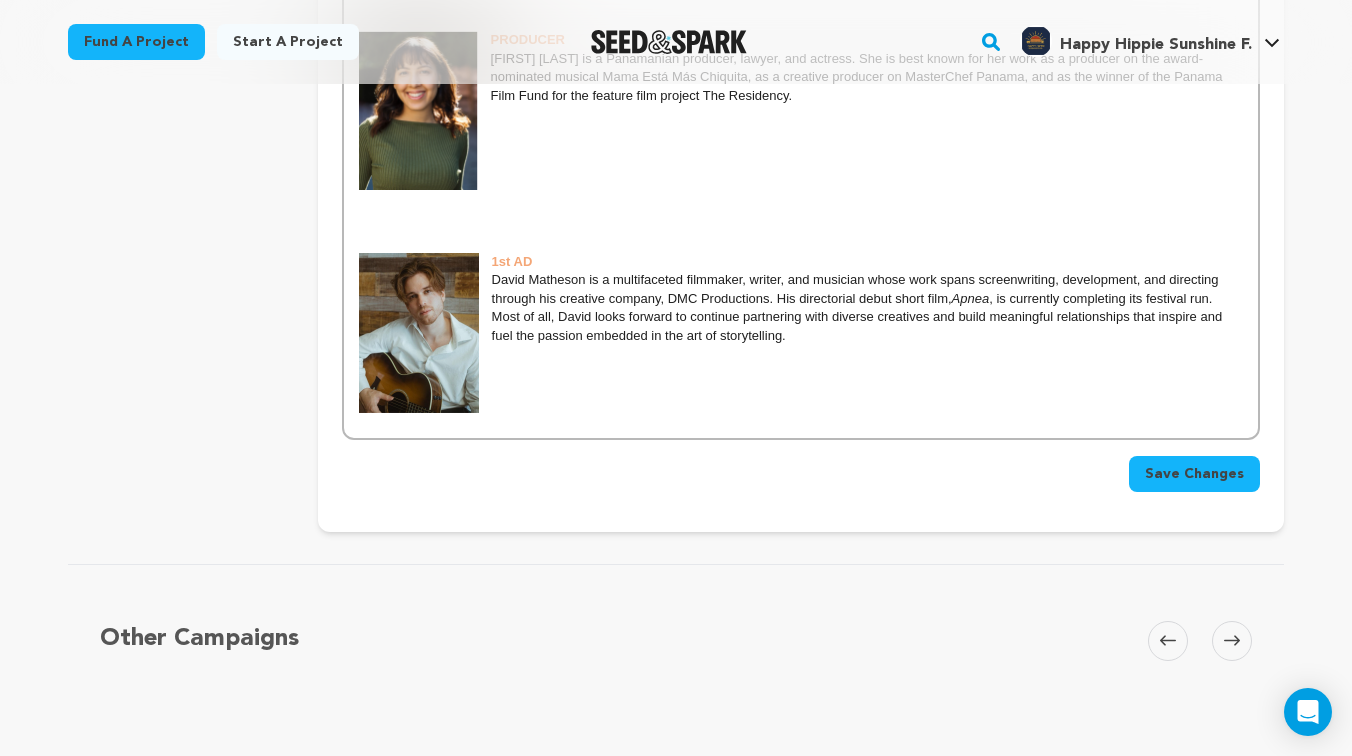 click on "Save Changes" at bounding box center (1194, 474) 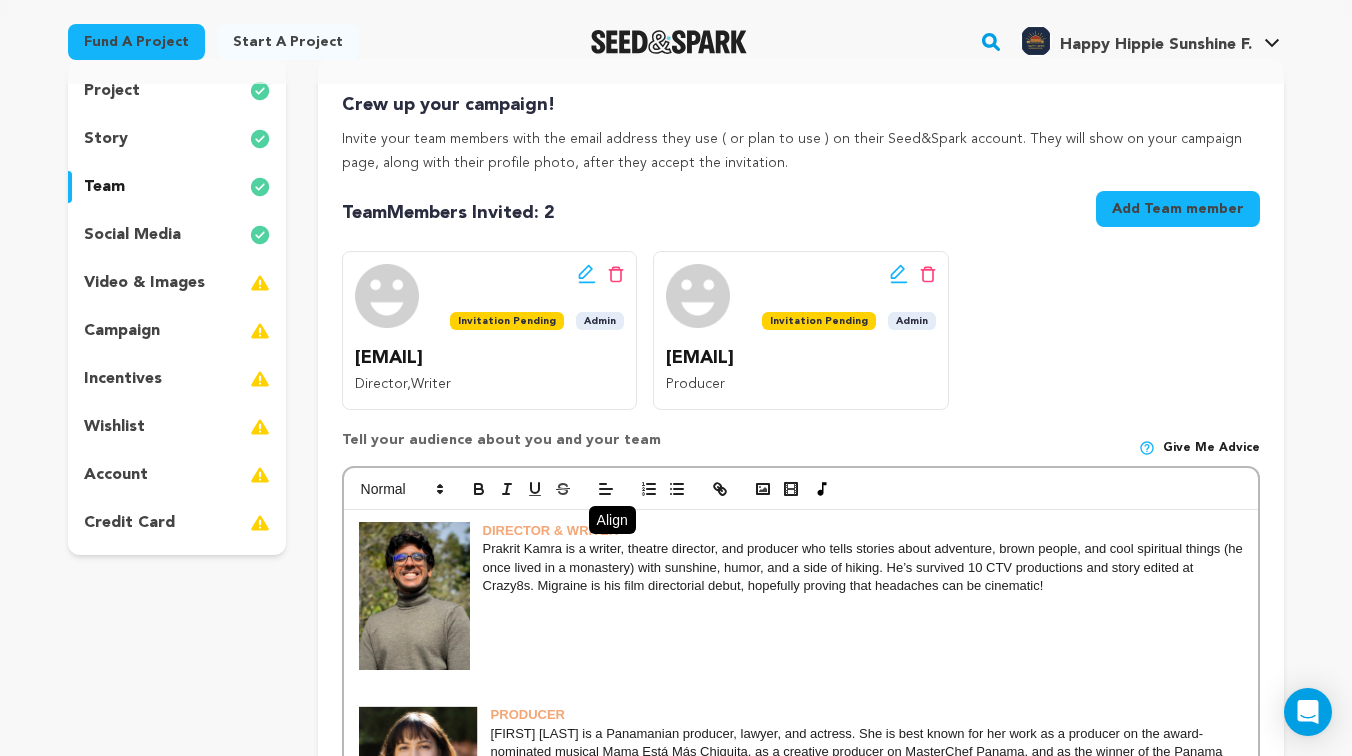 scroll, scrollTop: 194, scrollLeft: 0, axis: vertical 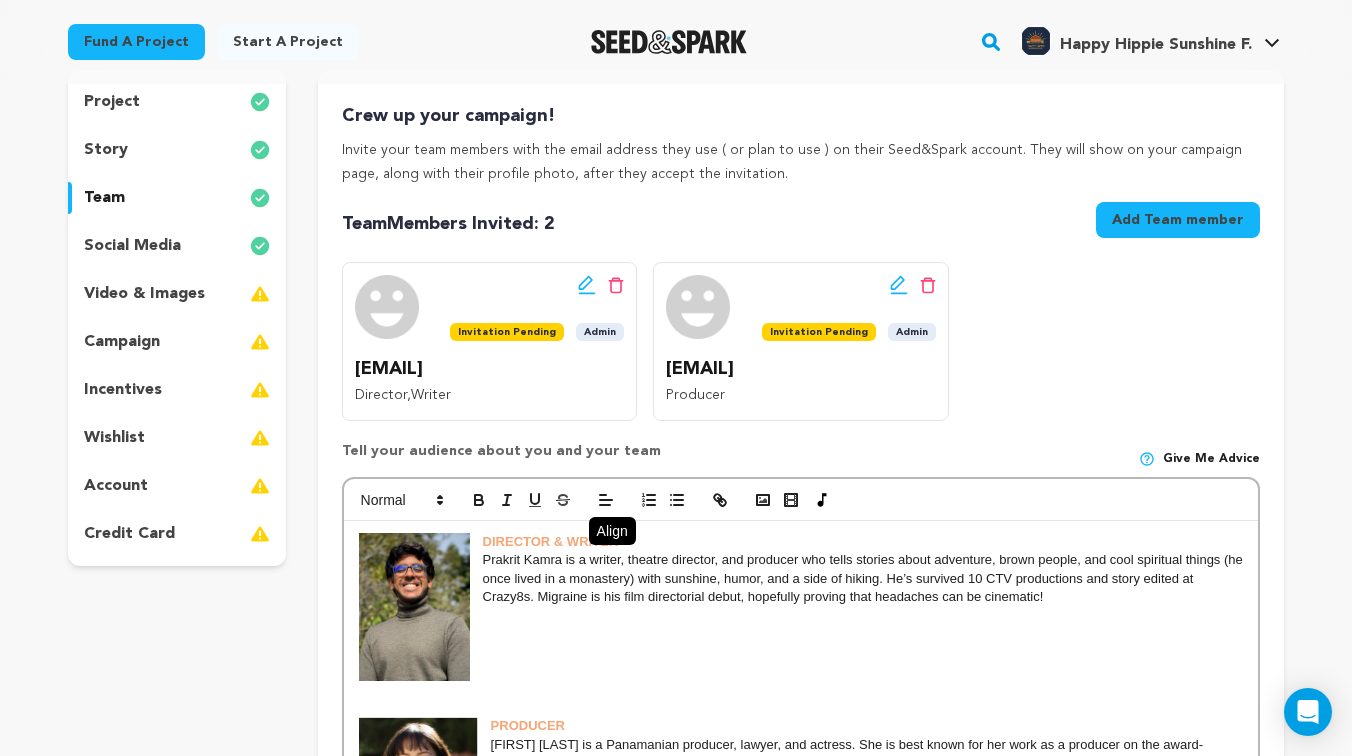 click on "video & images" at bounding box center (177, 294) 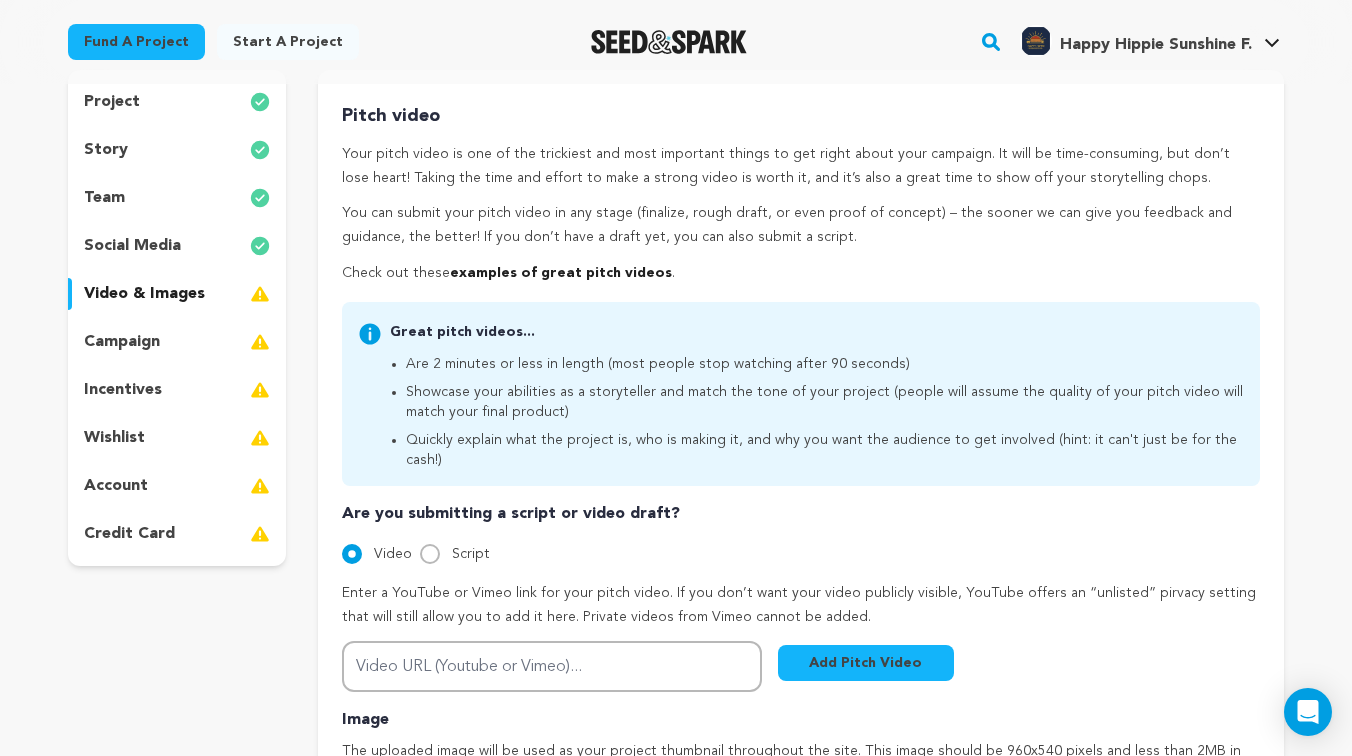 click on "campaign" at bounding box center [177, 342] 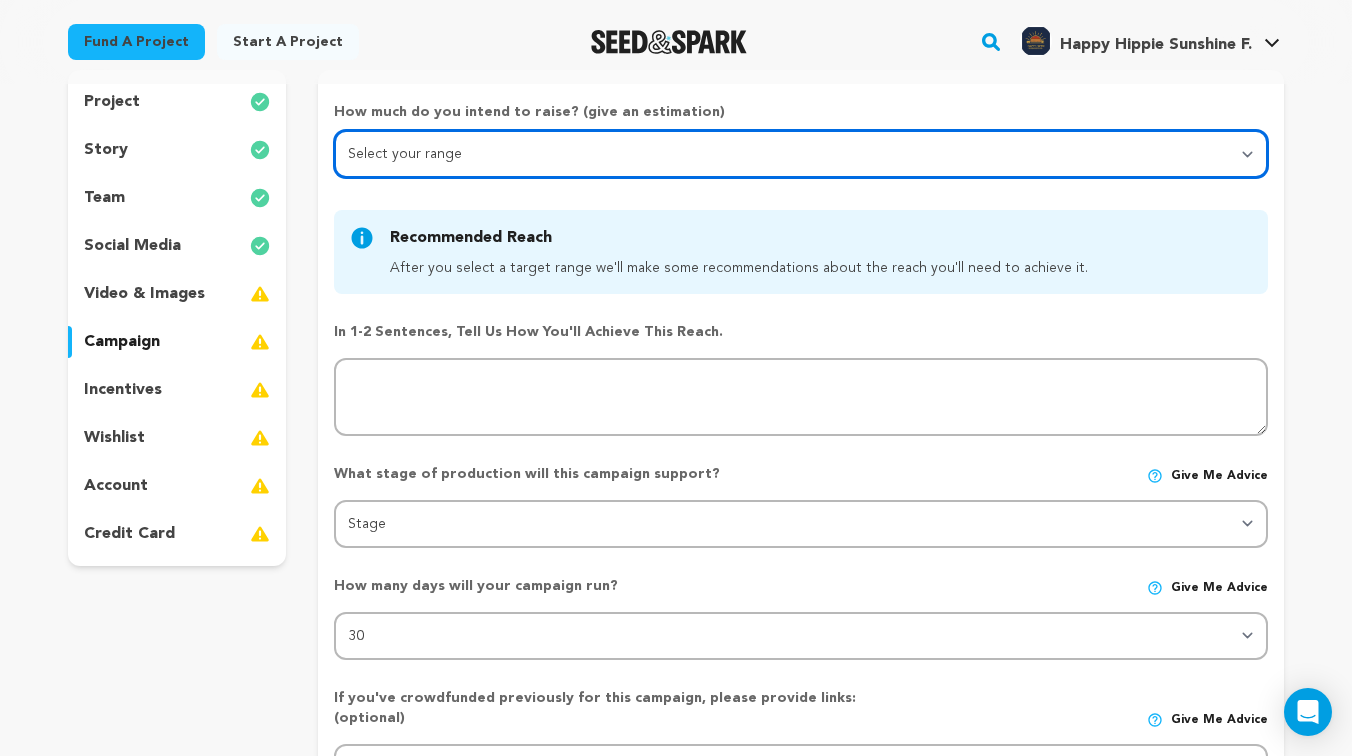 click on "Select your range
Less than C$10k 10k - C$14k 15k - C$24k 25k - C$49k 50k or more" at bounding box center [801, 154] 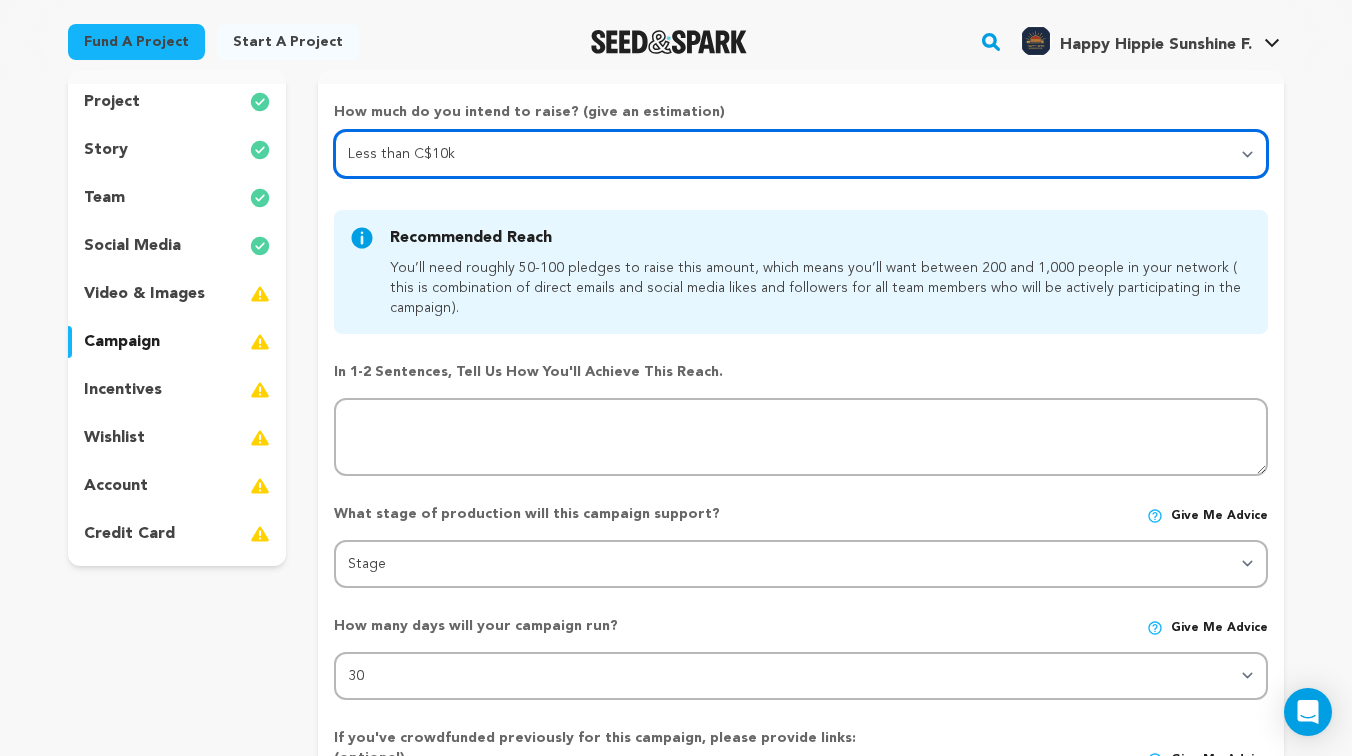 click on "Select your range
Less than C$10k 10k - C$14k 15k - C$24k 25k - C$49k 50k or more" at bounding box center [801, 154] 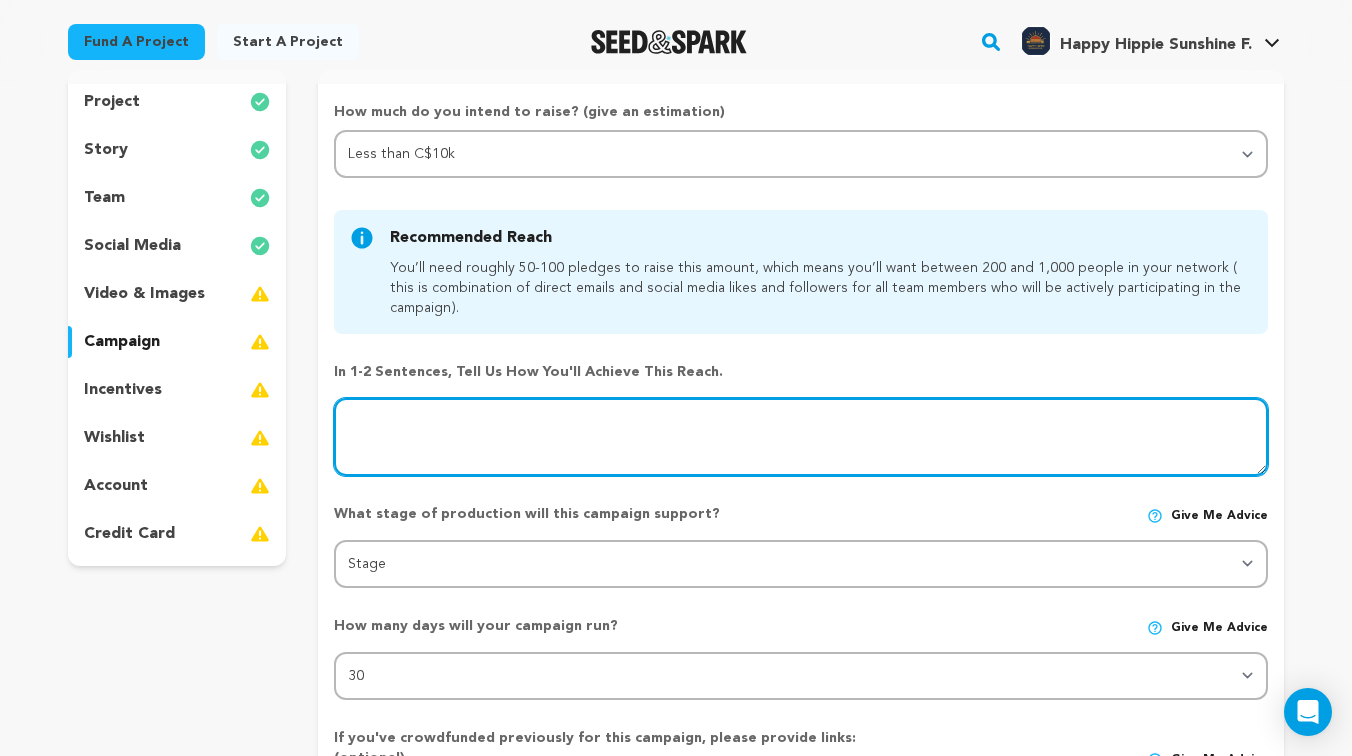 click at bounding box center (801, 437) 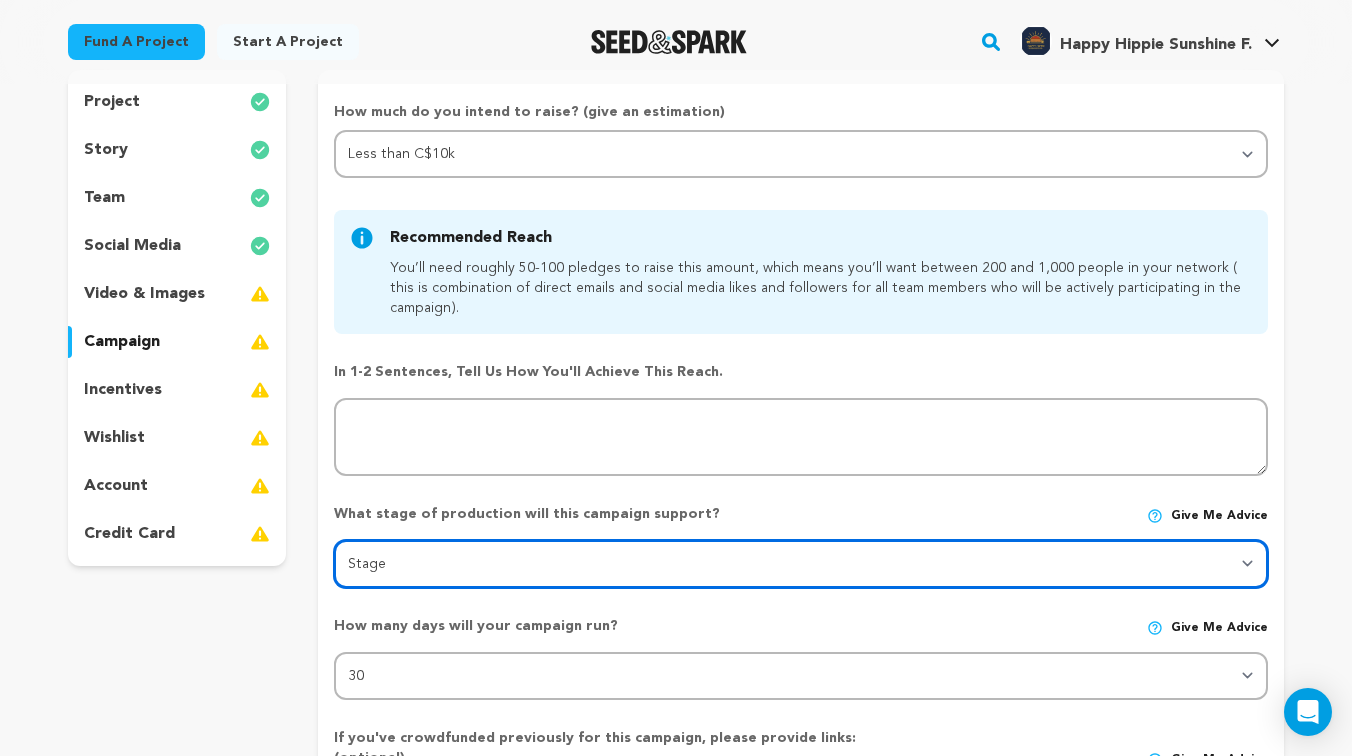 click on "Stage
DEVELOPMENT
PRODUCTION
POST-PRODUCTION
DISTRIBUTION
PRE-PRODUCTION
ENHANCEMENT
PRODUCTION PHASE 2
FESTIVALS
PR/MARKETING
TOUR
IMPACT CAMPAIGN" at bounding box center [801, 564] 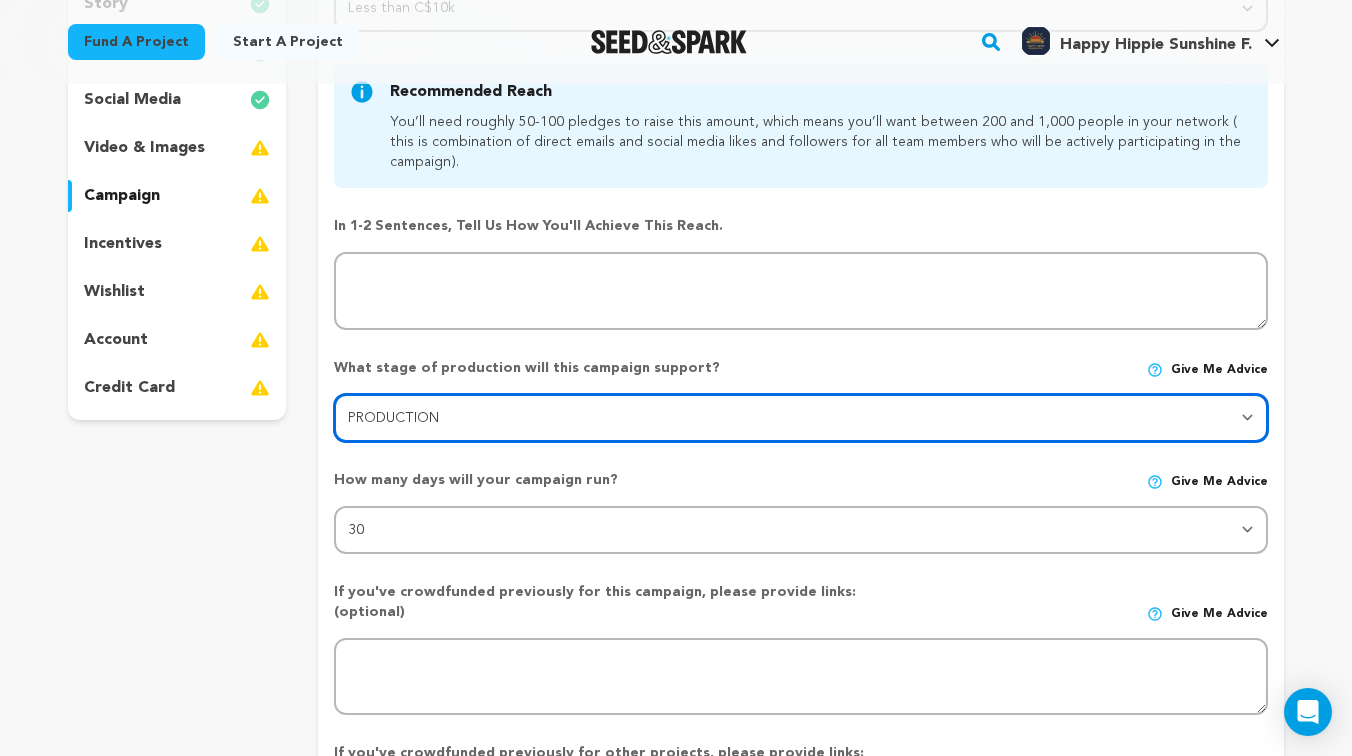 scroll, scrollTop: 353, scrollLeft: 0, axis: vertical 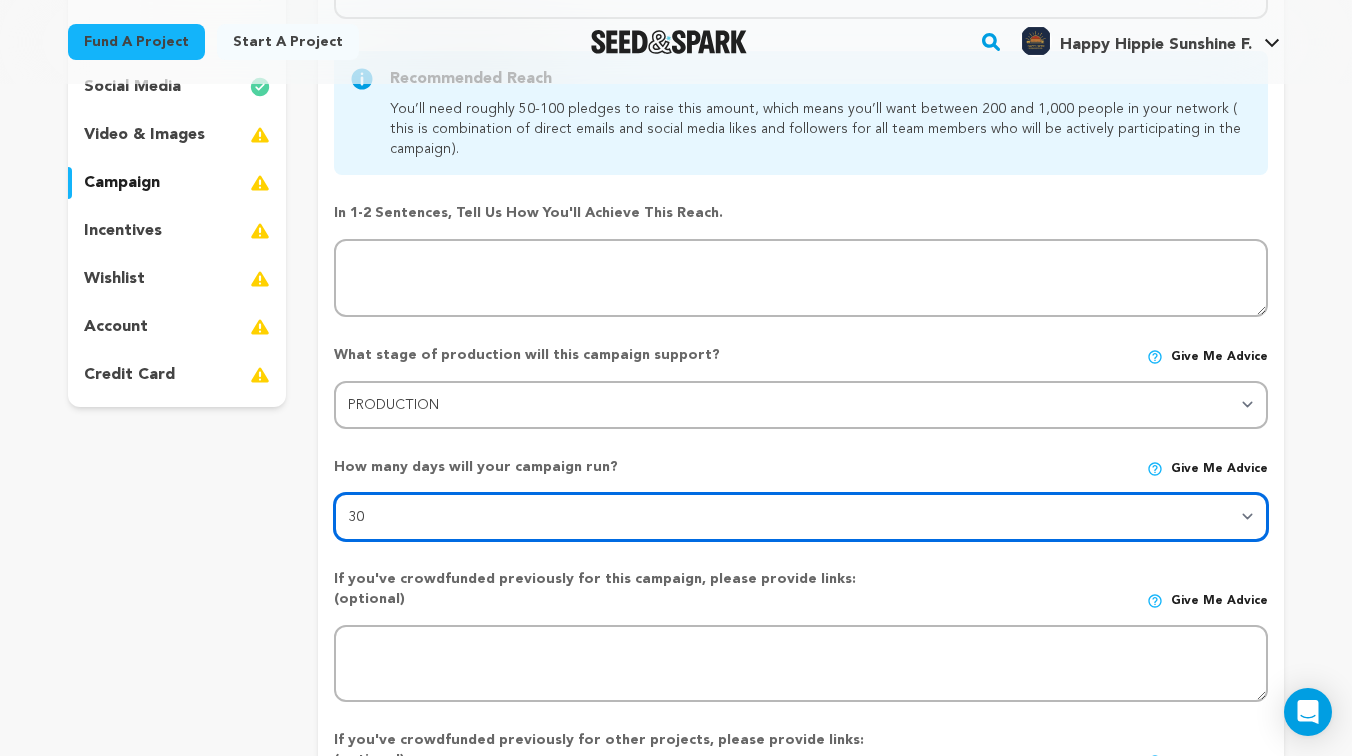 click on "30
45
60" at bounding box center (801, 517) 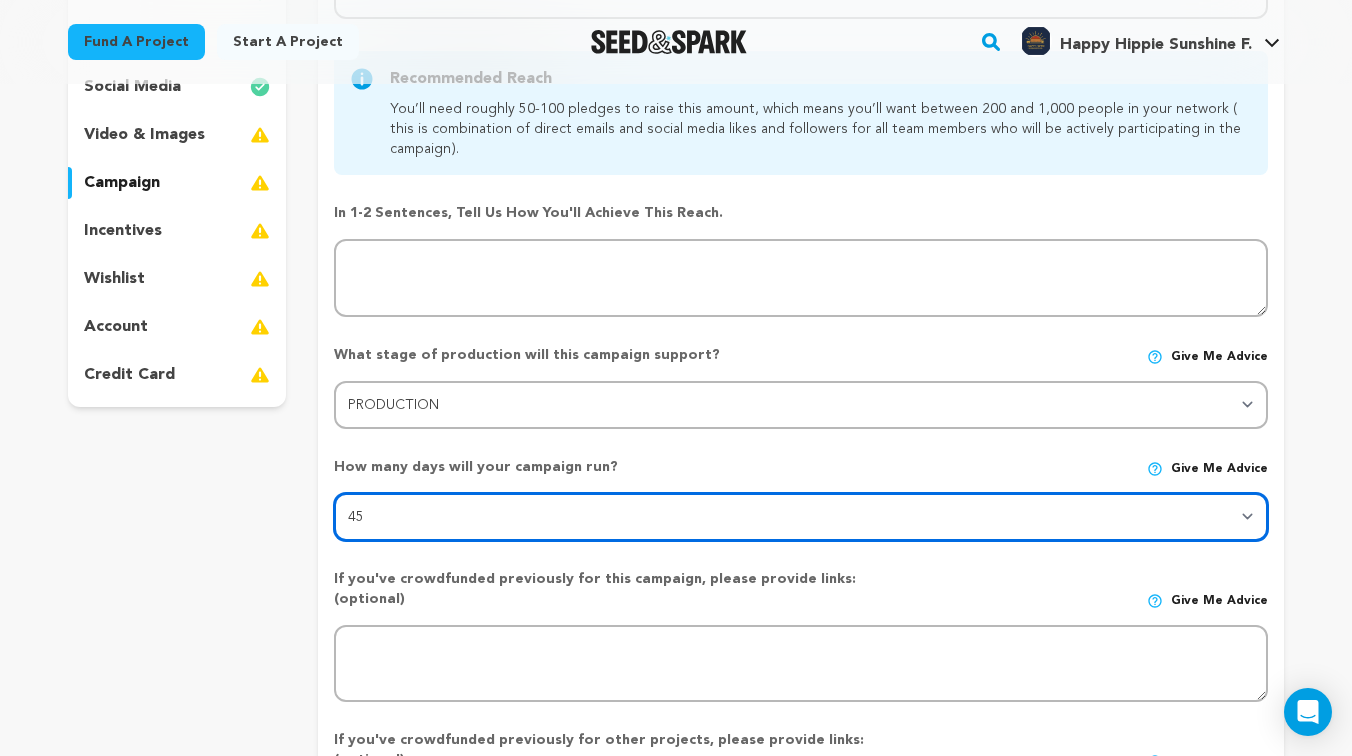click on "30
45
60" at bounding box center (801, 517) 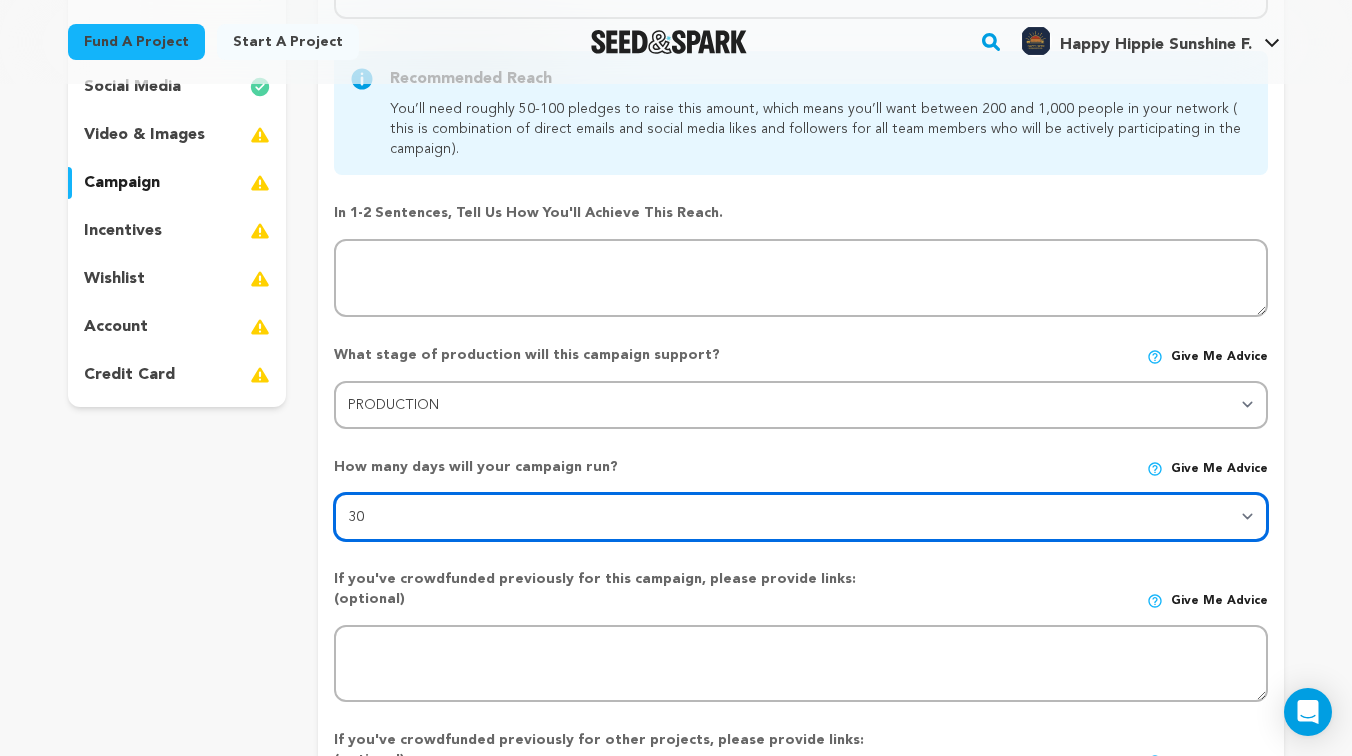 click on "30
45
60" at bounding box center (801, 517) 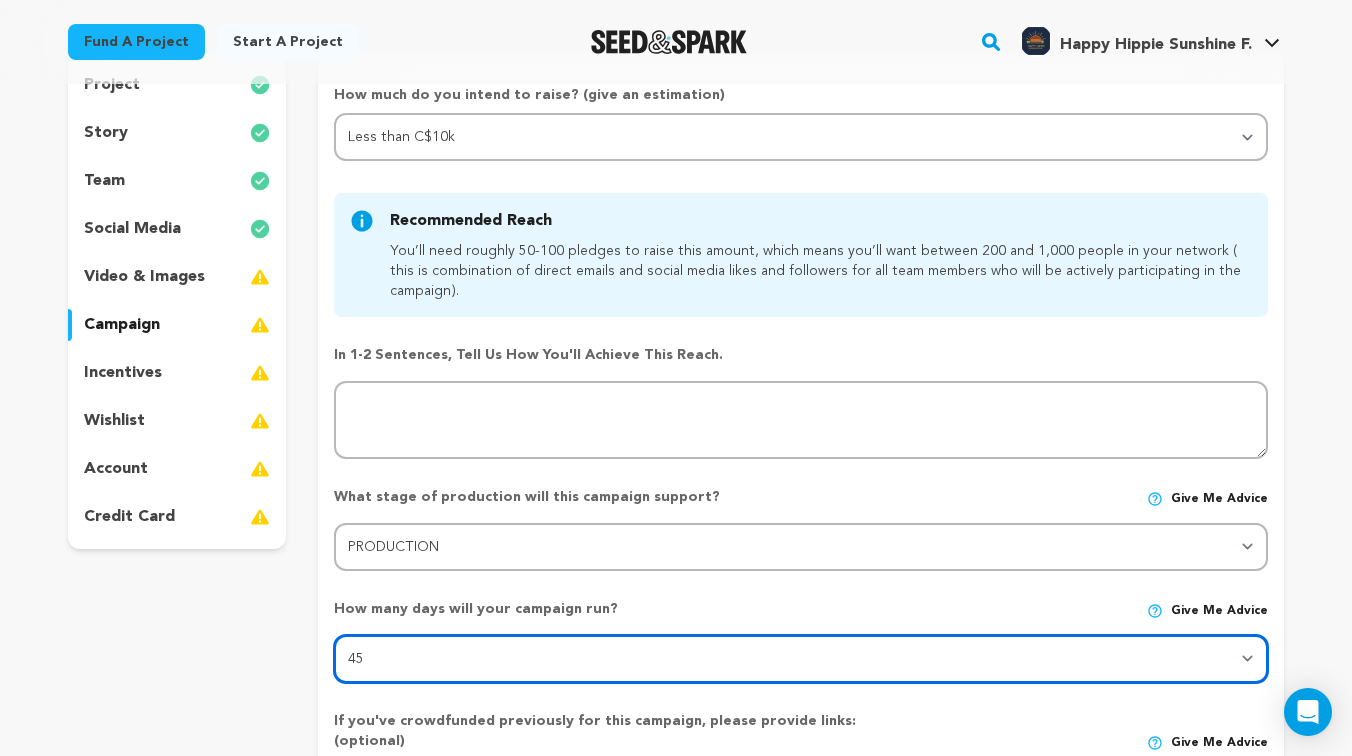 scroll, scrollTop: 207, scrollLeft: 0, axis: vertical 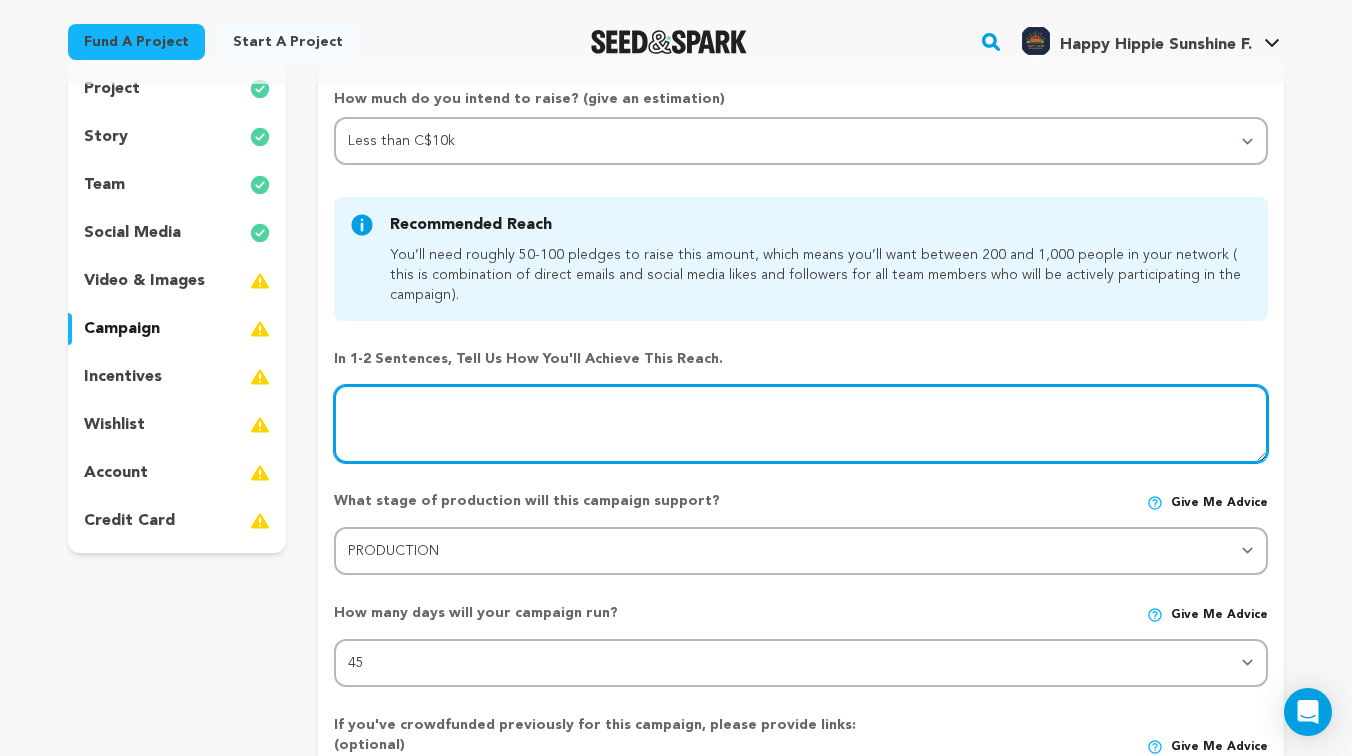 click at bounding box center (801, 424) 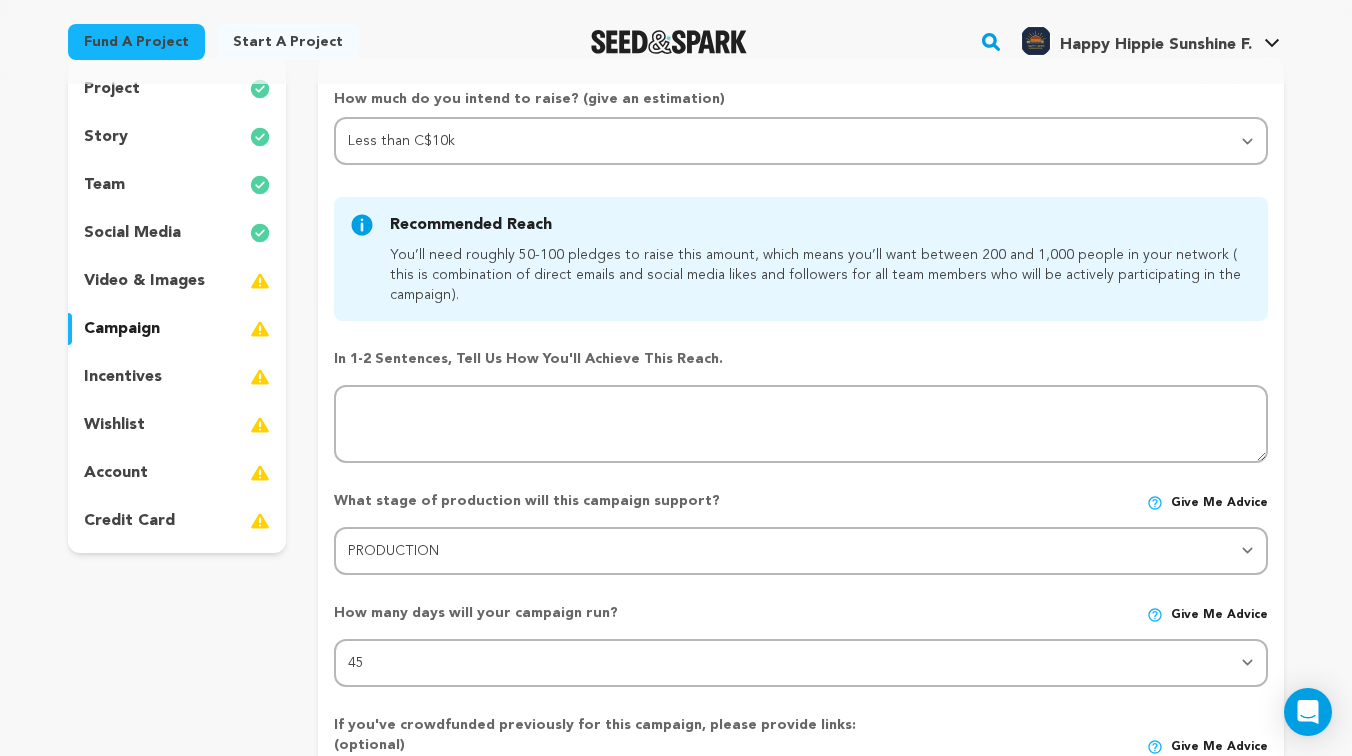 drag, startPoint x: 709, startPoint y: 362, endPoint x: 314, endPoint y: 349, distance: 395.21387 